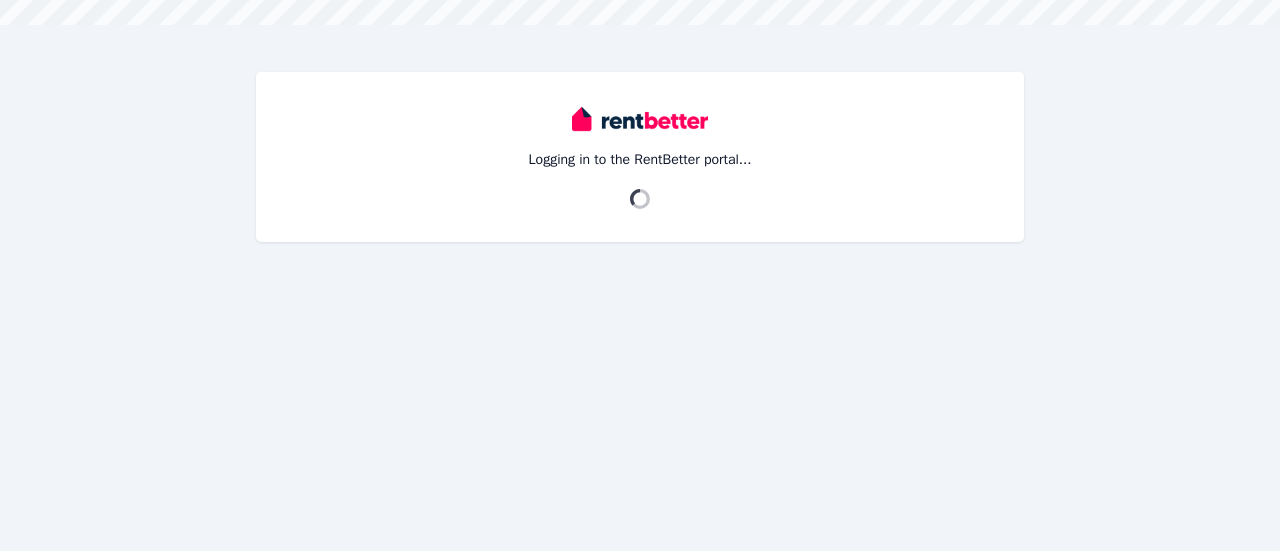 scroll, scrollTop: 0, scrollLeft: 0, axis: both 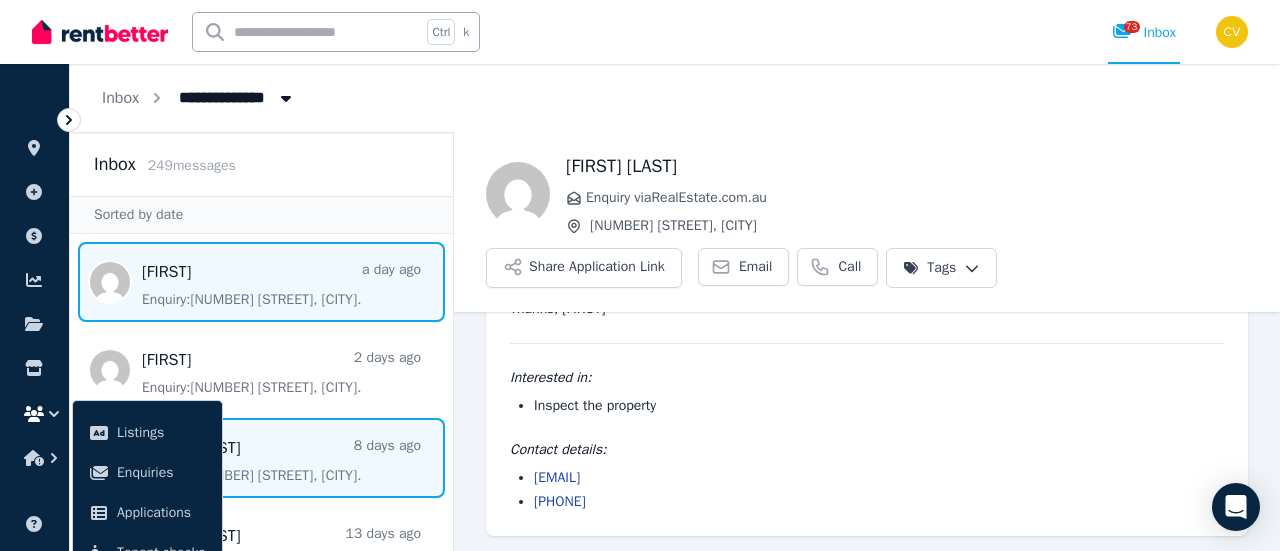 click at bounding box center [261, 282] 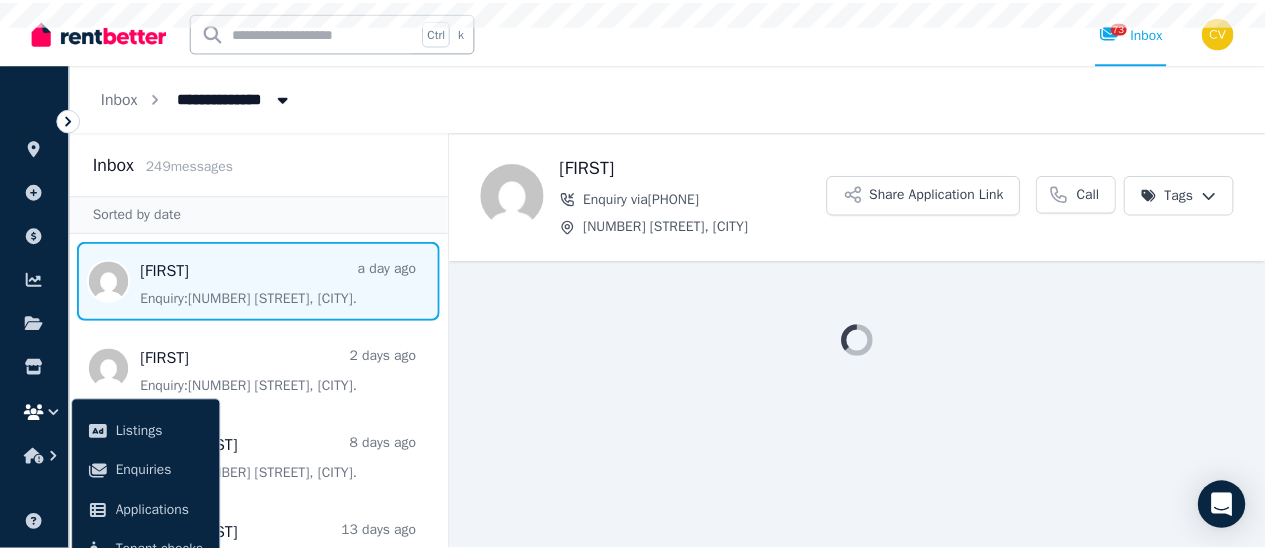 scroll, scrollTop: 0, scrollLeft: 0, axis: both 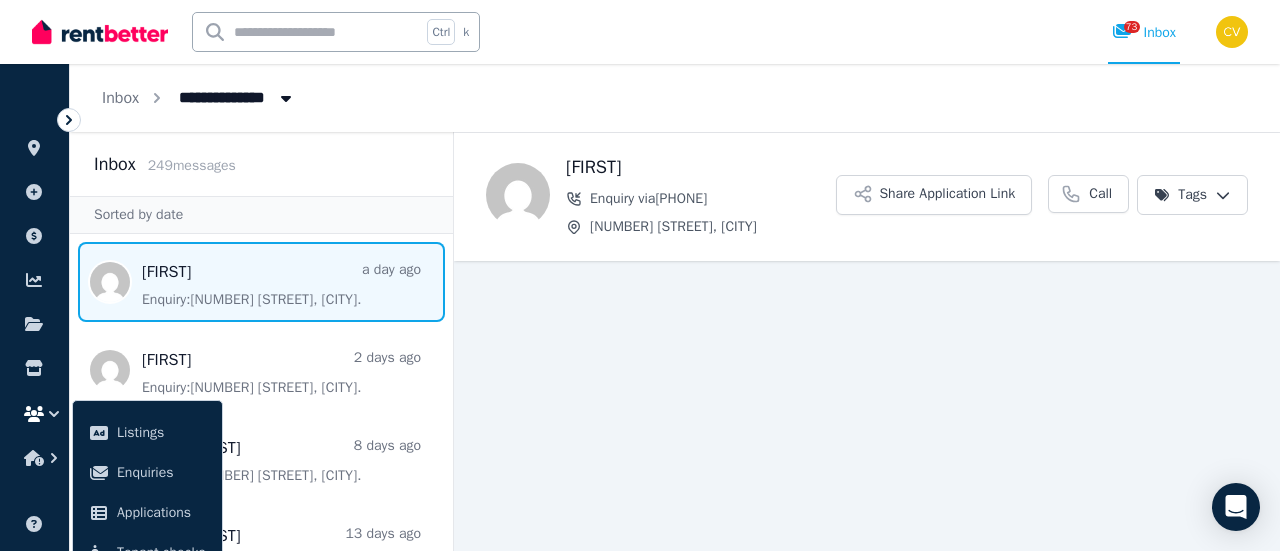 click on "Inbox [NUMBER] messages" at bounding box center (261, 164) 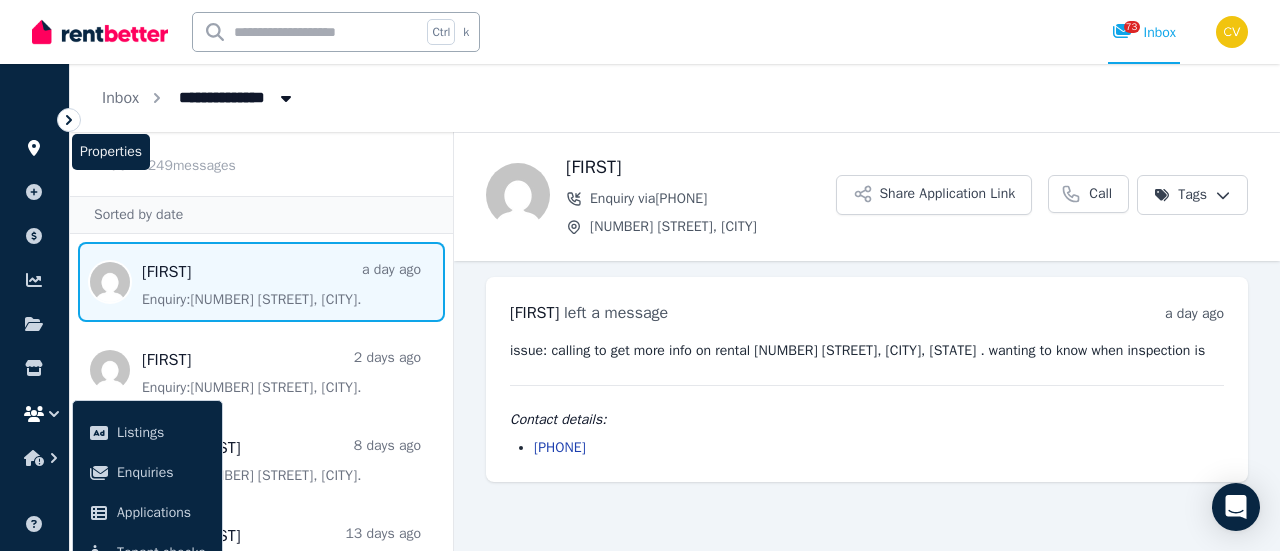 click 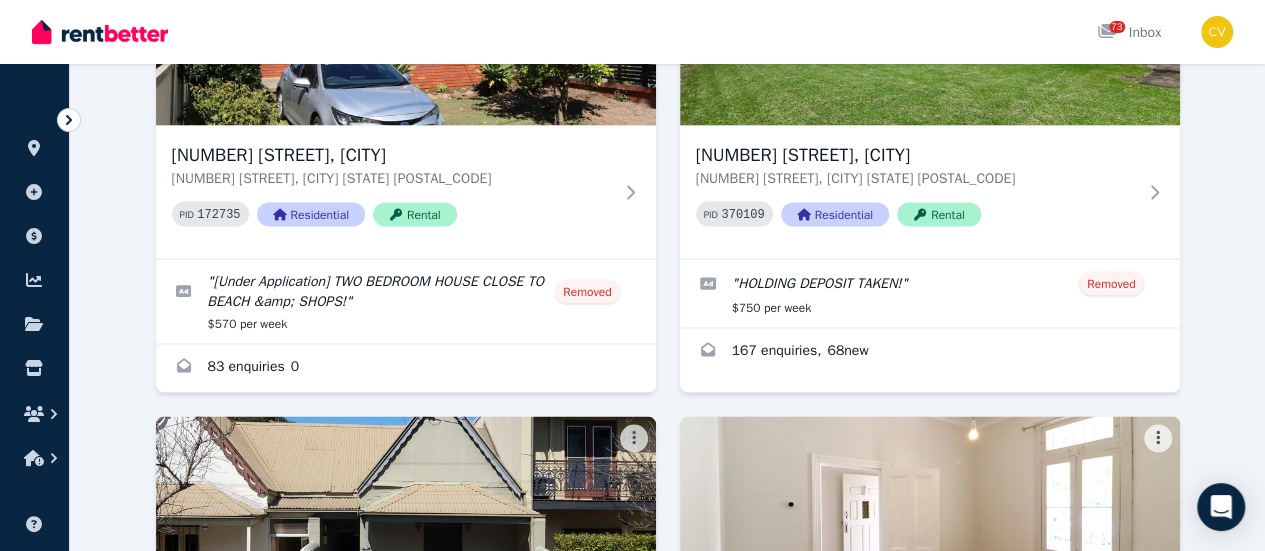 scroll, scrollTop: 1600, scrollLeft: 0, axis: vertical 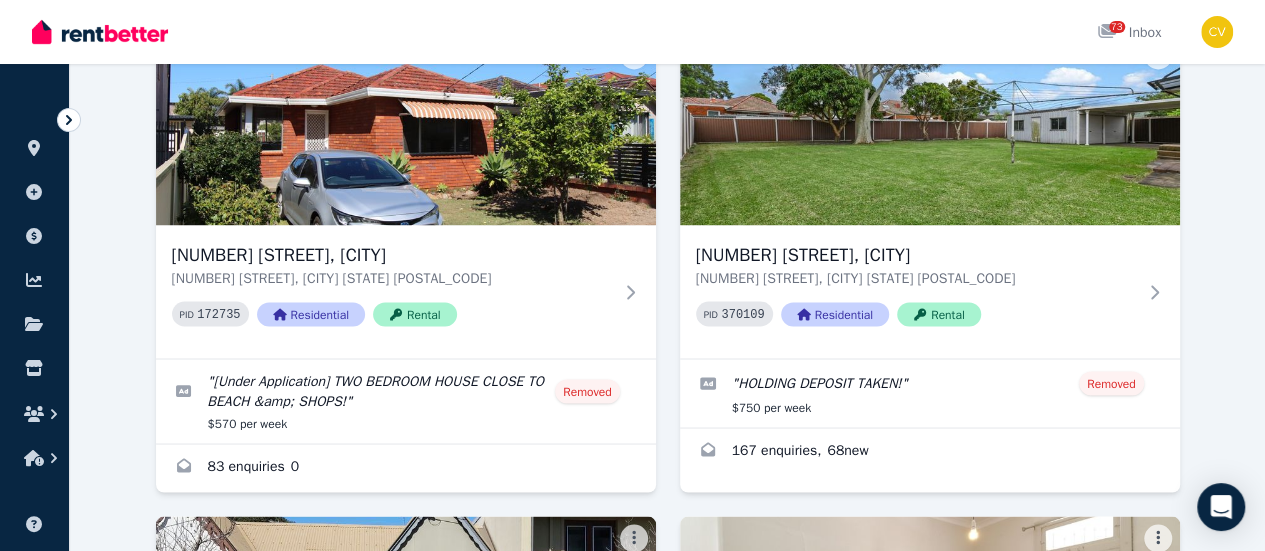 click at bounding box center (405, 1095) 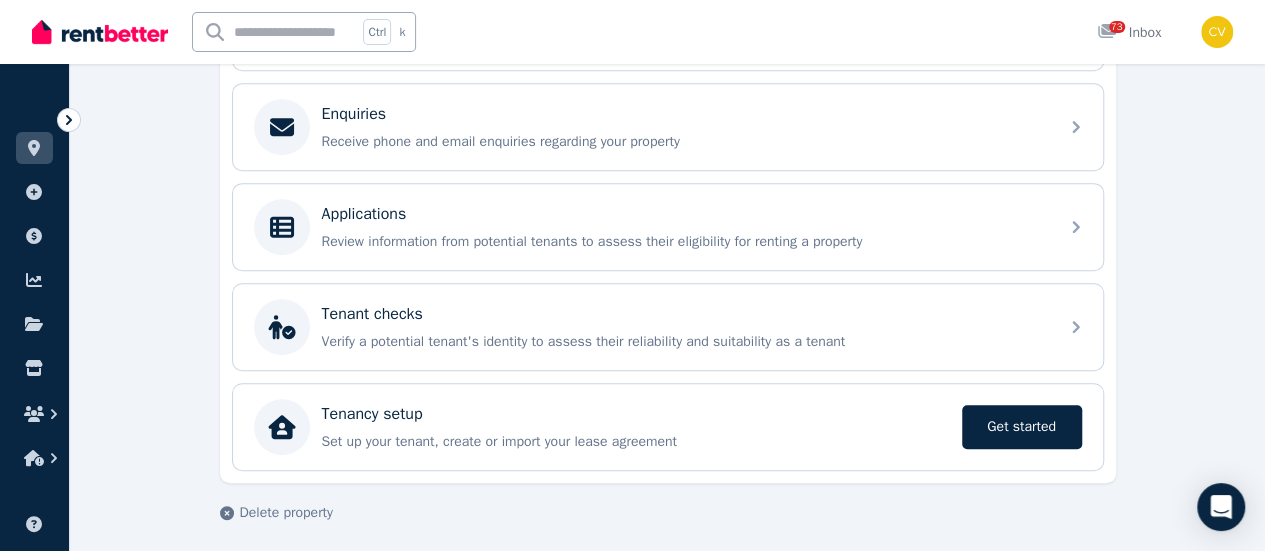 scroll, scrollTop: 96, scrollLeft: 0, axis: vertical 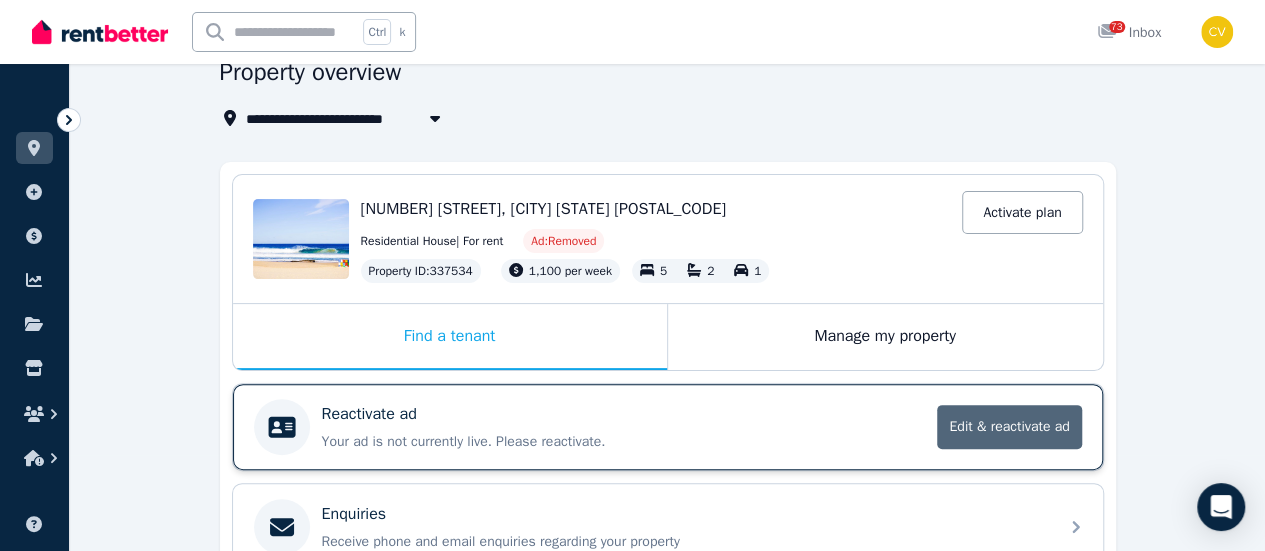 click on "Edit & reactivate ad" at bounding box center [1009, 427] 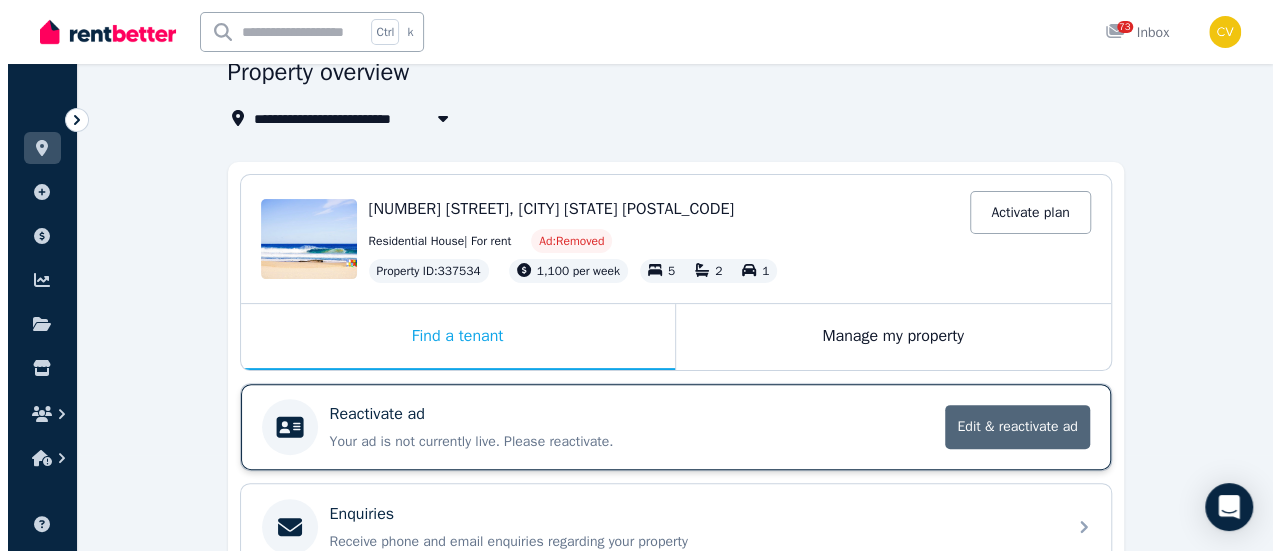 scroll, scrollTop: 0, scrollLeft: 0, axis: both 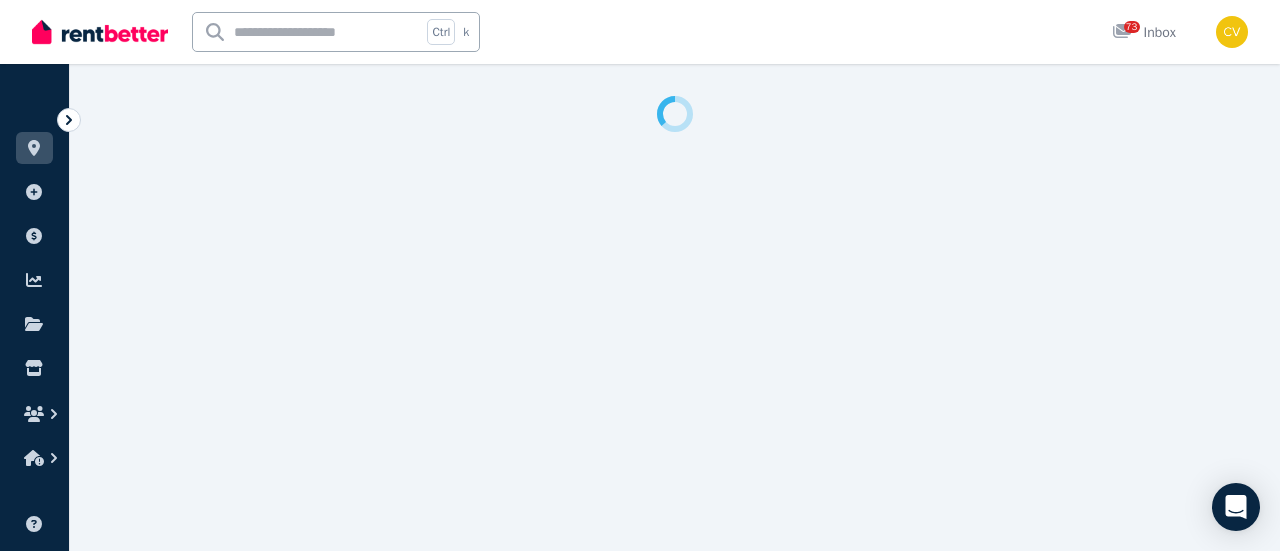 select on "**********" 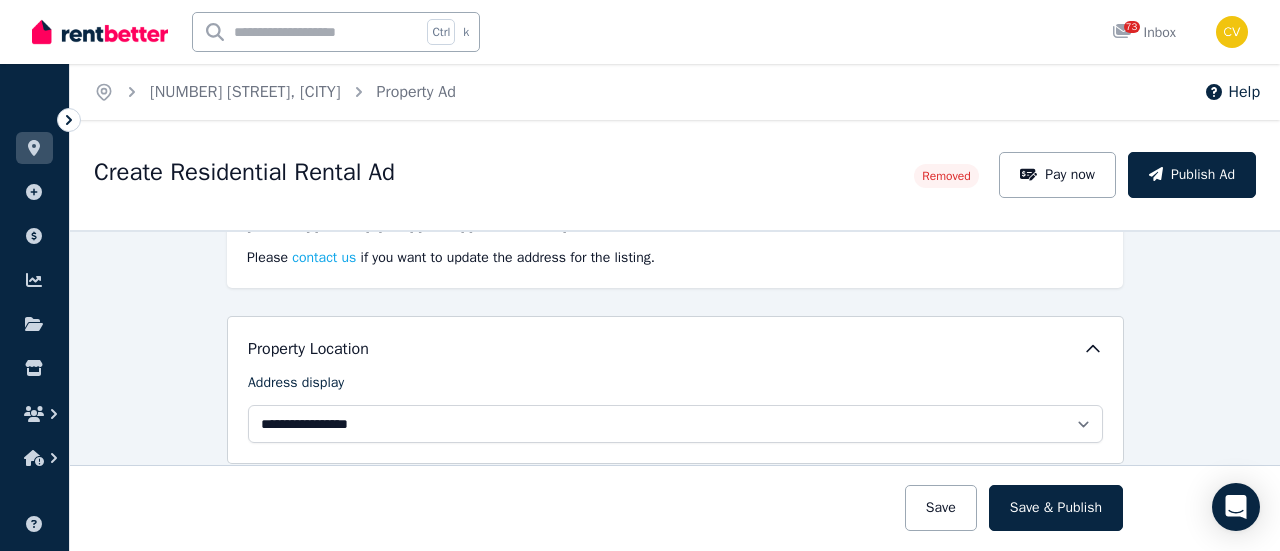 scroll, scrollTop: 400, scrollLeft: 0, axis: vertical 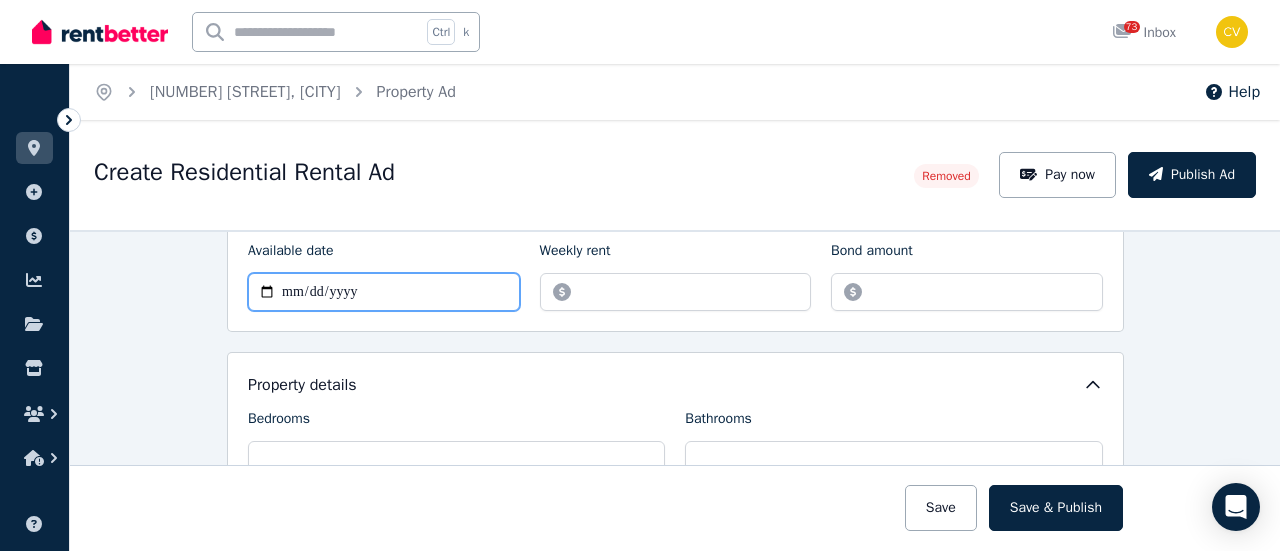 click on "**********" at bounding box center [384, 292] 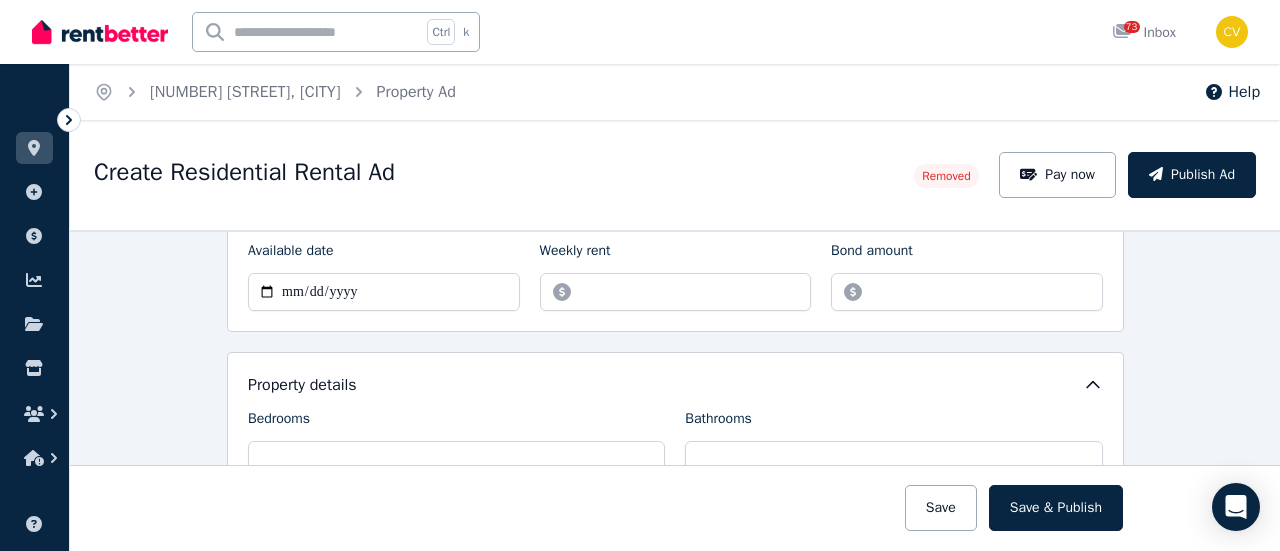 click on "**********" at bounding box center (675, 516) 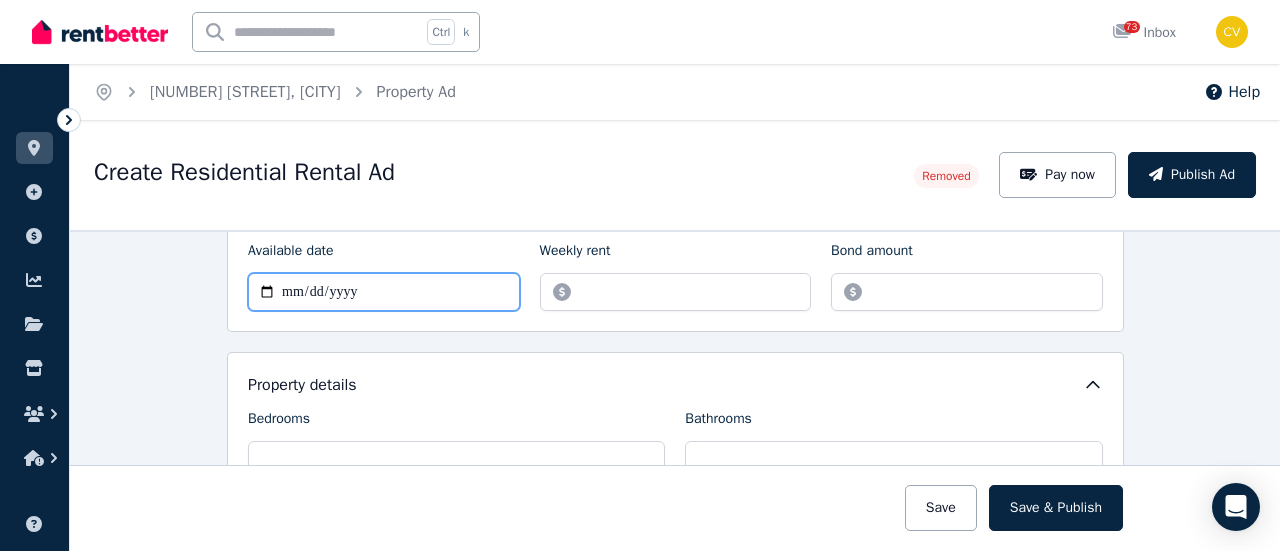 click on "**********" at bounding box center (384, 292) 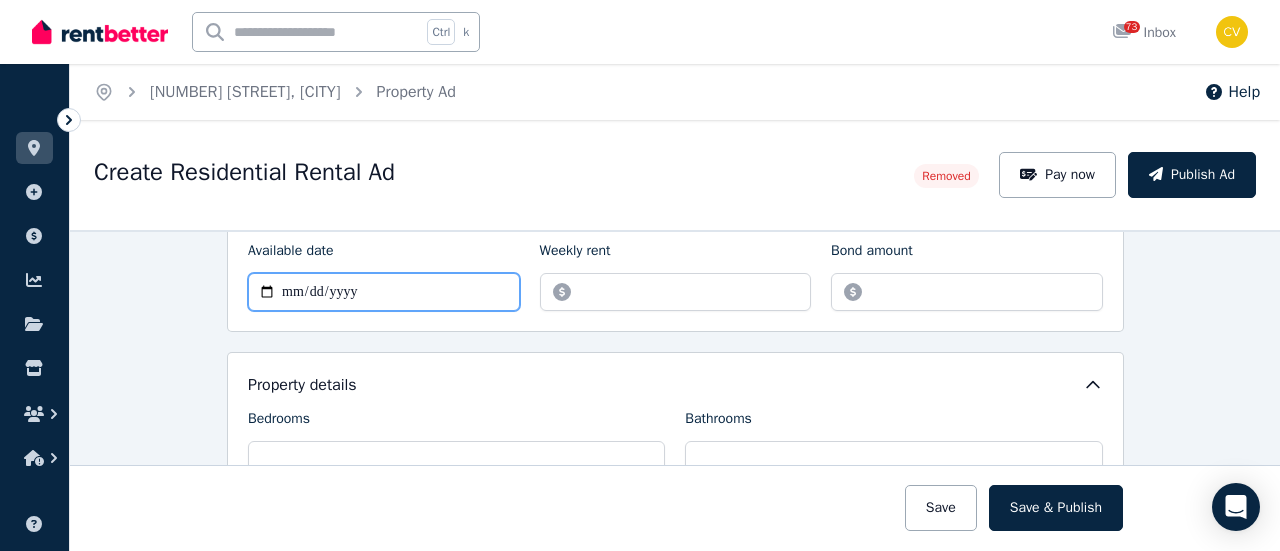 type on "**********" 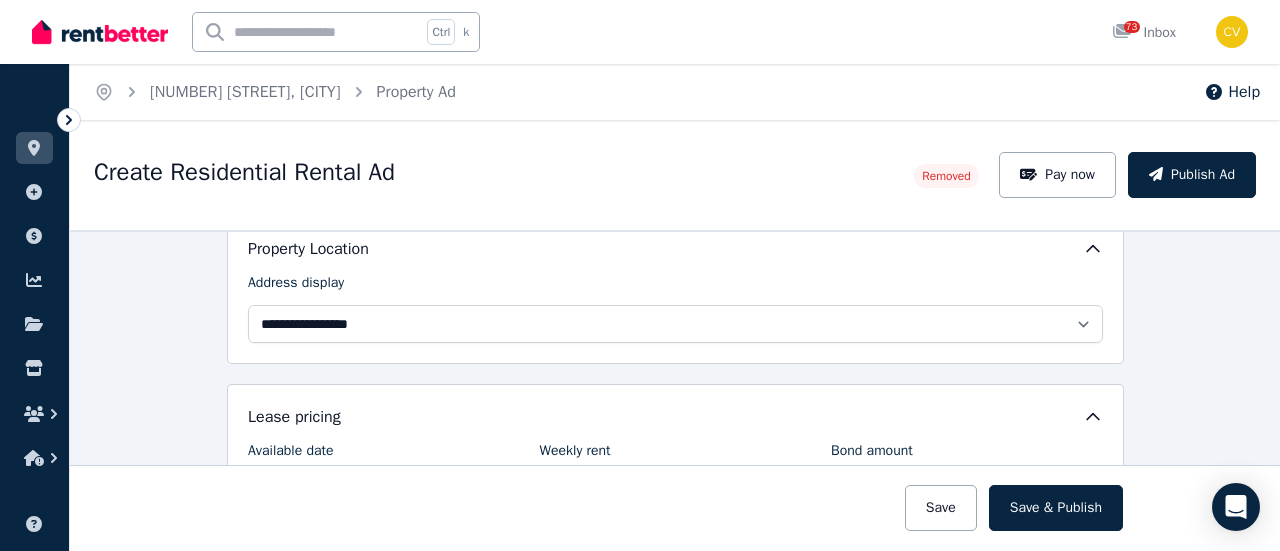 click on "Lease pricing Available date [DATE] Weekly rent [PRICE] Bond amount [PRICE]" at bounding box center (675, 458) 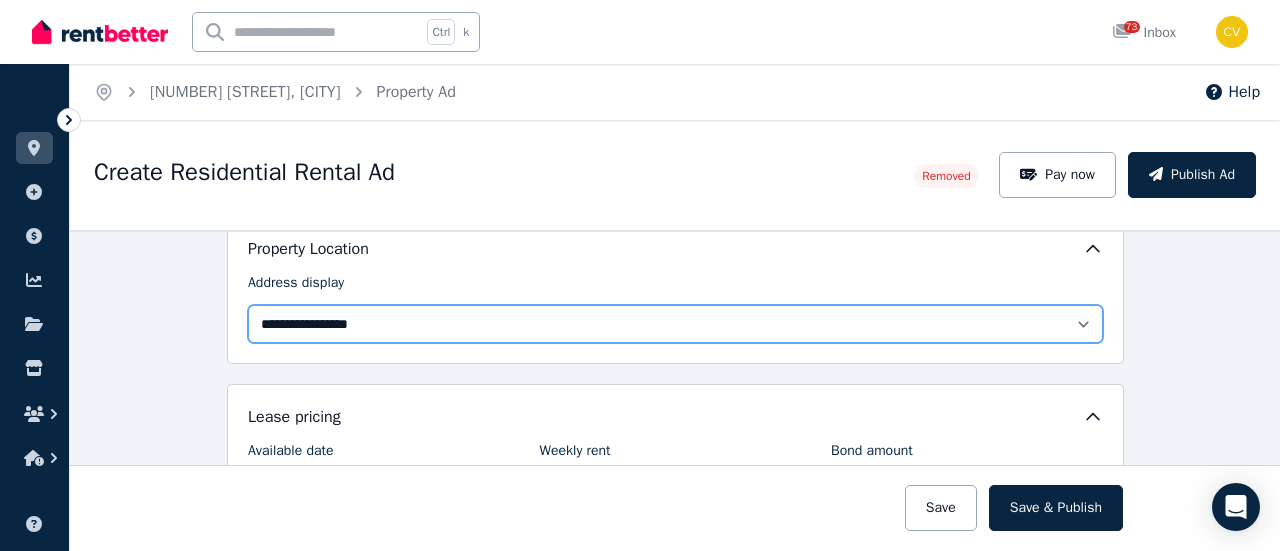 click on "**********" at bounding box center (675, 324) 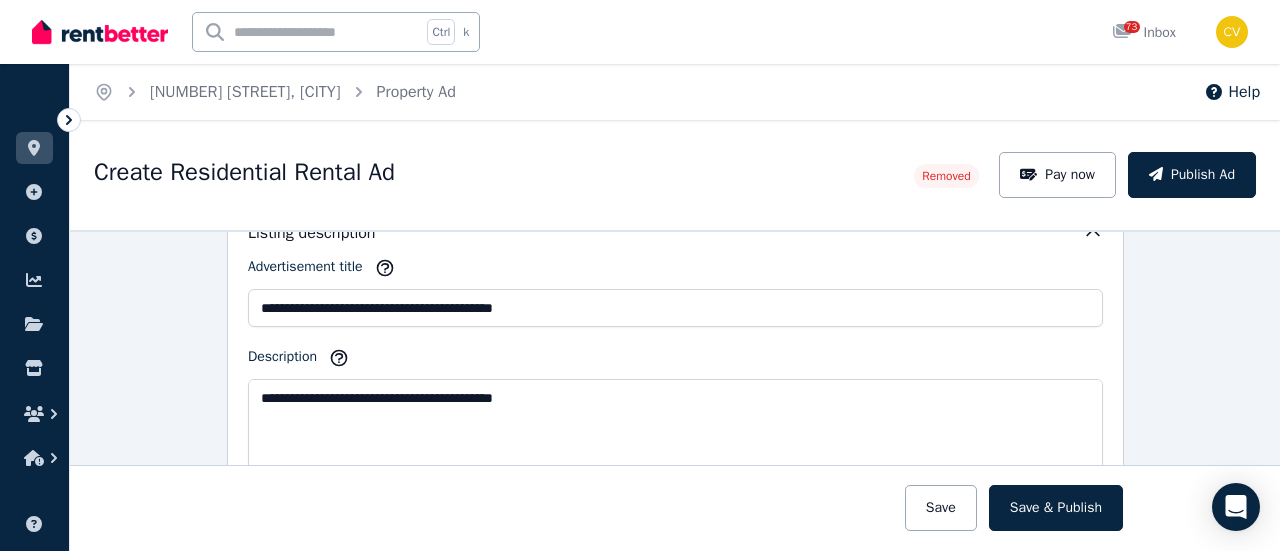 scroll, scrollTop: 1000, scrollLeft: 0, axis: vertical 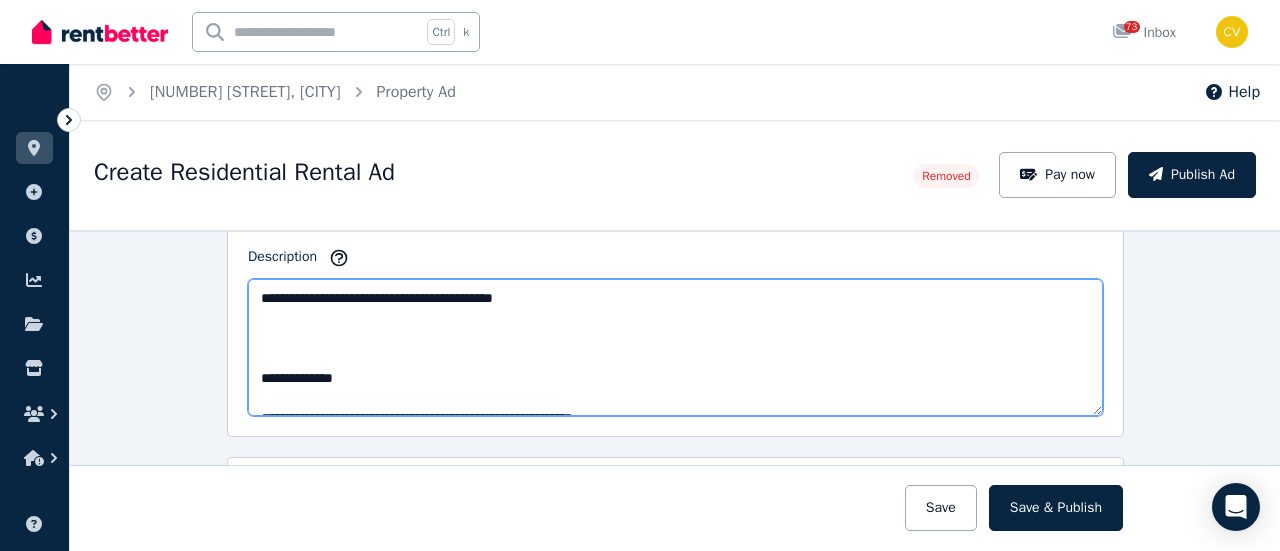 click on "**********" at bounding box center [675, 347] 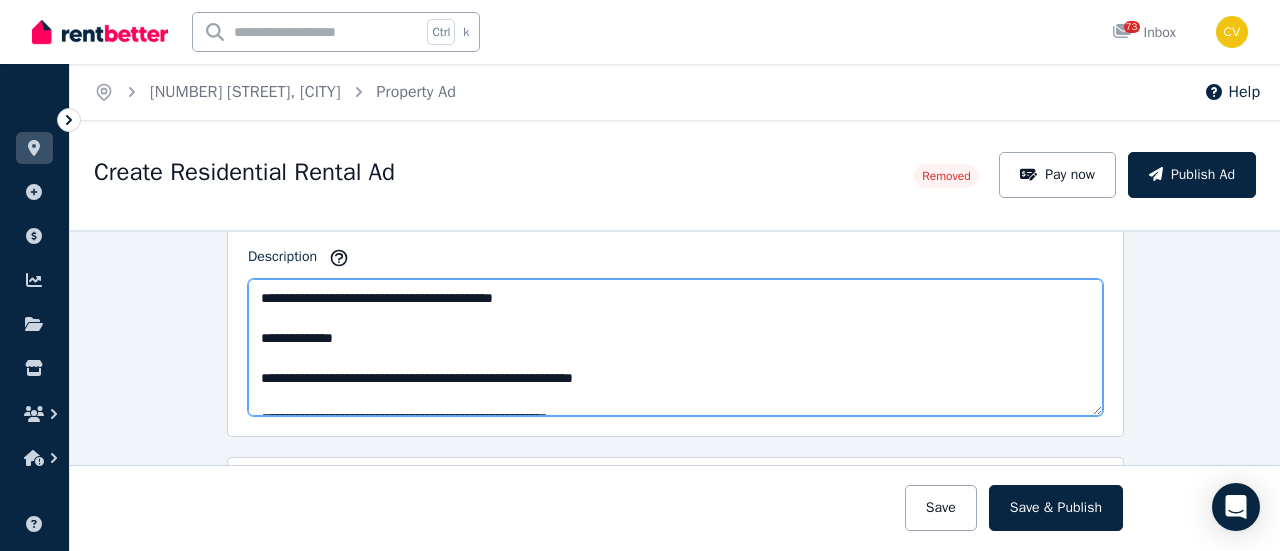 click on "**********" at bounding box center (675, 347) 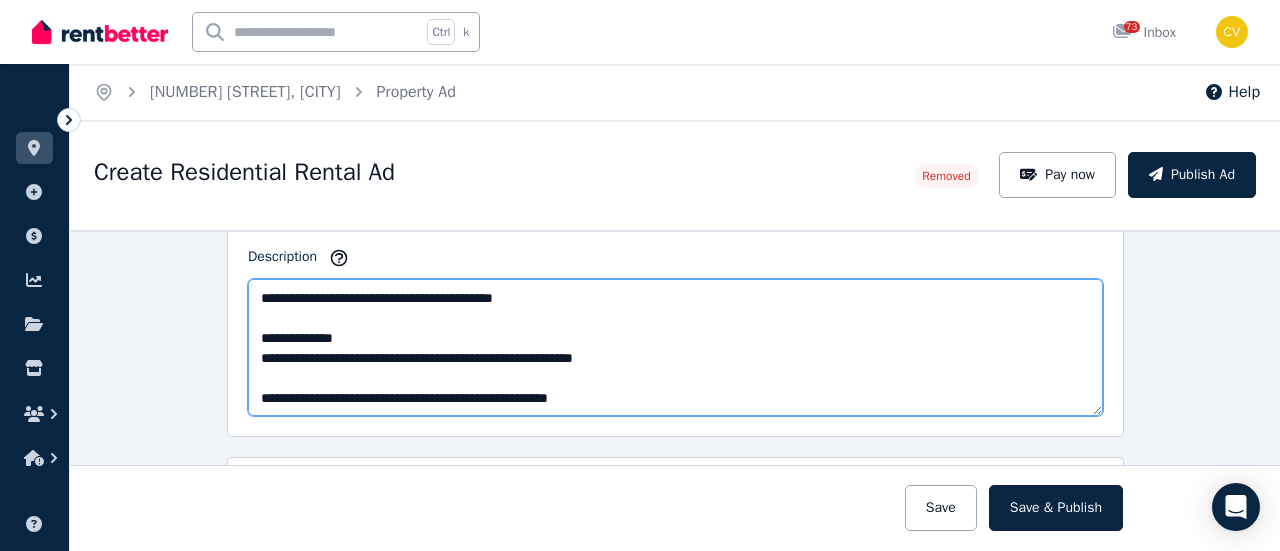 click on "**********" at bounding box center (675, 347) 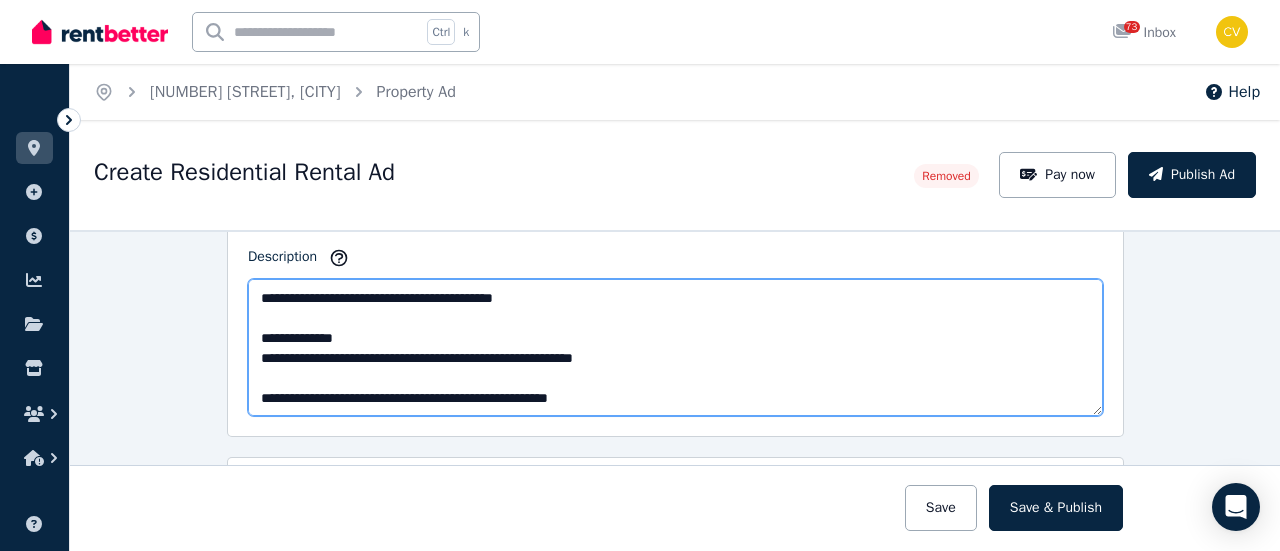click on "**********" at bounding box center [675, 347] 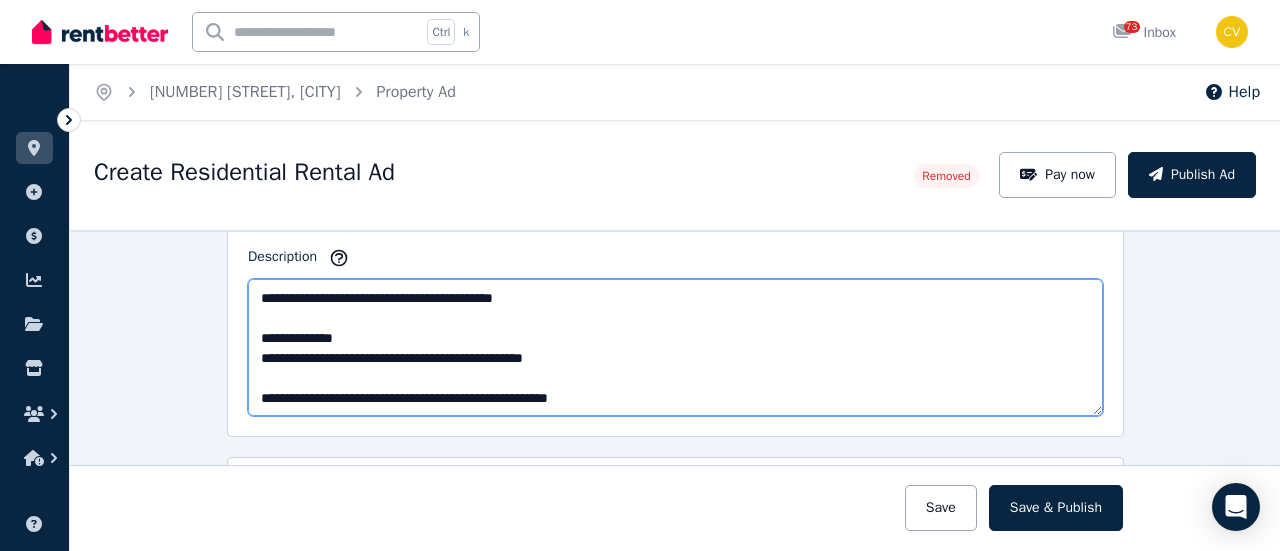 click on "**********" at bounding box center (675, 347) 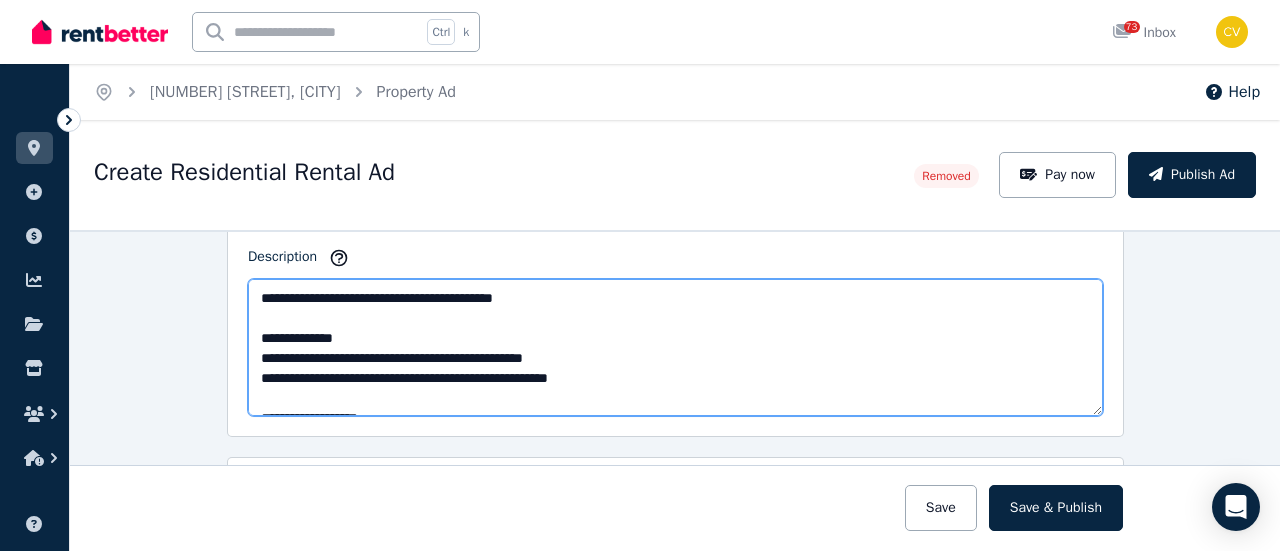 scroll, scrollTop: 100, scrollLeft: 0, axis: vertical 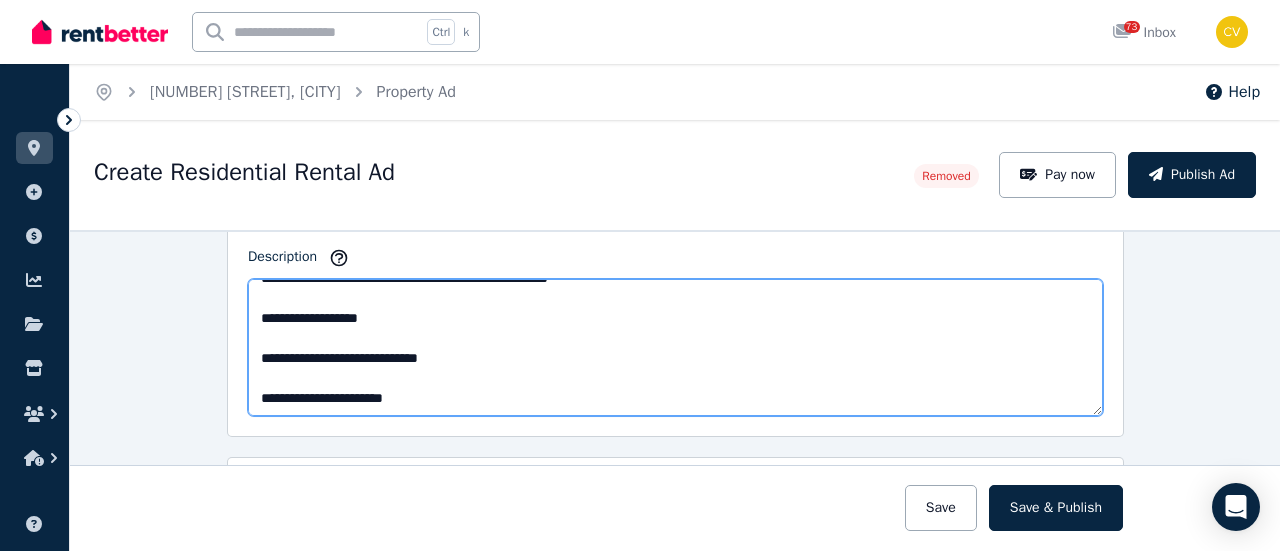 click on "**********" at bounding box center (675, 347) 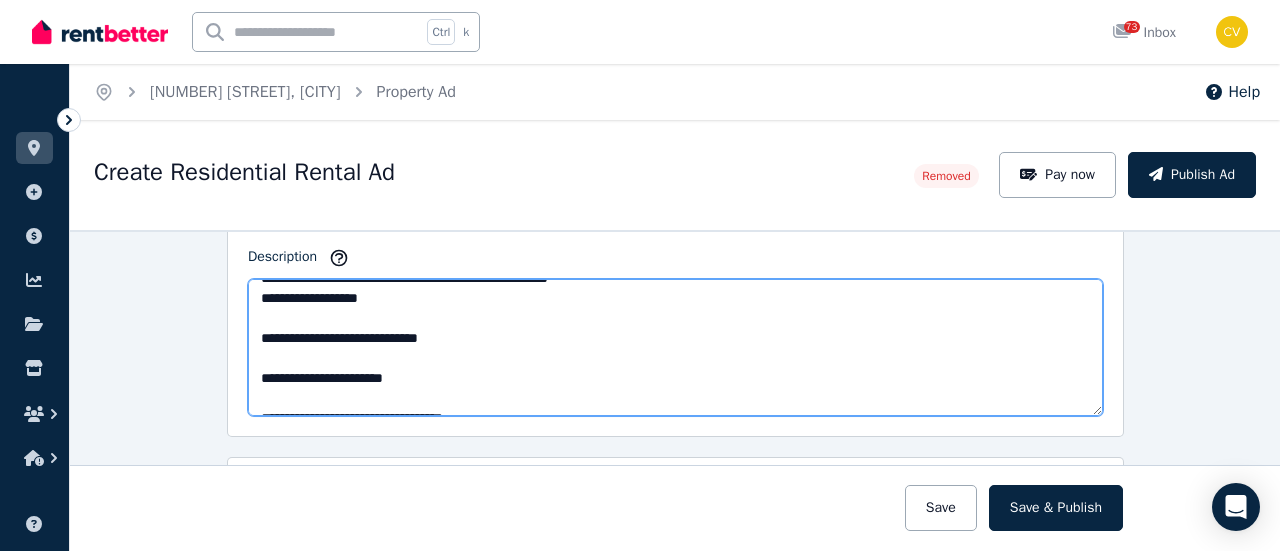 click on "**********" at bounding box center [675, 347] 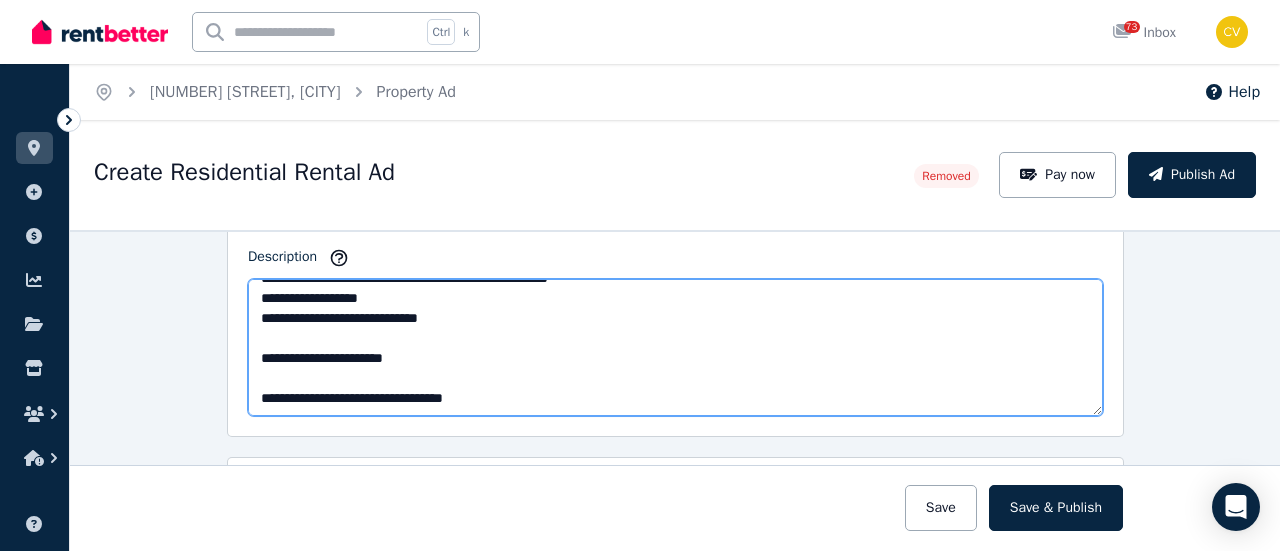 click on "**********" at bounding box center [675, 347] 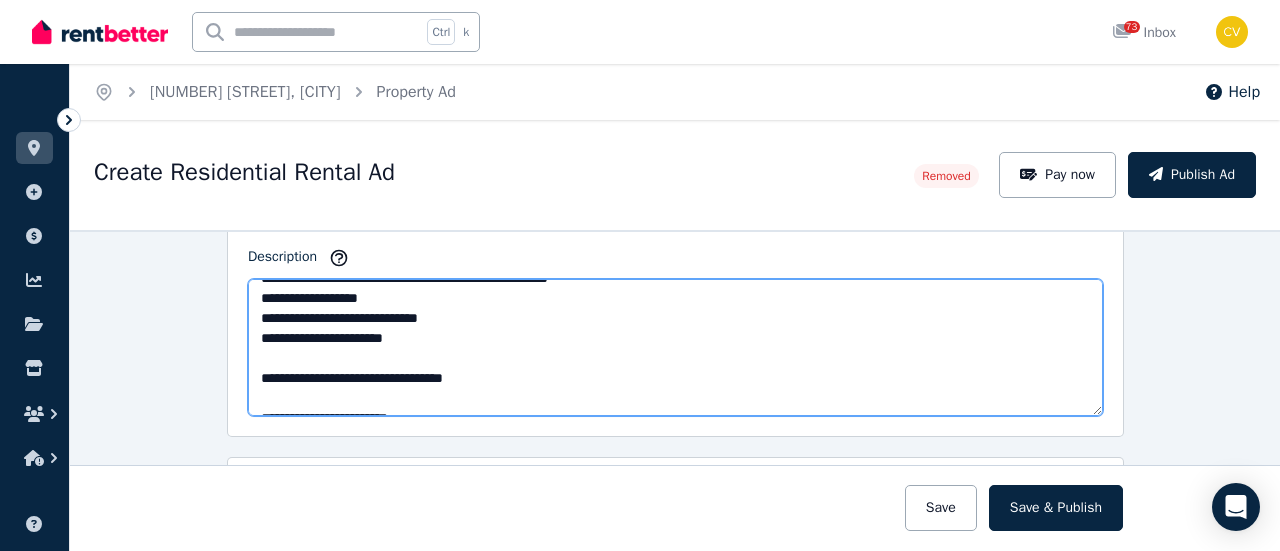 click on "**********" at bounding box center [675, 347] 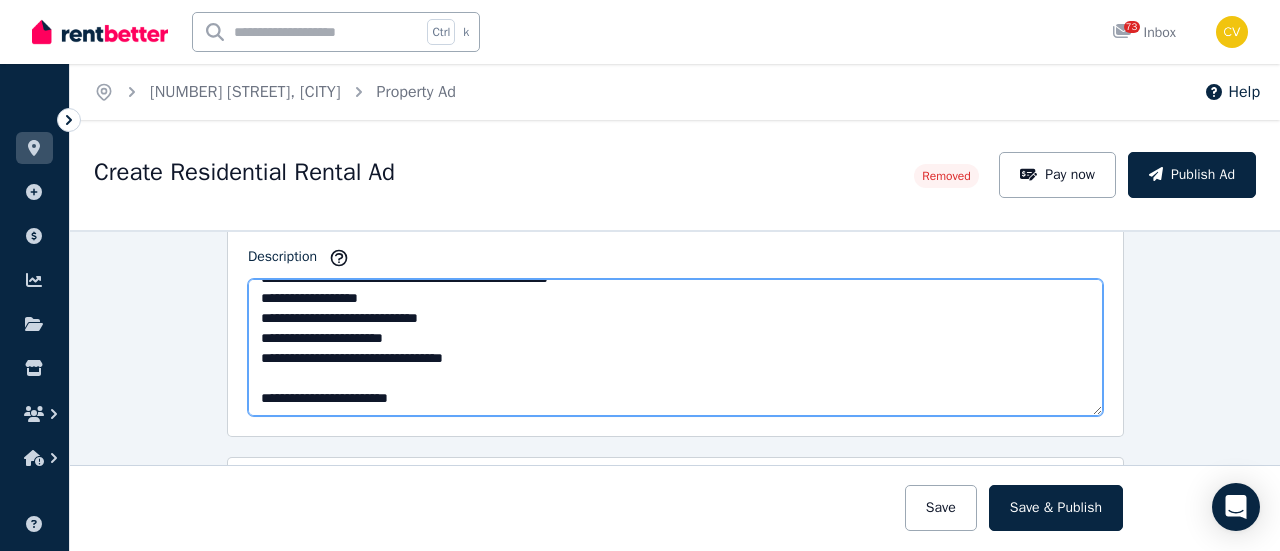 click on "**********" at bounding box center [675, 347] 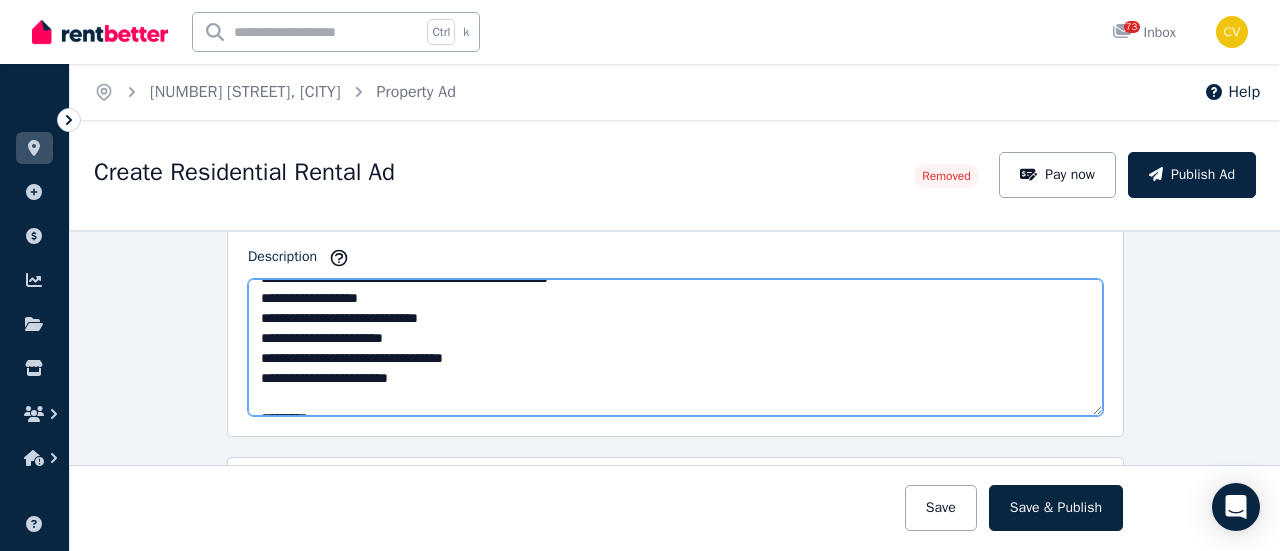 scroll, scrollTop: 200, scrollLeft: 0, axis: vertical 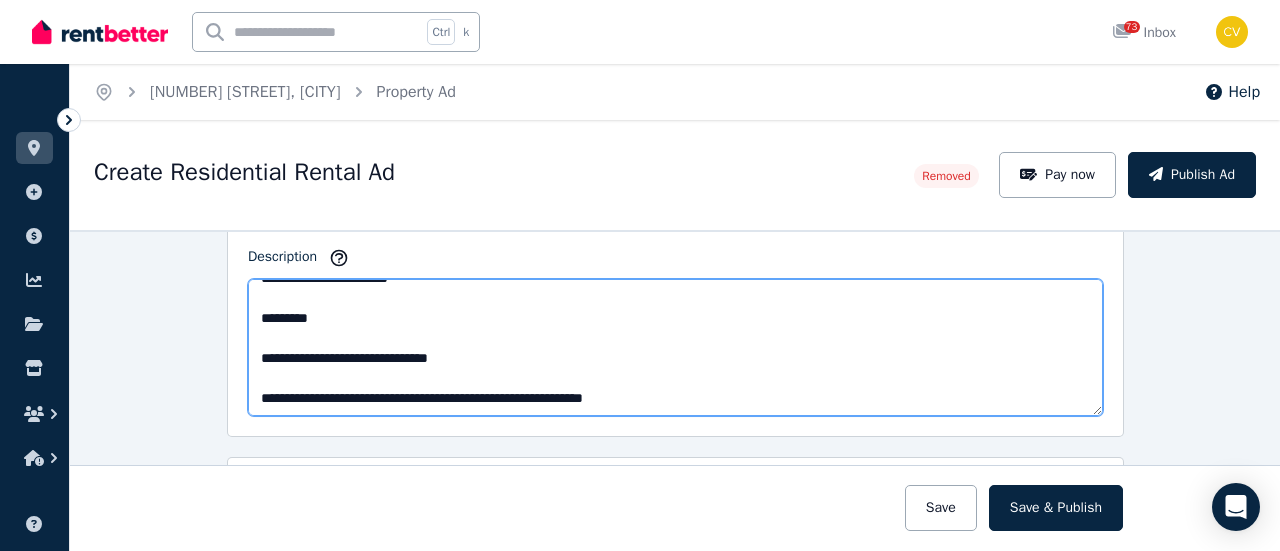 click on "**********" at bounding box center (675, 347) 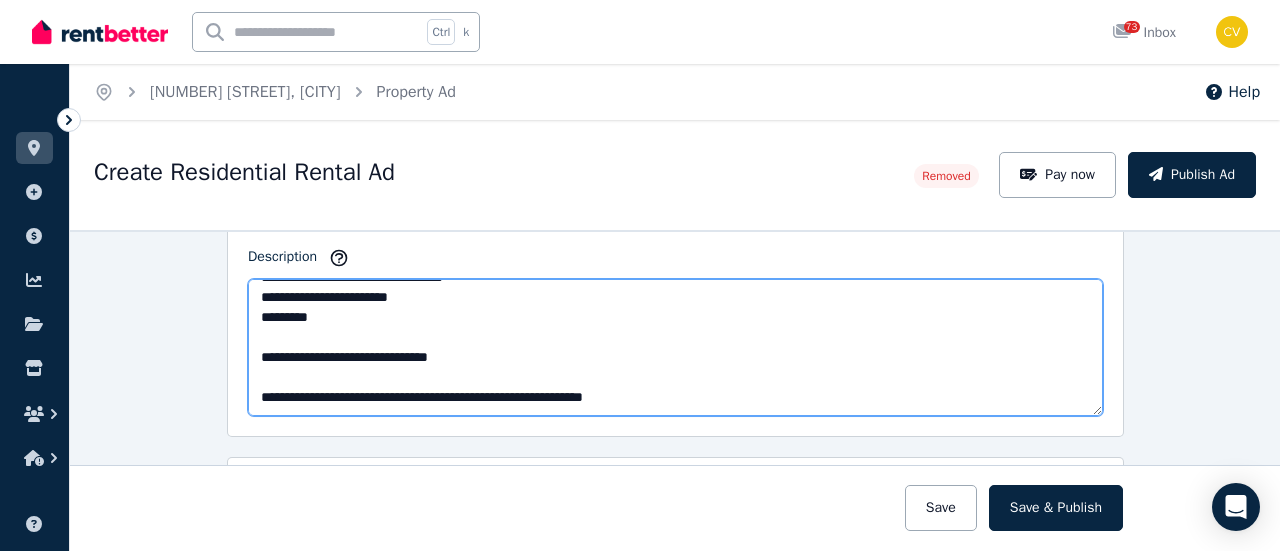 scroll, scrollTop: 180, scrollLeft: 0, axis: vertical 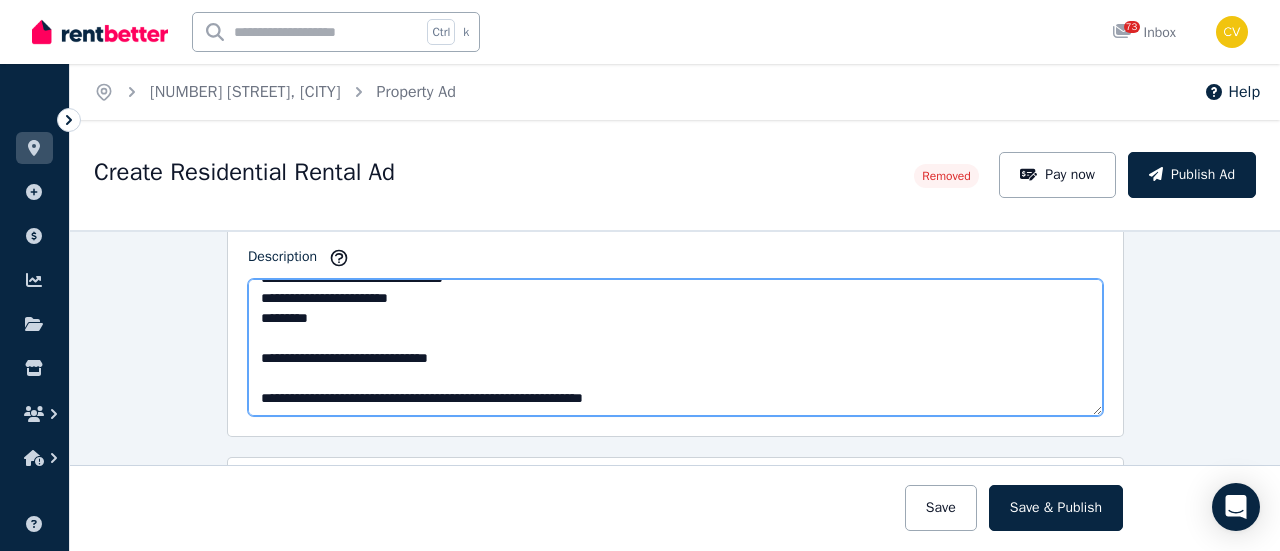 click on "**********" at bounding box center [675, 347] 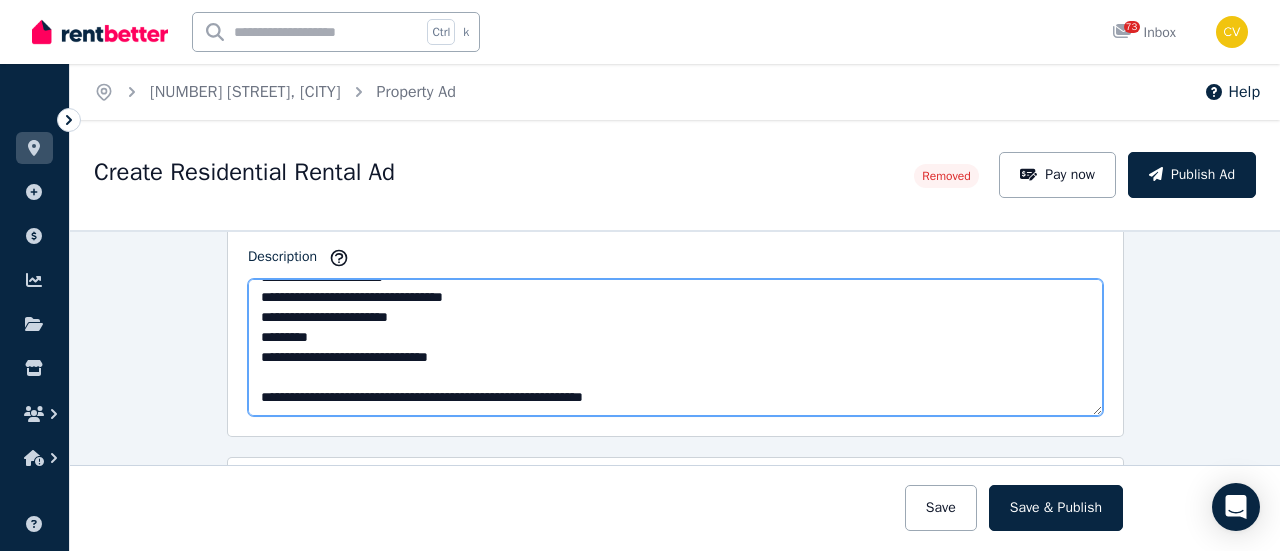 scroll, scrollTop: 160, scrollLeft: 0, axis: vertical 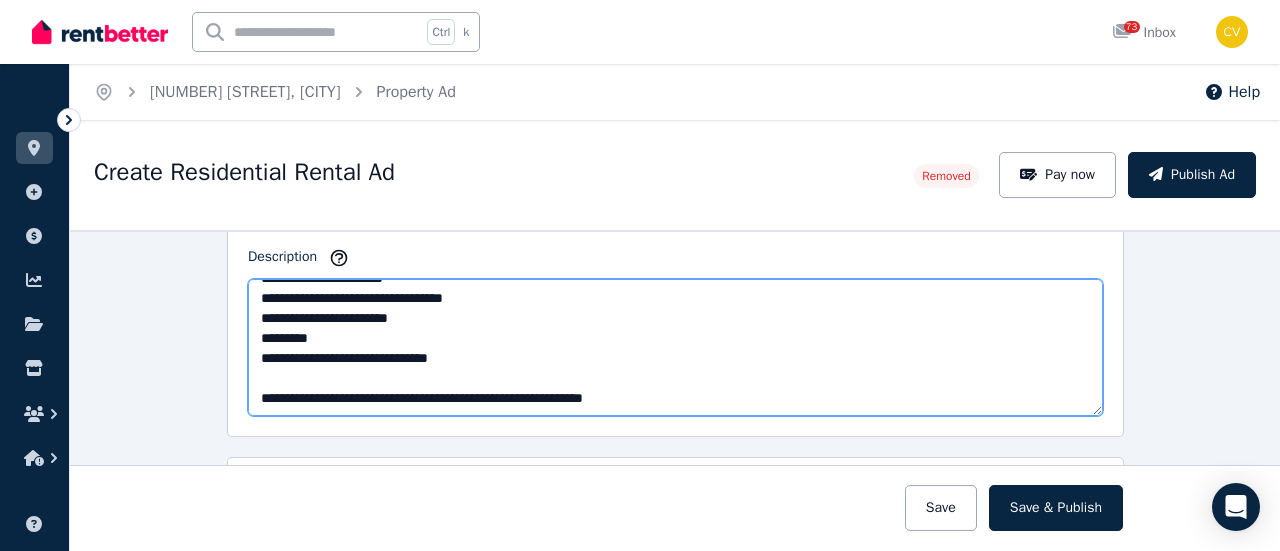 click on "**********" at bounding box center (675, 347) 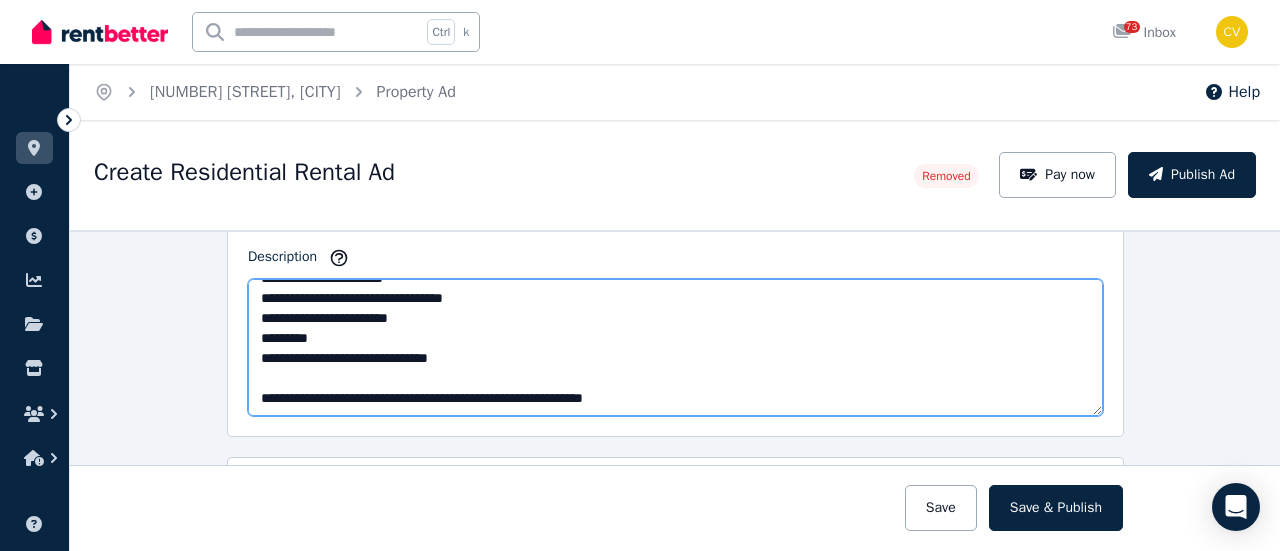 click on "**********" at bounding box center (675, 347) 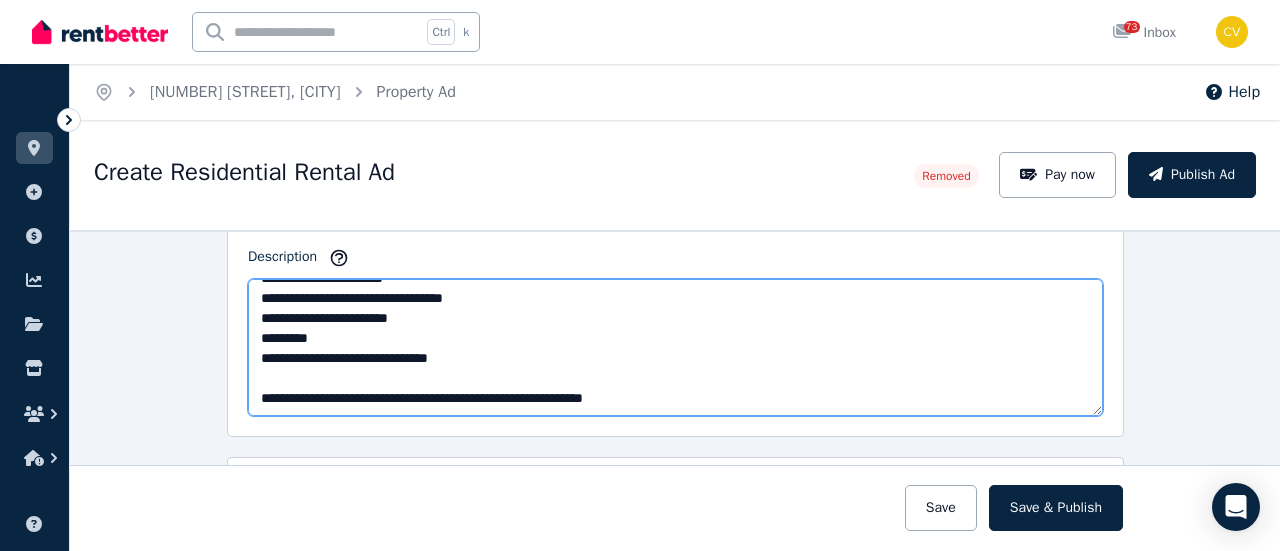 click on "**********" at bounding box center [675, 347] 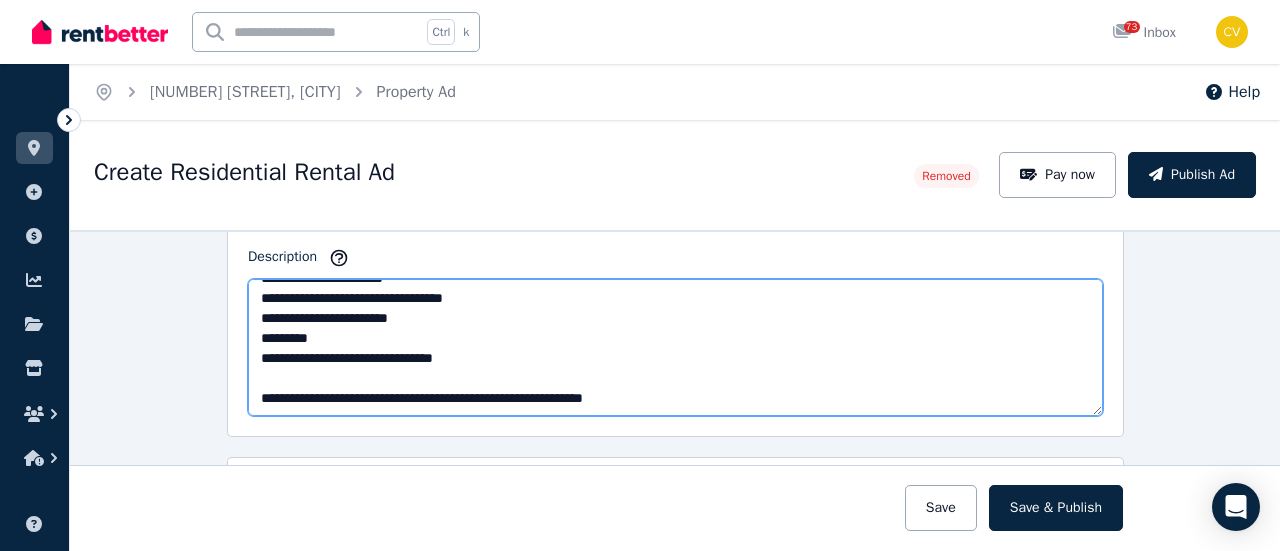 click on "**********" at bounding box center [675, 347] 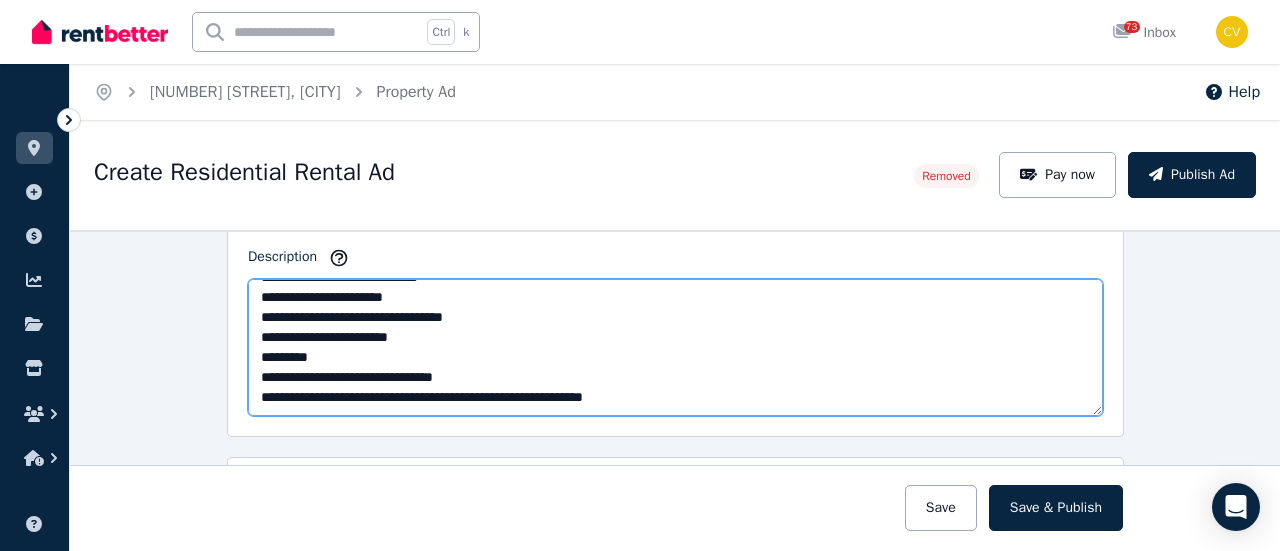 scroll, scrollTop: 140, scrollLeft: 0, axis: vertical 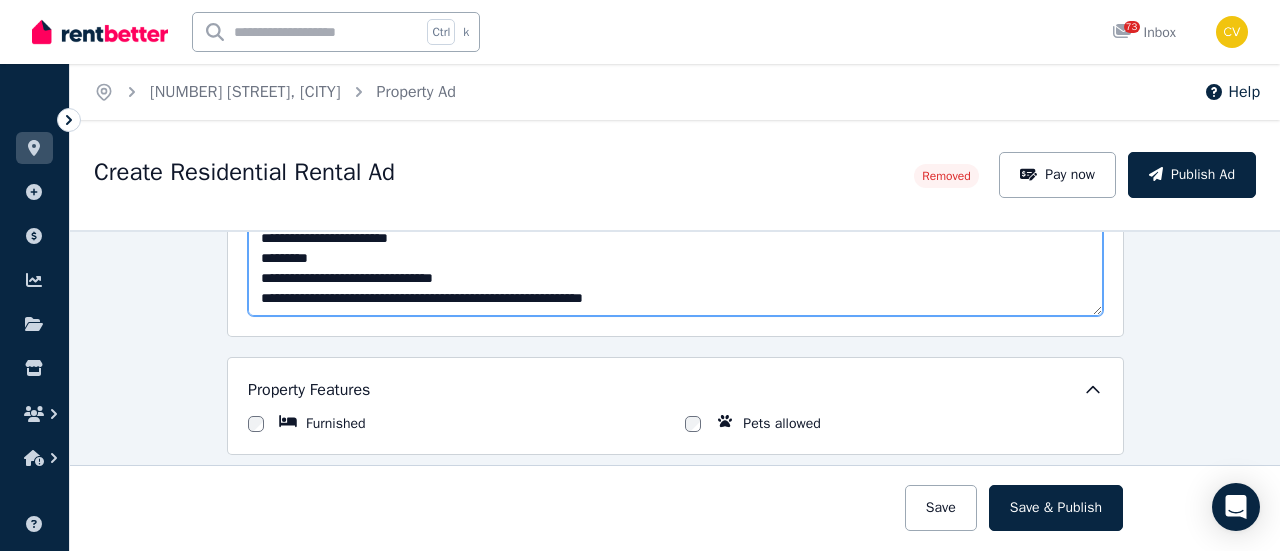 click on "**********" at bounding box center [675, 247] 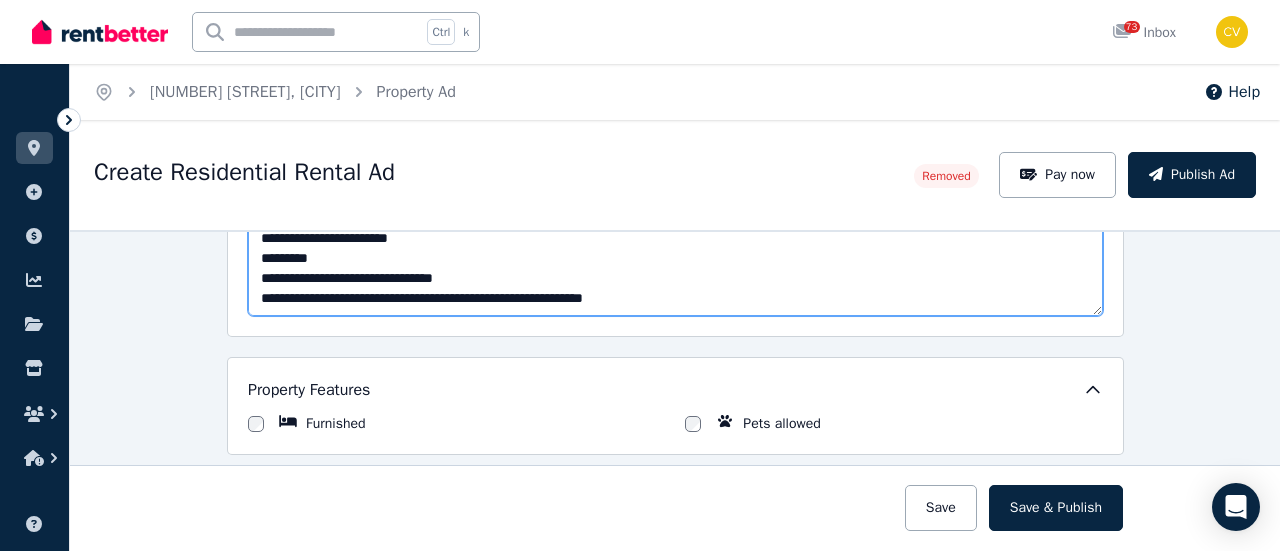click on "**********" at bounding box center (675, 247) 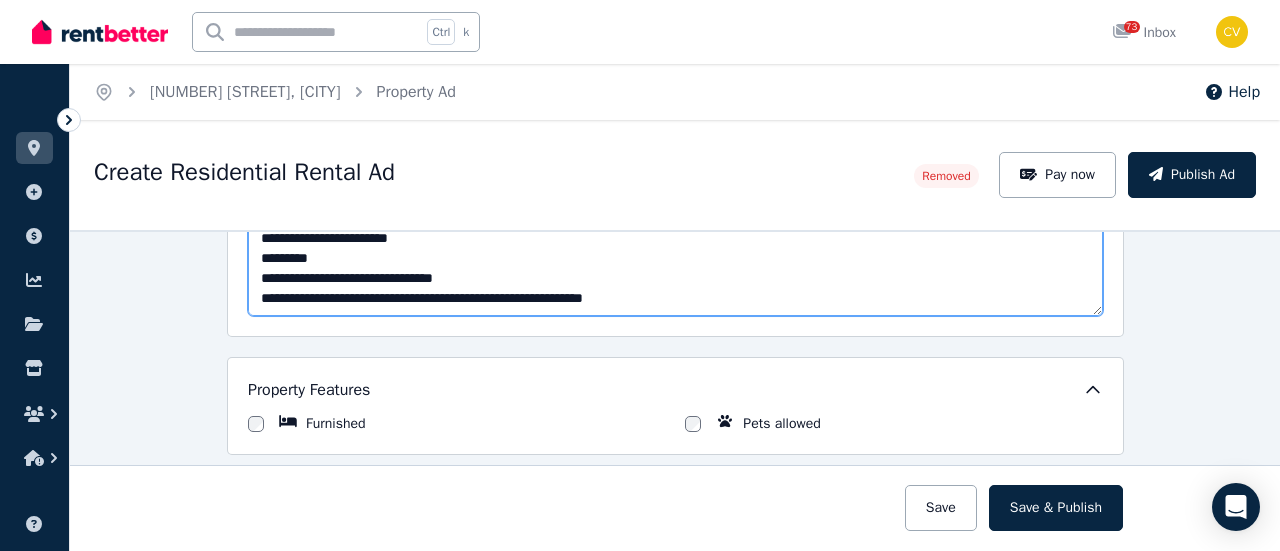 click on "**********" at bounding box center [675, 247] 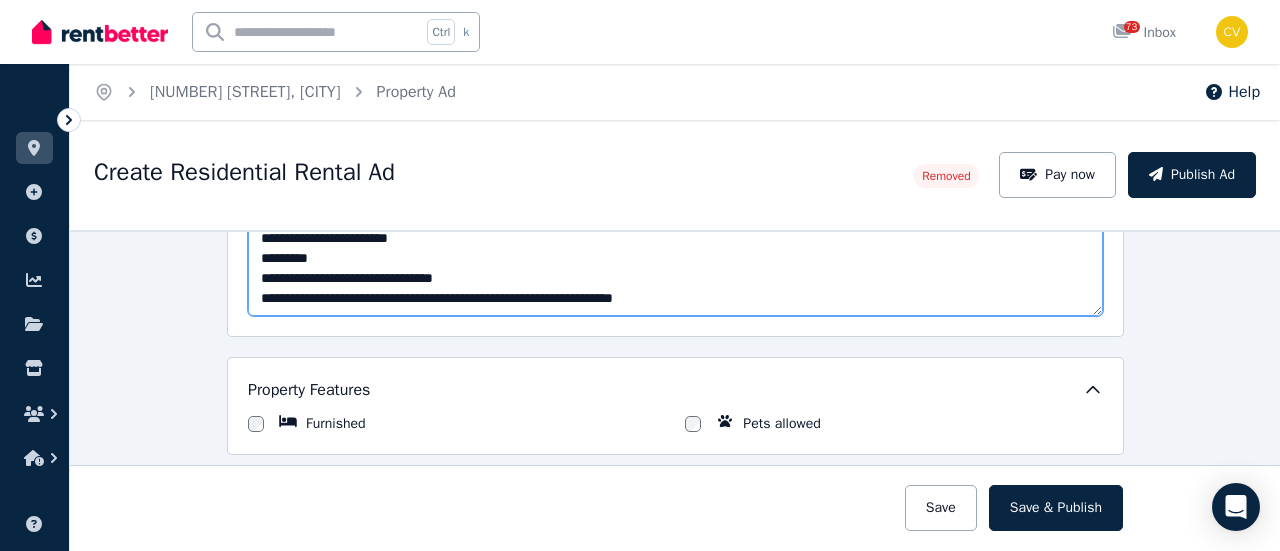 type on "**********" 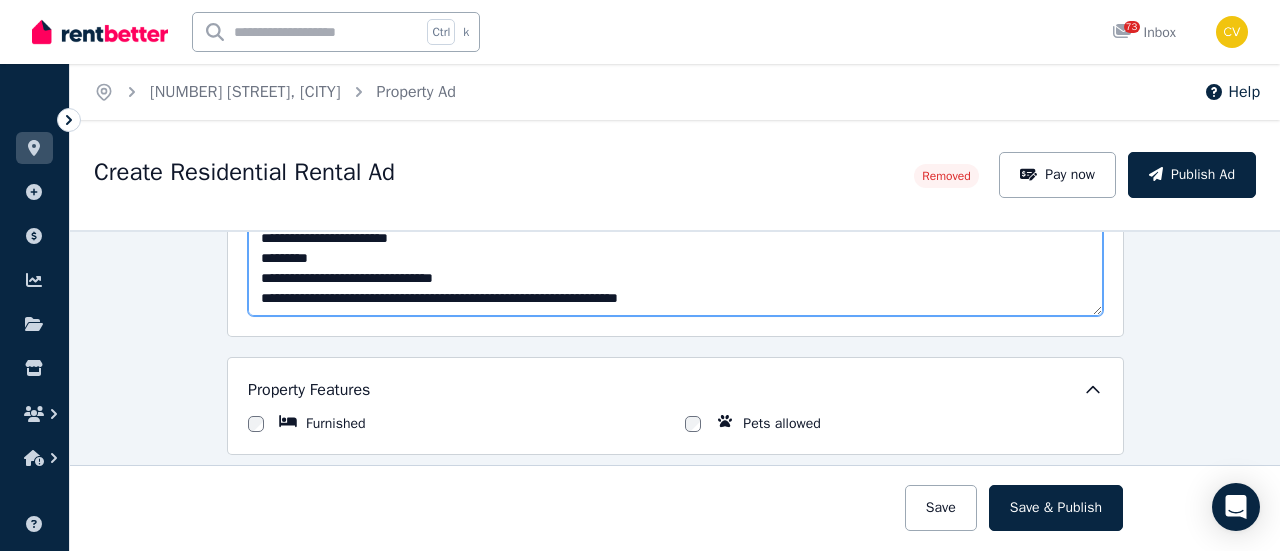 click on "**********" at bounding box center (675, 247) 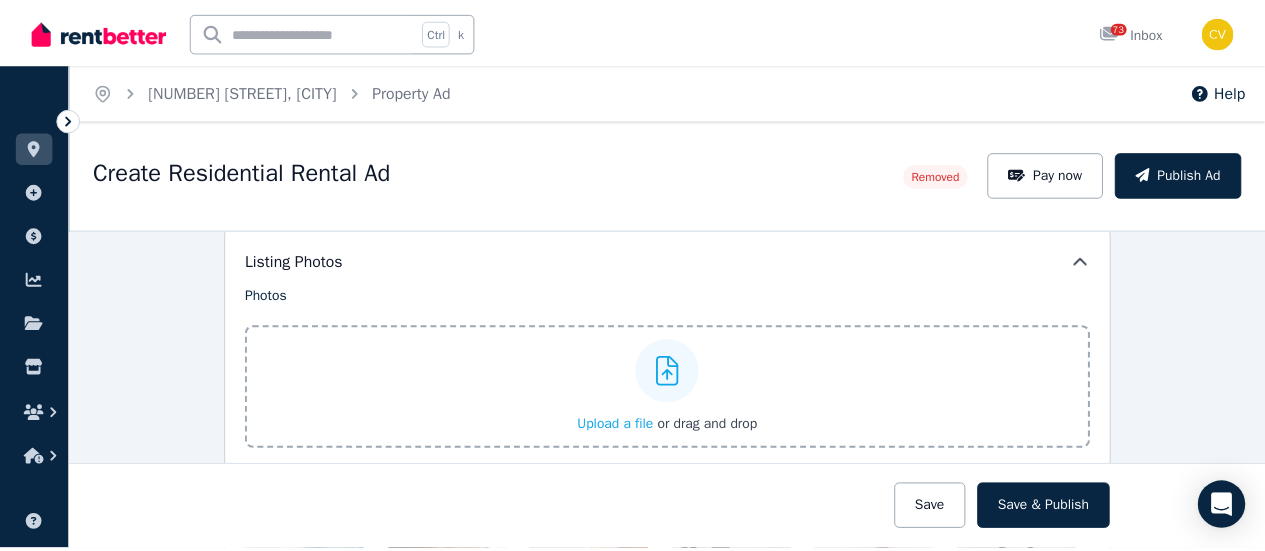 scroll, scrollTop: 2300, scrollLeft: 0, axis: vertical 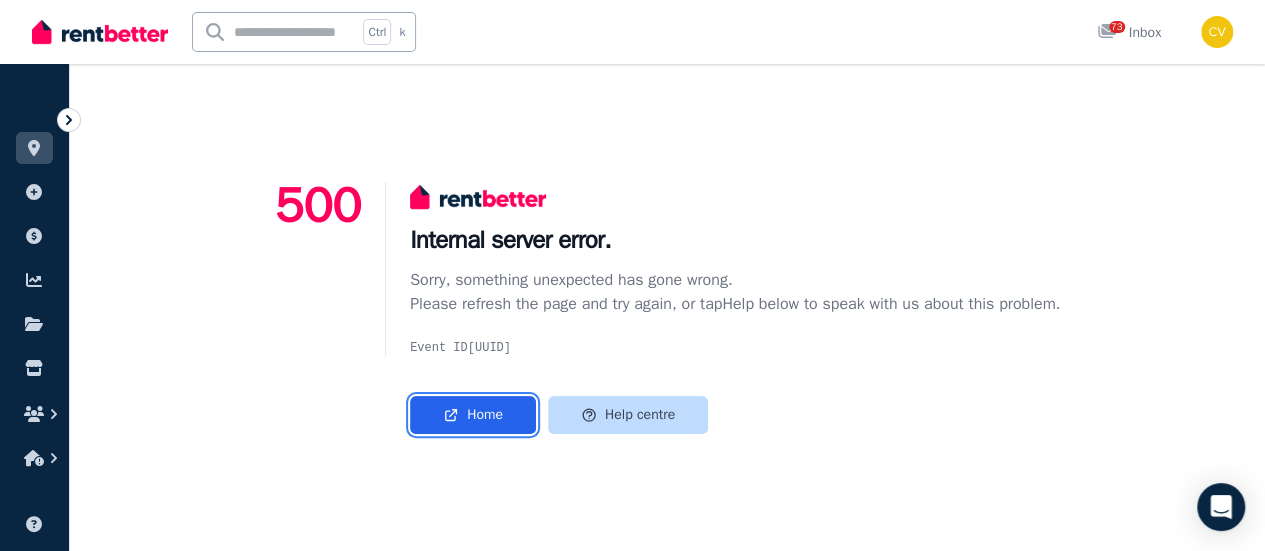 click on "Home" at bounding box center (473, 415) 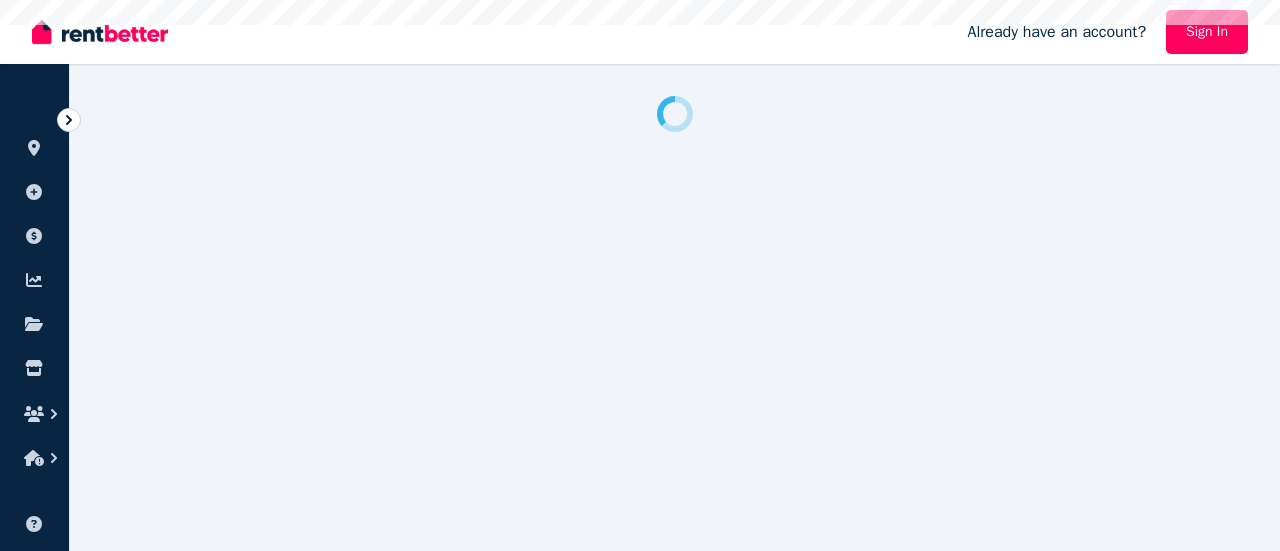 scroll, scrollTop: 0, scrollLeft: 0, axis: both 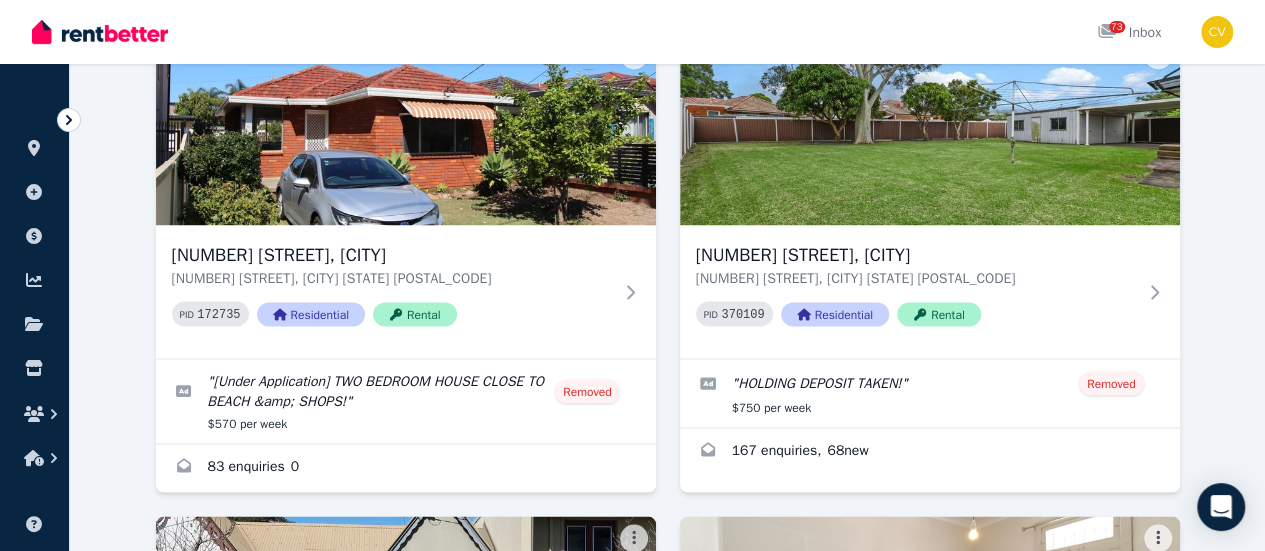 click at bounding box center [405, 1095] 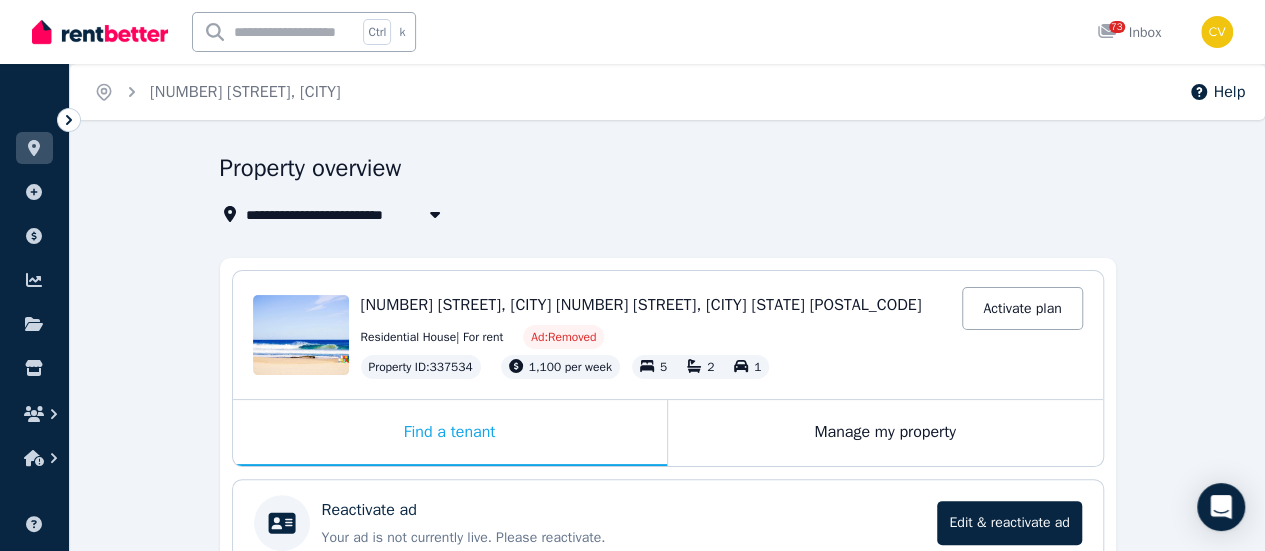 scroll, scrollTop: 200, scrollLeft: 0, axis: vertical 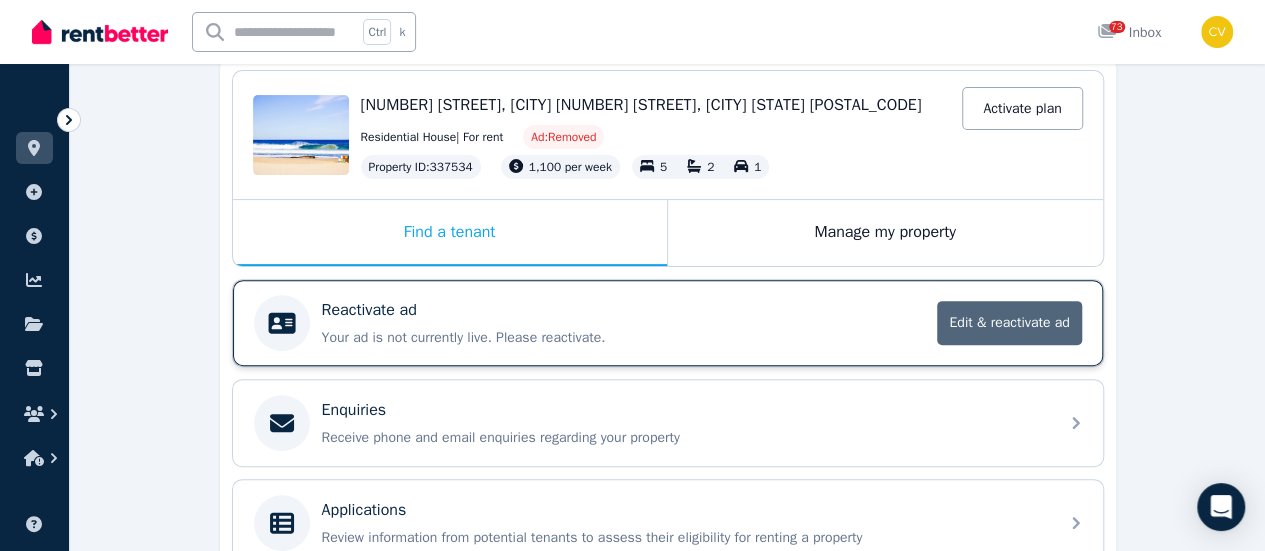 click on "Edit & reactivate ad" at bounding box center (1009, 323) 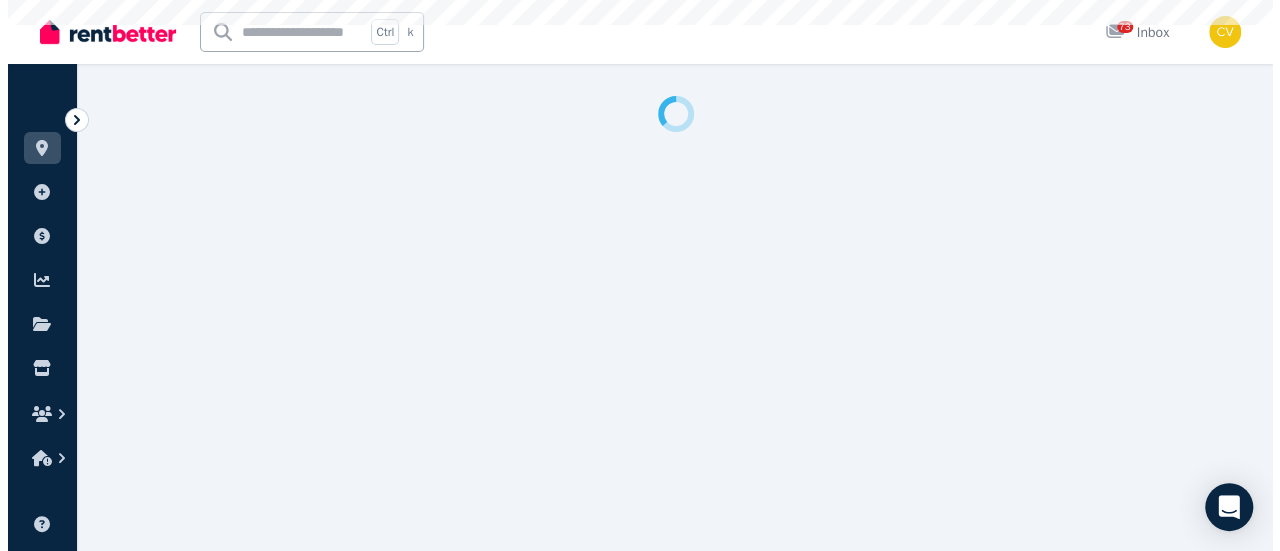 scroll, scrollTop: 0, scrollLeft: 0, axis: both 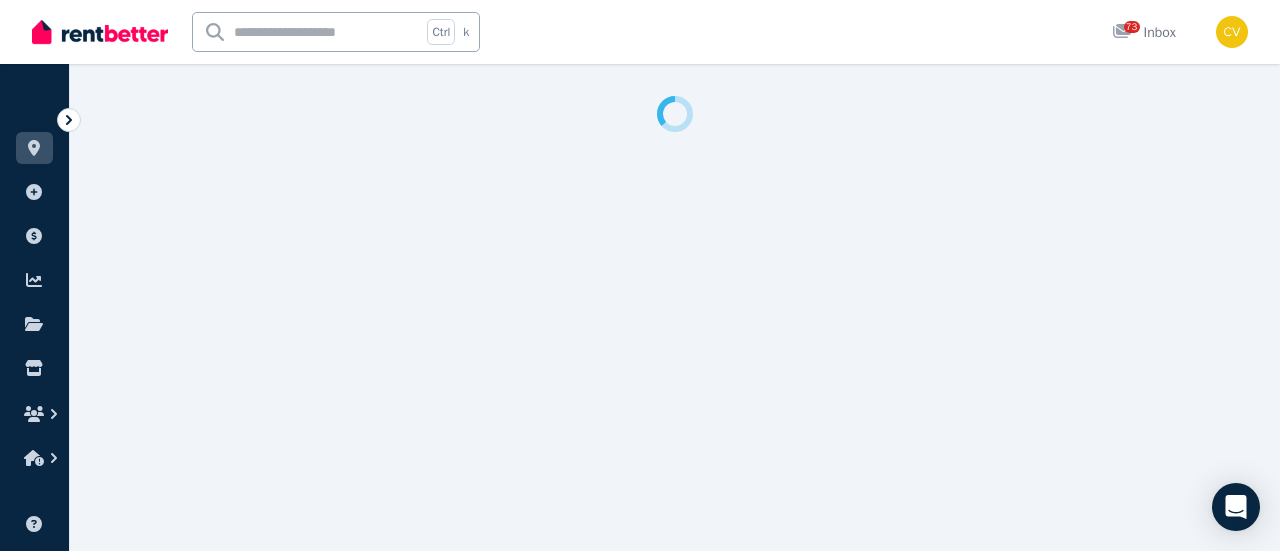select on "**********" 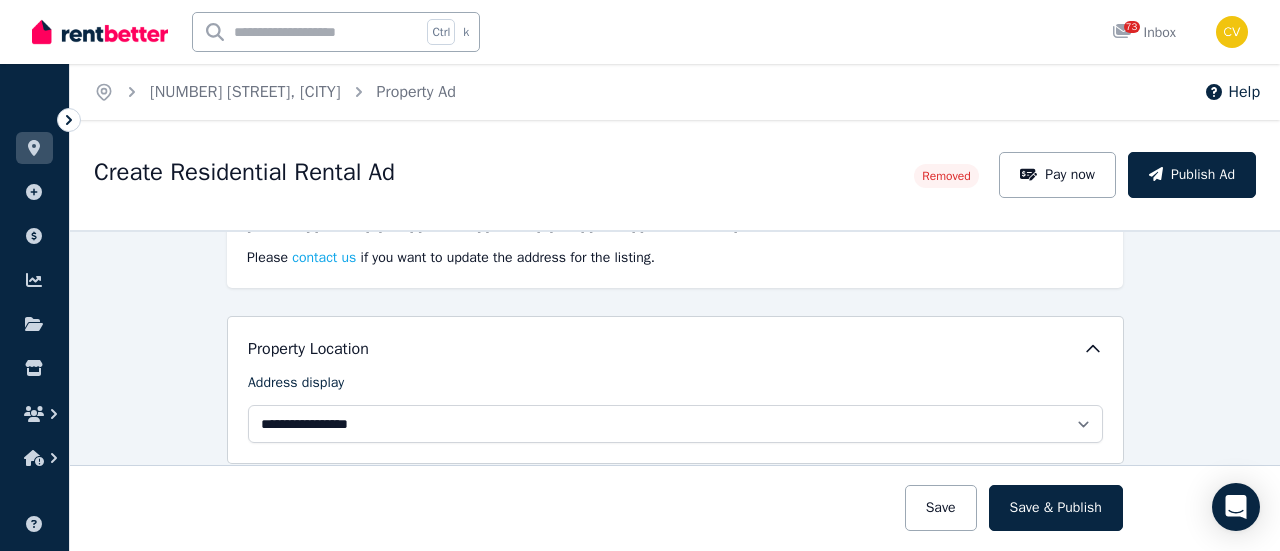 scroll, scrollTop: 400, scrollLeft: 0, axis: vertical 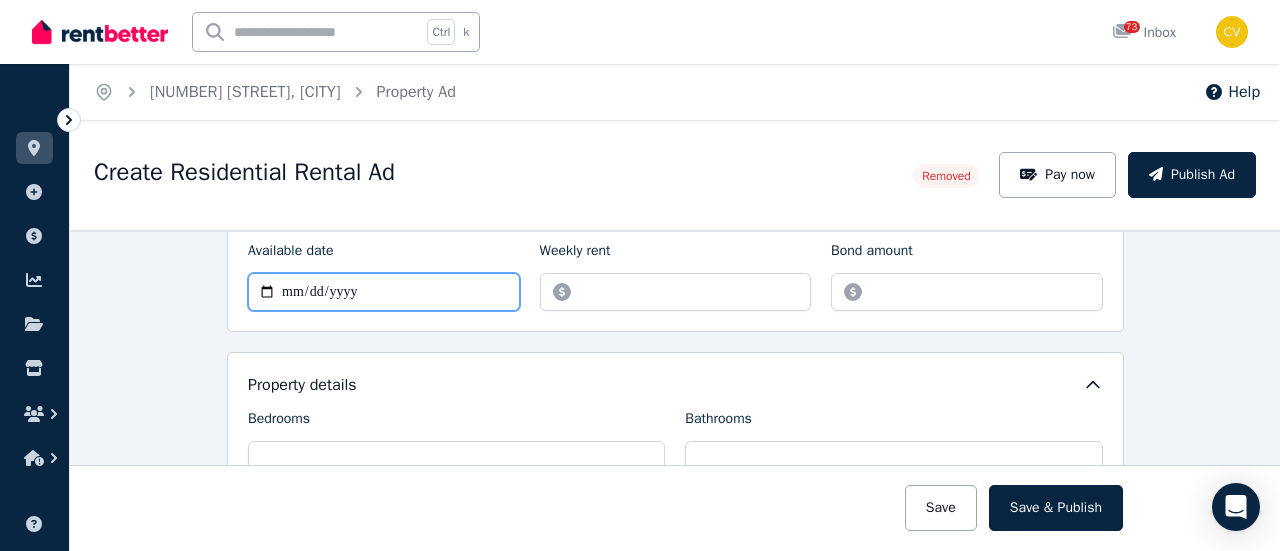 click on "**********" at bounding box center [384, 292] 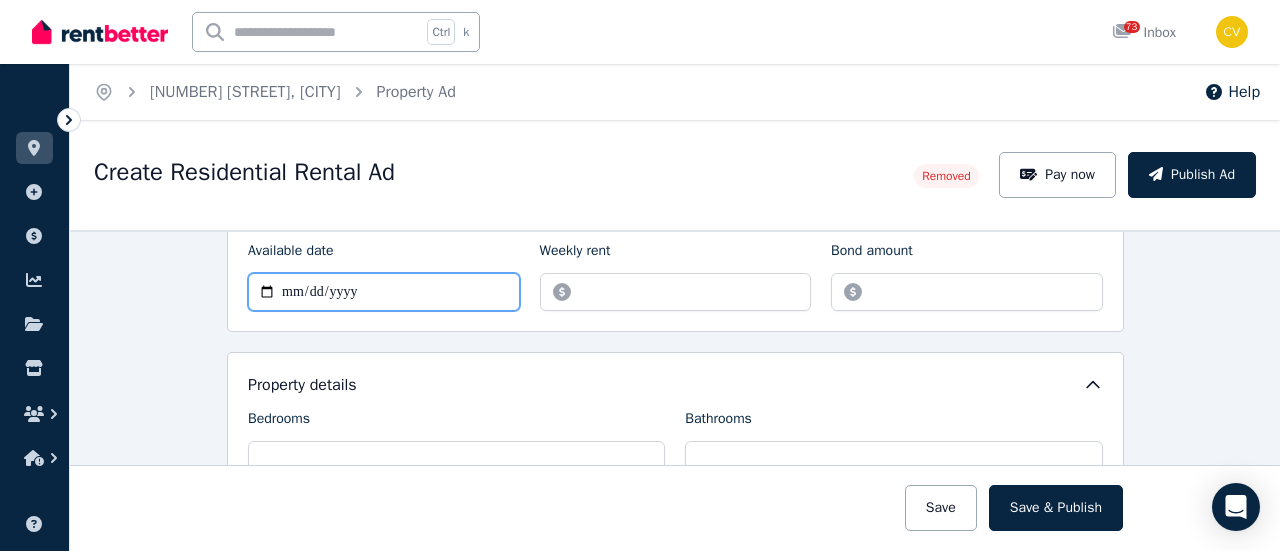 type on "**********" 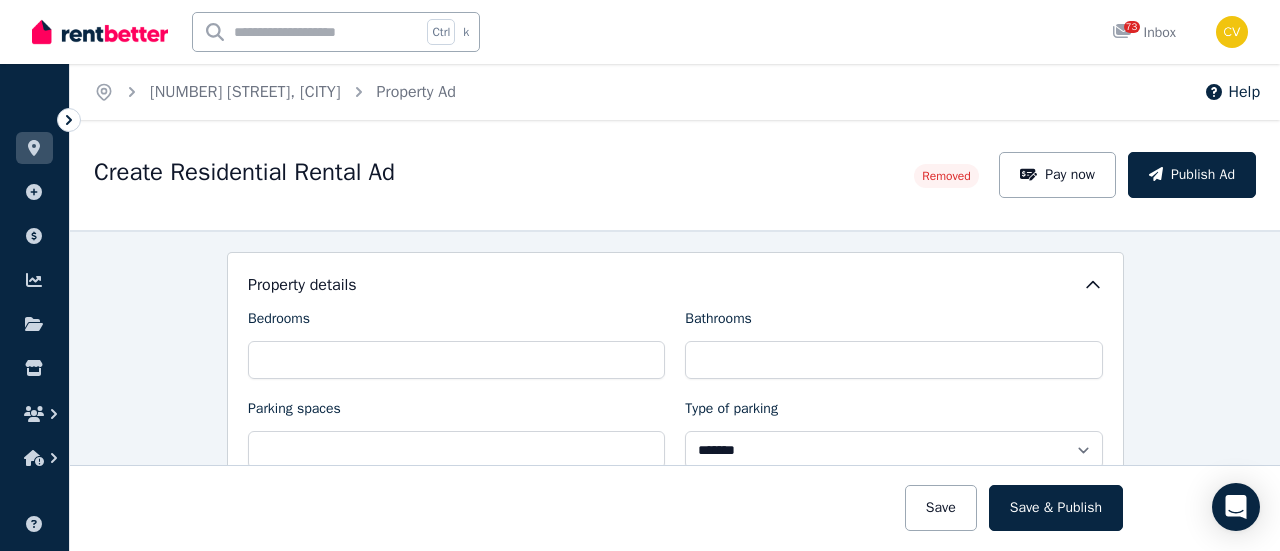 scroll, scrollTop: 600, scrollLeft: 0, axis: vertical 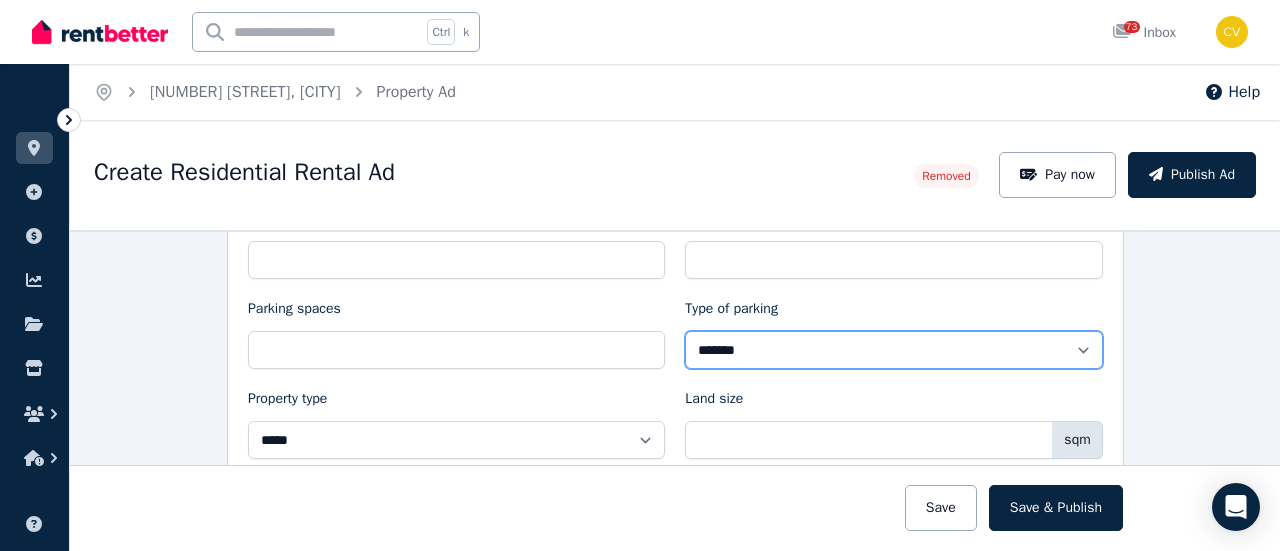 click on "**********" at bounding box center (893, 350) 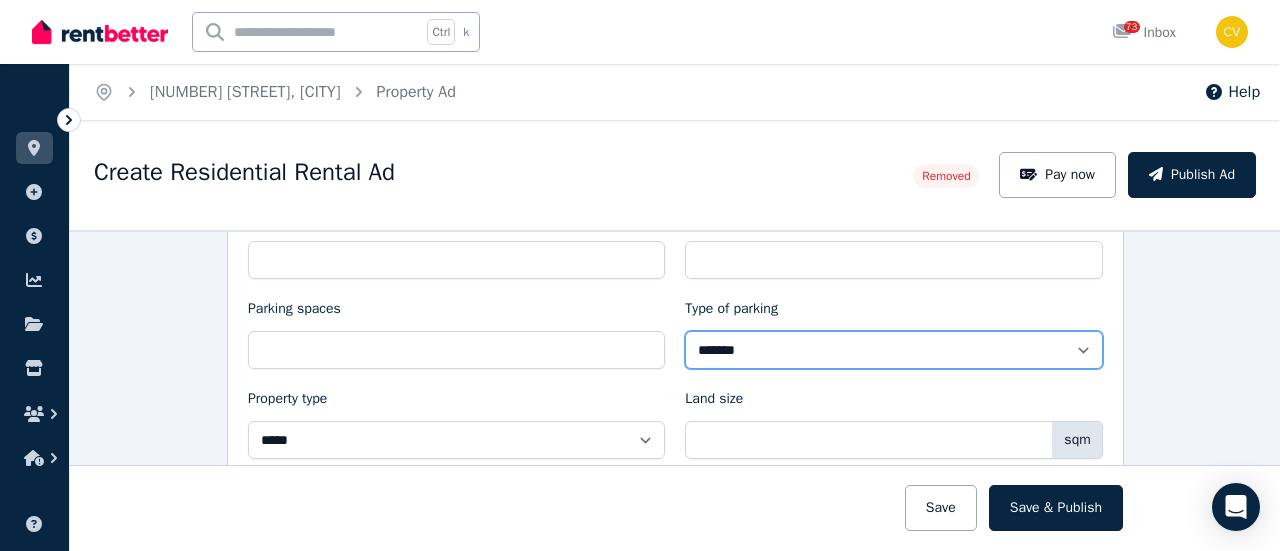 select on "**********" 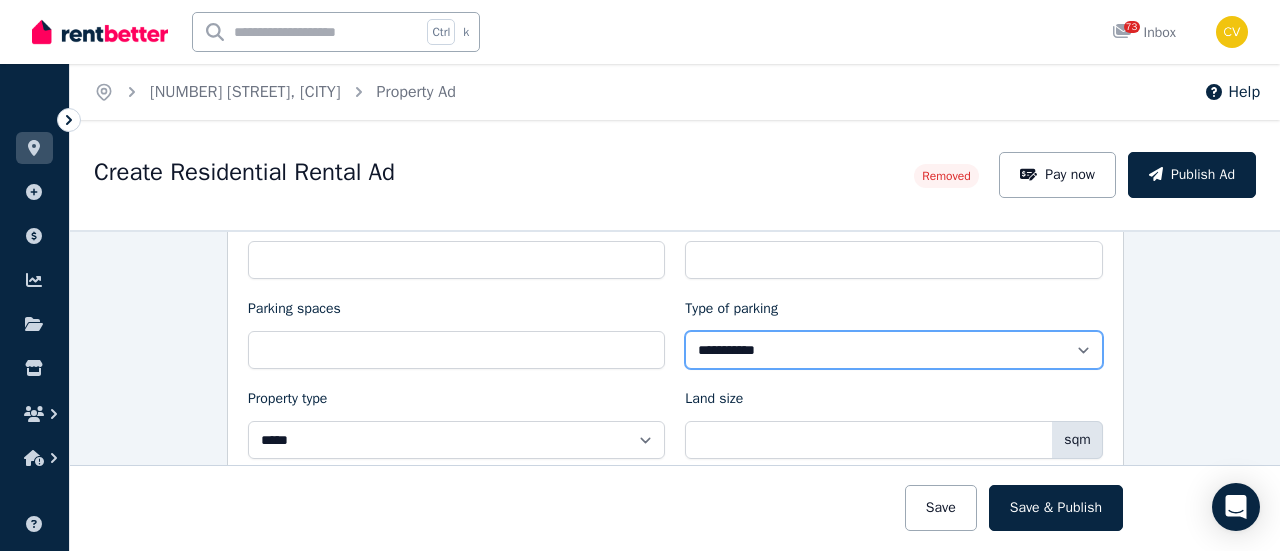 click on "**********" at bounding box center (893, 350) 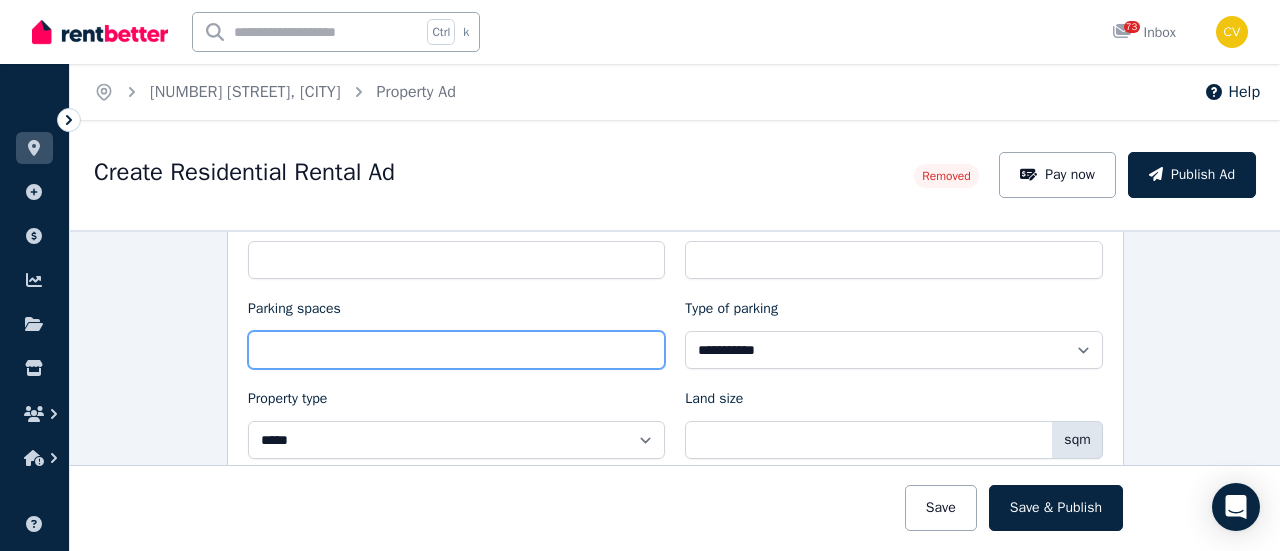 drag, startPoint x: 544, startPoint y: 336, endPoint x: 230, endPoint y: 345, distance: 314.12897 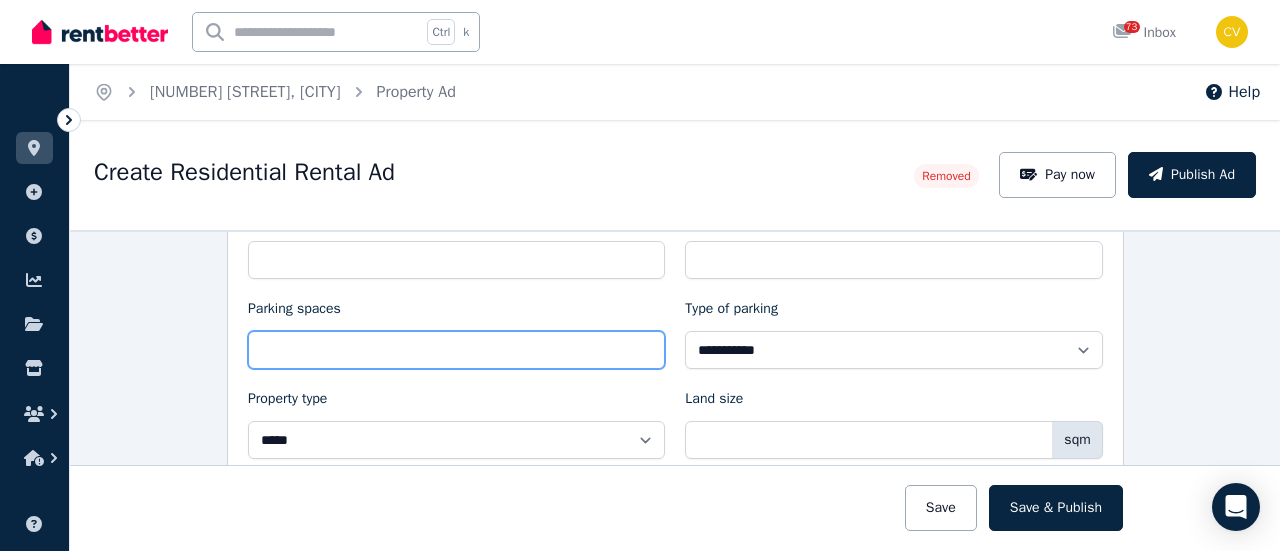 click on "**********" at bounding box center [675, 316] 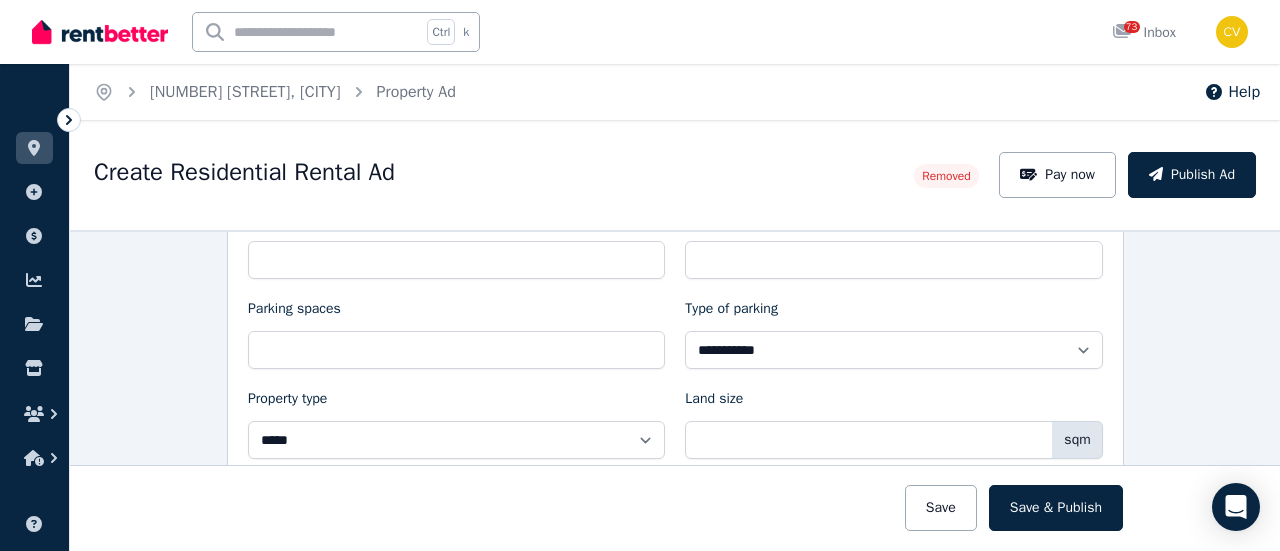 click on "Parking spaces" at bounding box center [456, 313] 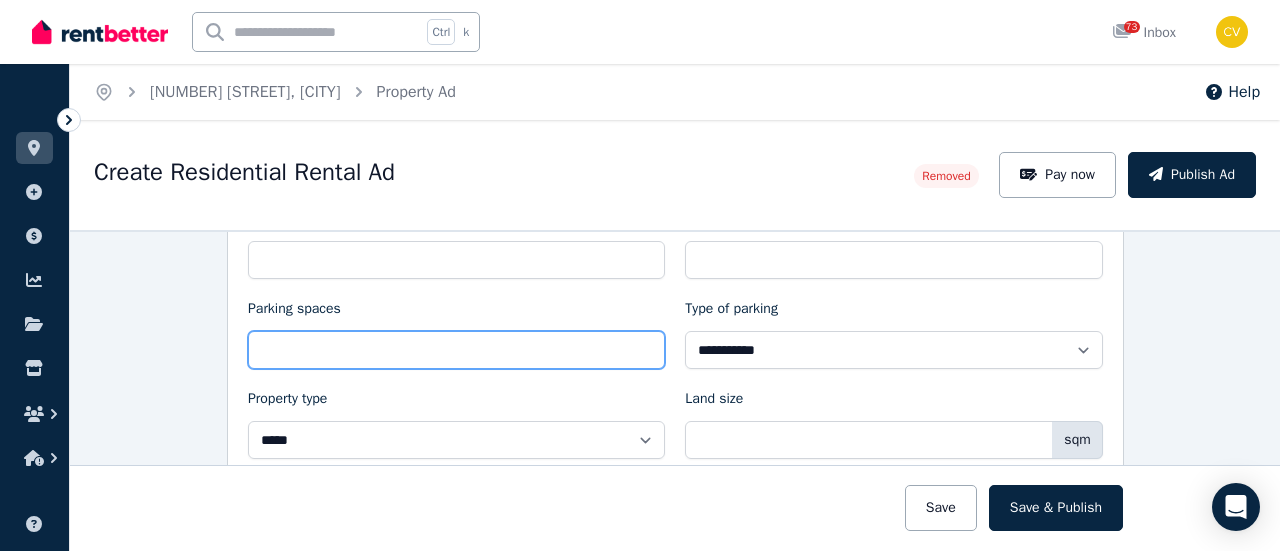 click on "*" at bounding box center (456, 350) 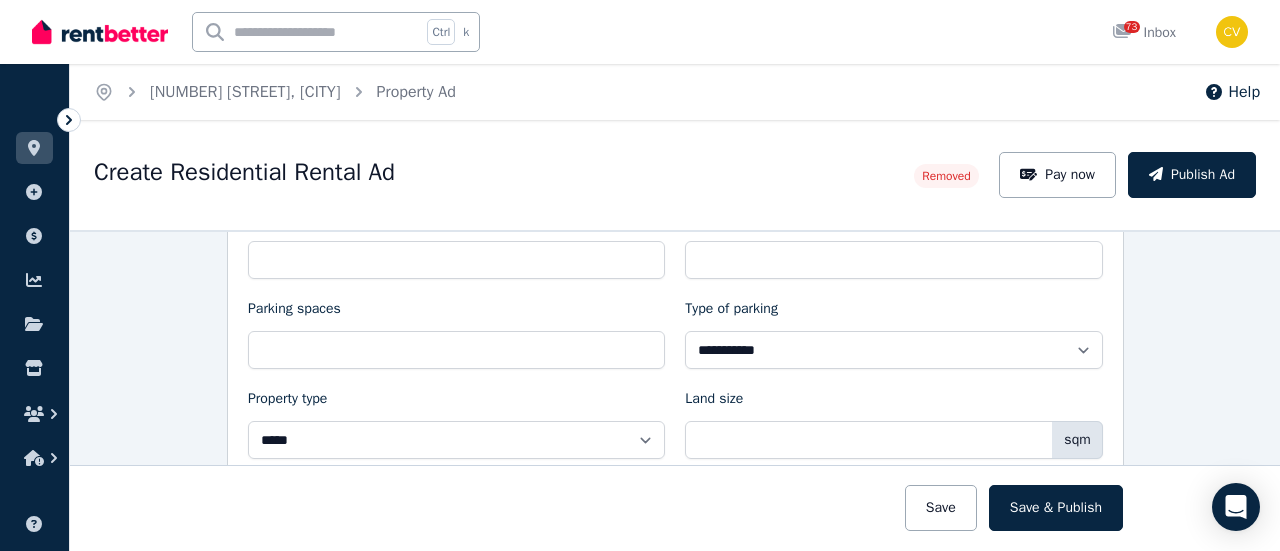 click on "**********" at bounding box center (675, 334) 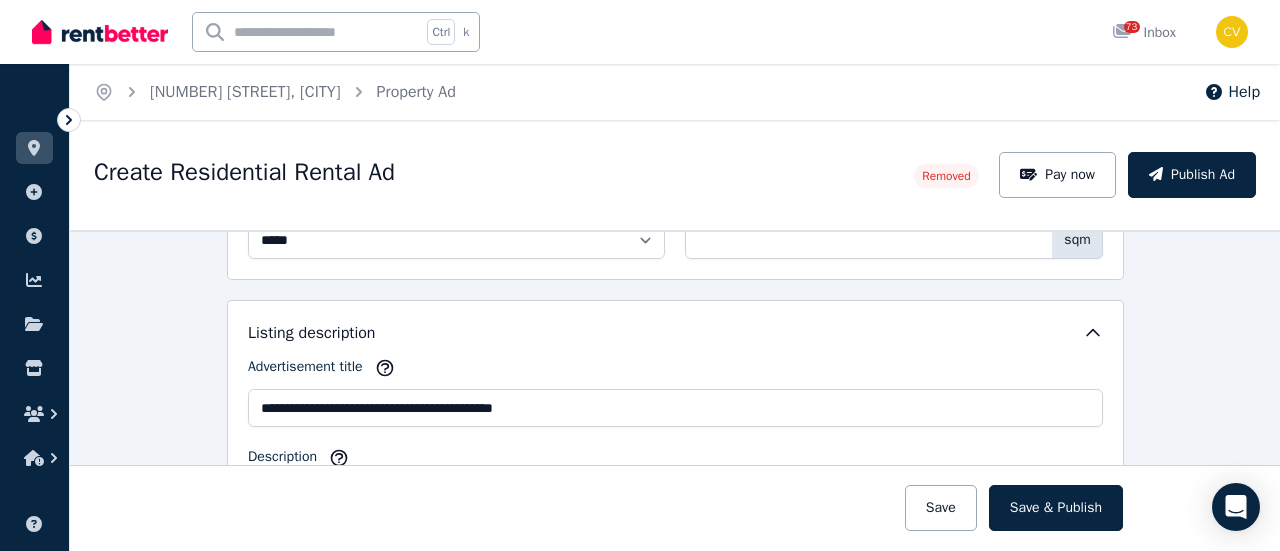 scroll, scrollTop: 700, scrollLeft: 0, axis: vertical 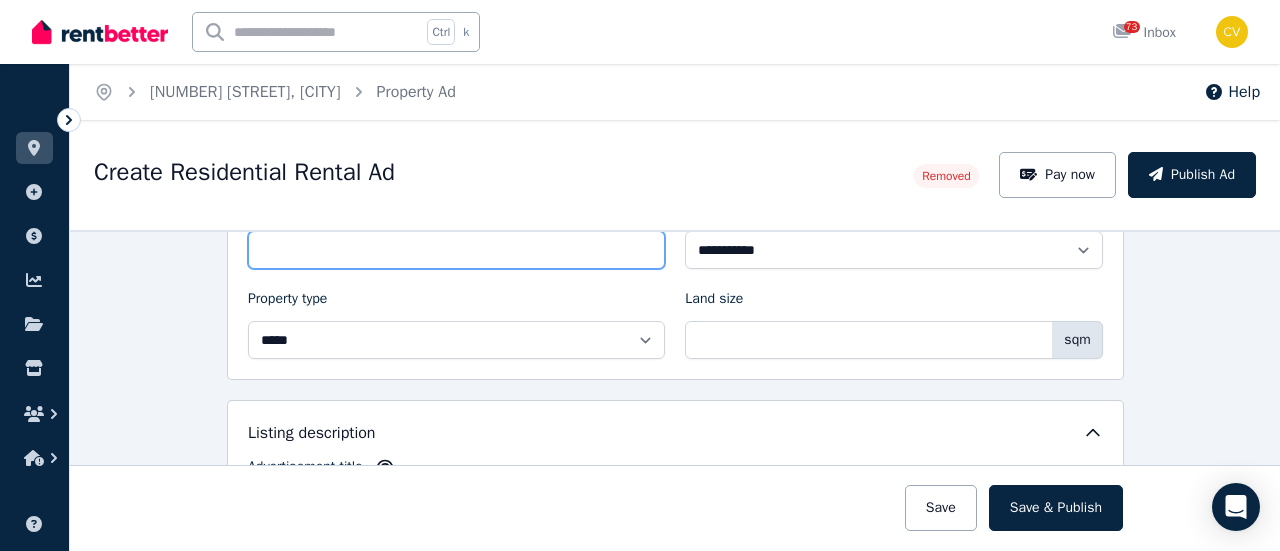 drag, startPoint x: 288, startPoint y: 250, endPoint x: 218, endPoint y: 244, distance: 70.256676 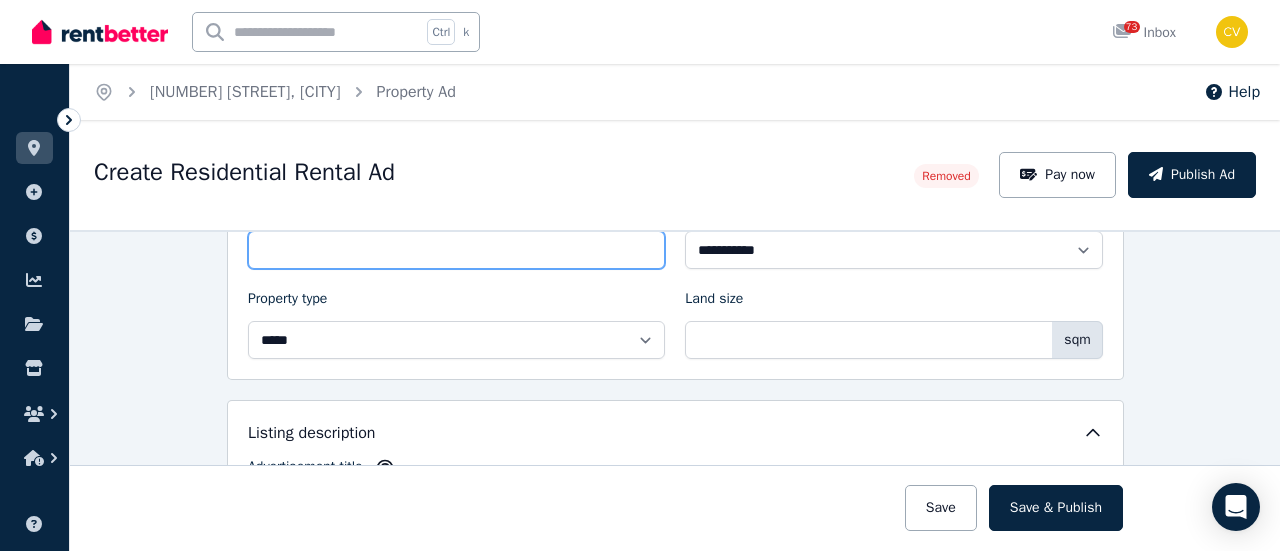 type on "*" 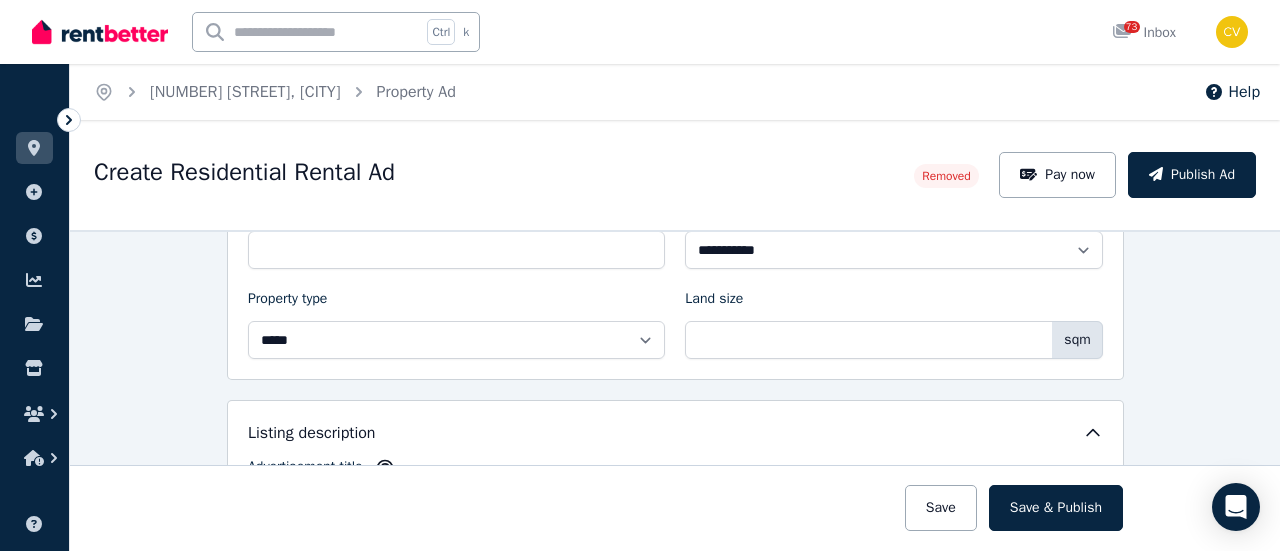 click on "Property type" at bounding box center (456, 303) 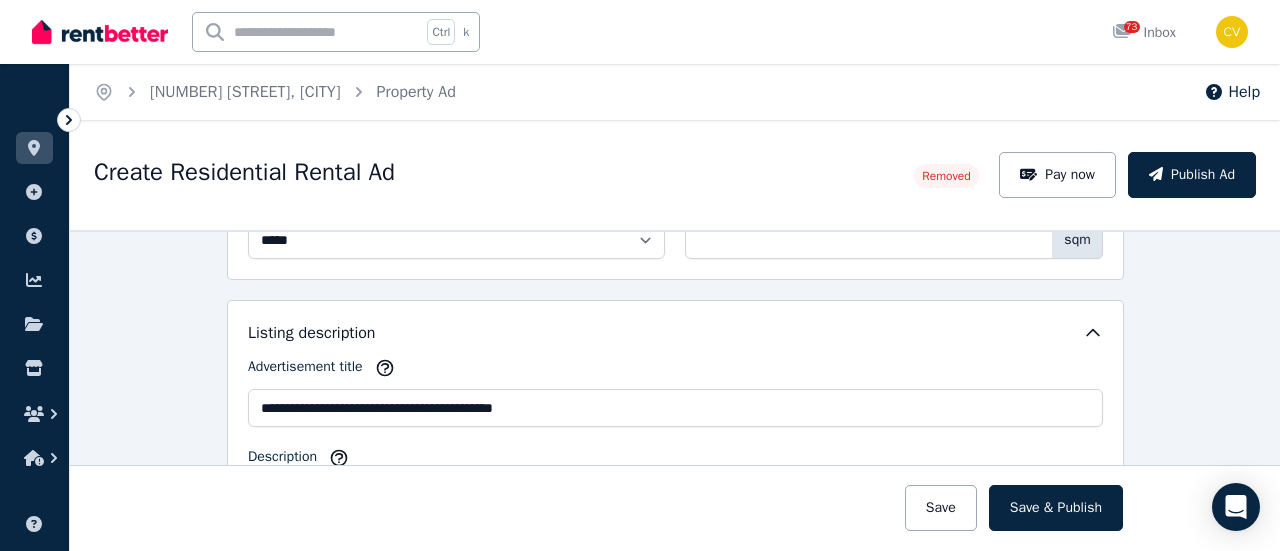 scroll, scrollTop: 1000, scrollLeft: 0, axis: vertical 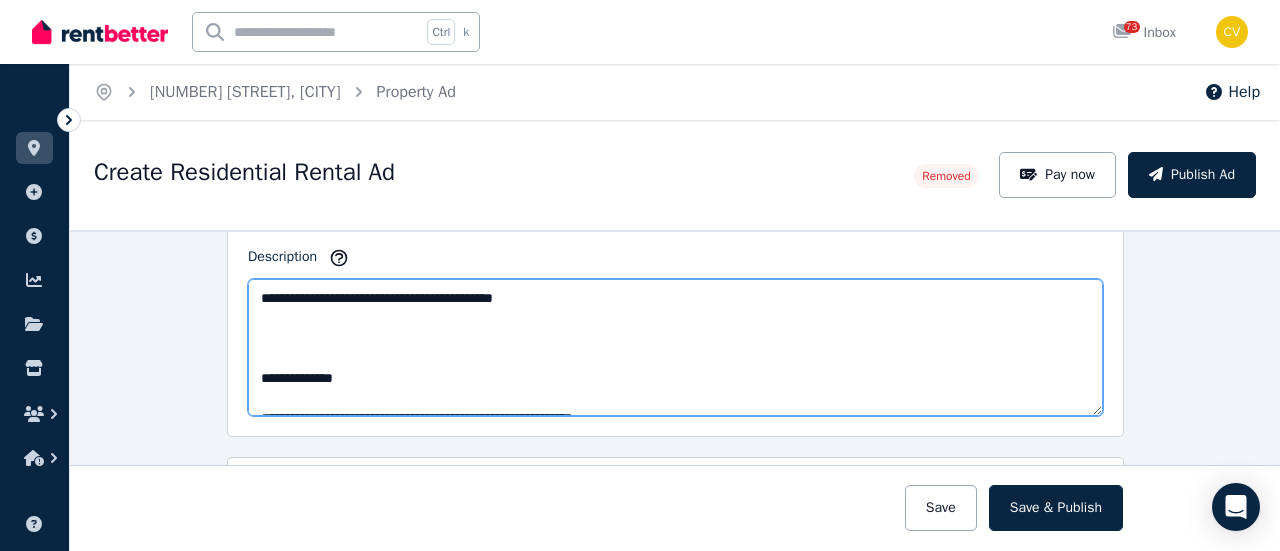 click on "**********" at bounding box center (675, 347) 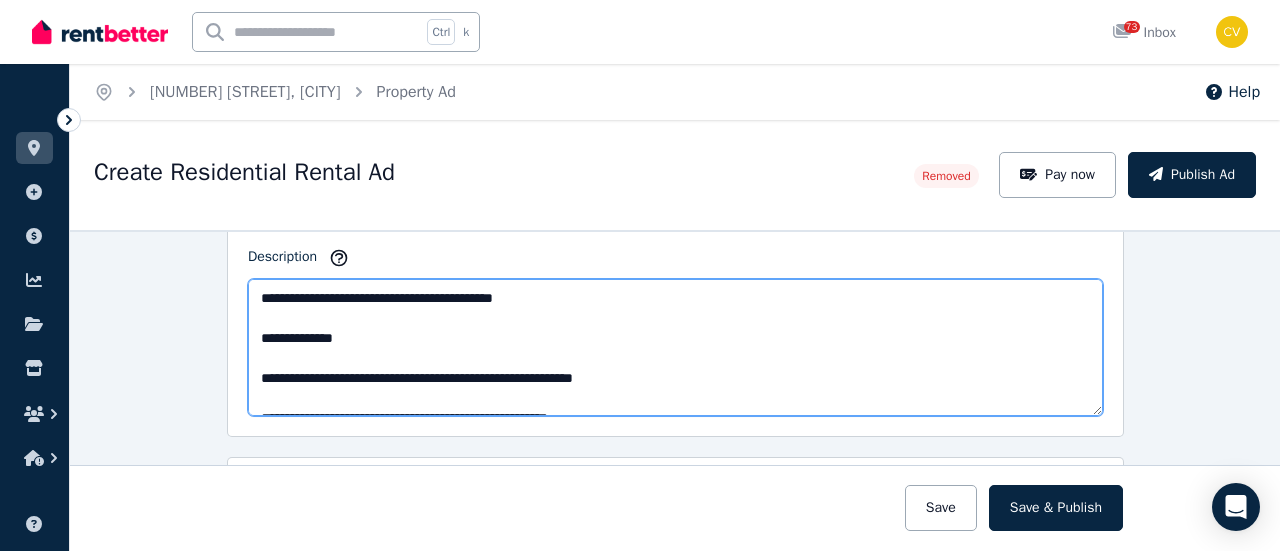 click on "**********" at bounding box center [675, 347] 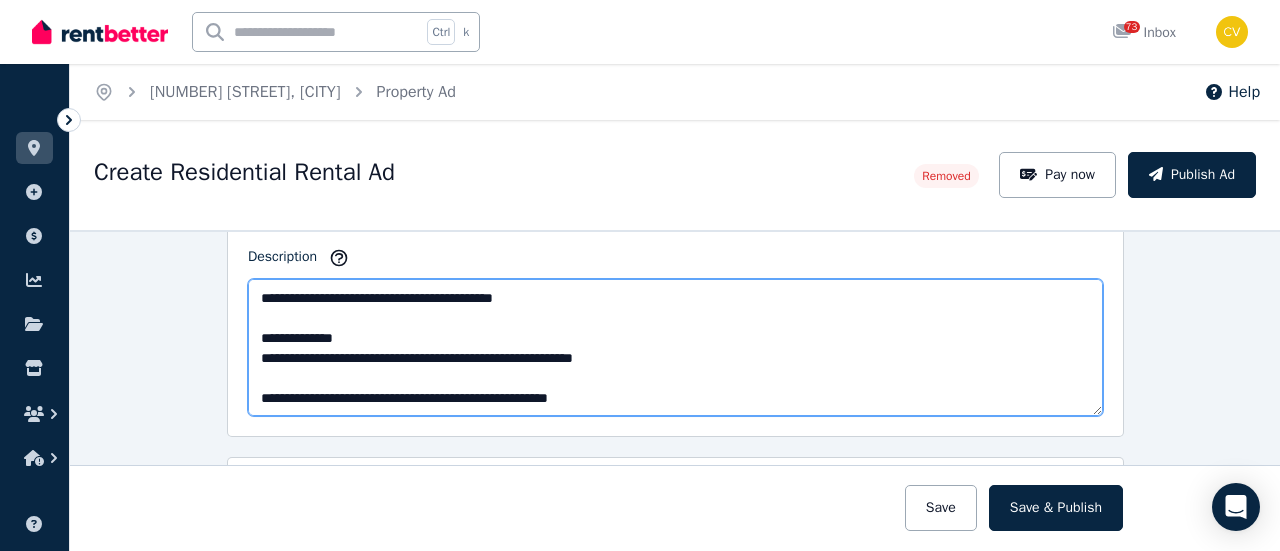 click on "**********" at bounding box center [675, 347] 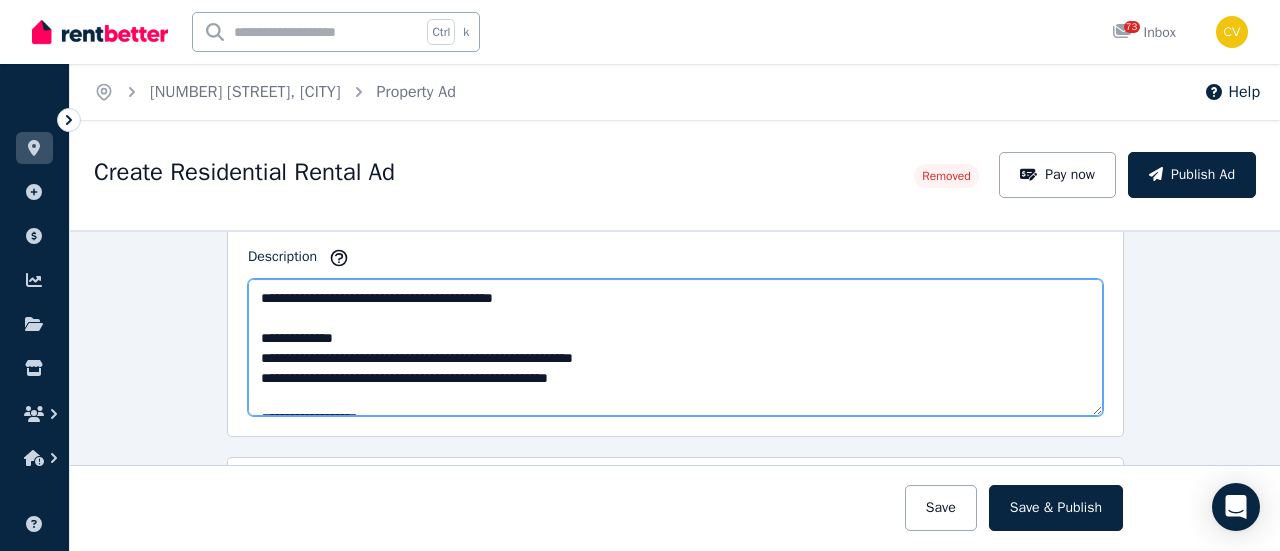 click on "**********" at bounding box center [675, 347] 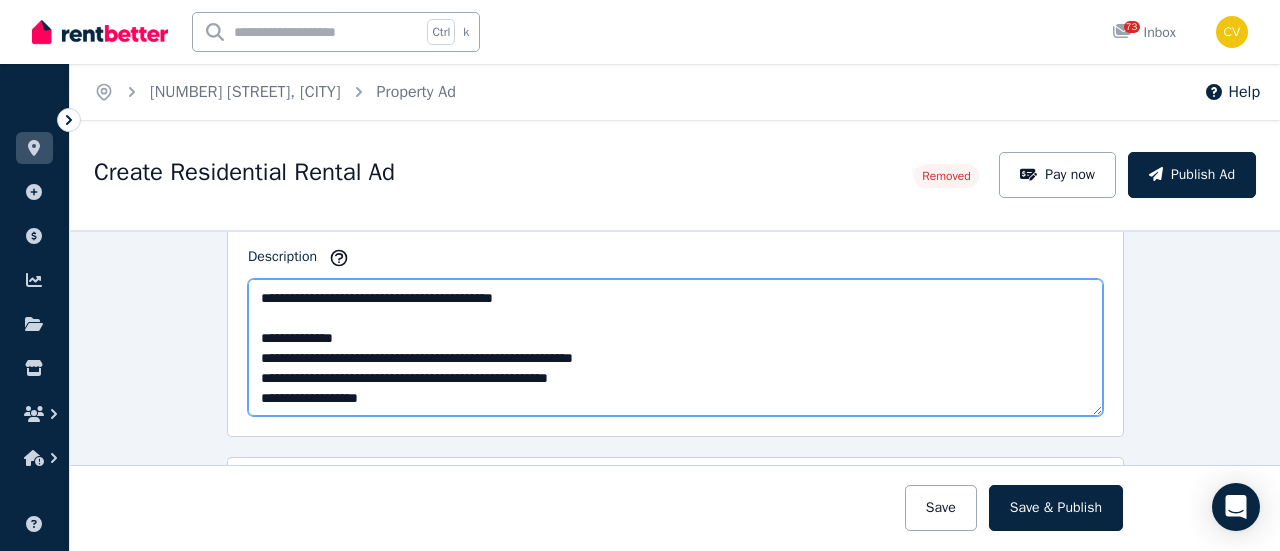 drag, startPoint x: 439, startPoint y: 349, endPoint x: 454, endPoint y: 349, distance: 15 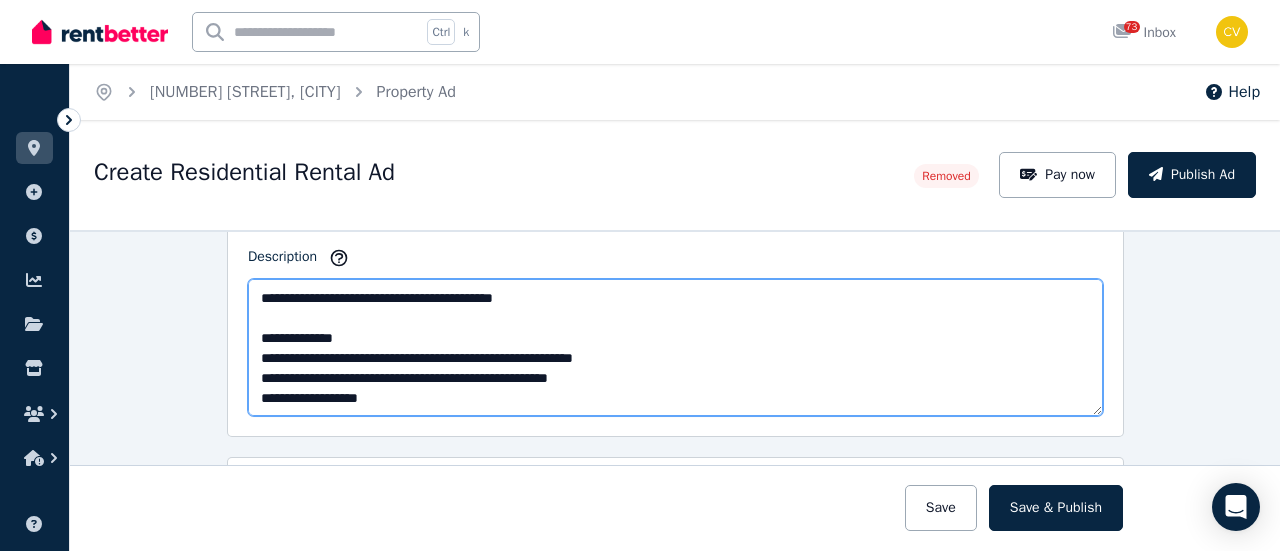 click on "**********" at bounding box center (675, 347) 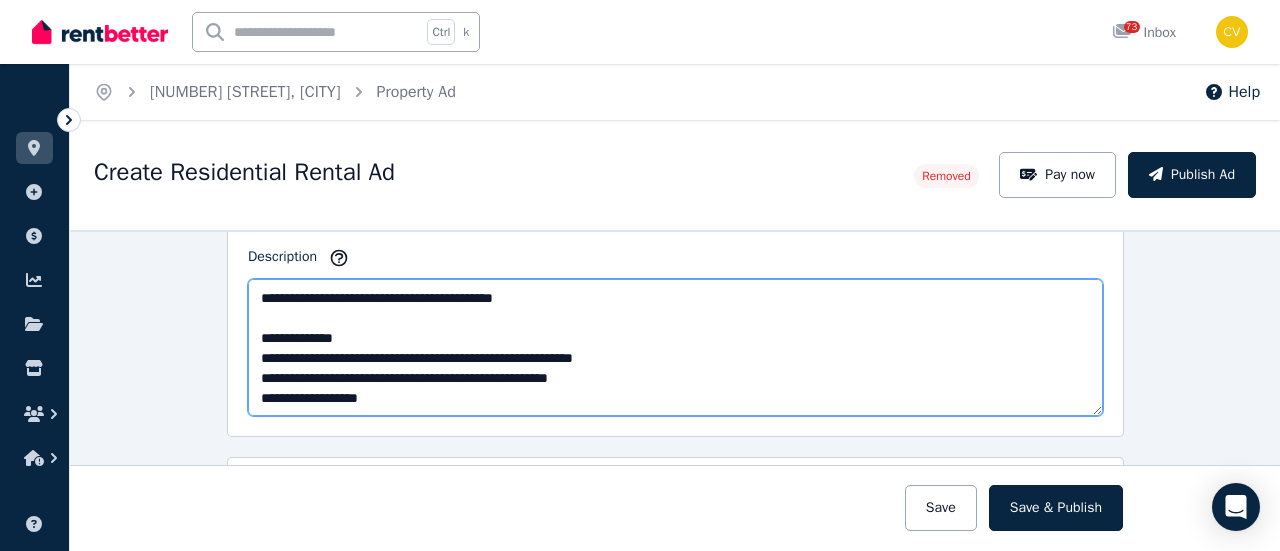 drag, startPoint x: 395, startPoint y: 351, endPoint x: 461, endPoint y: 351, distance: 66 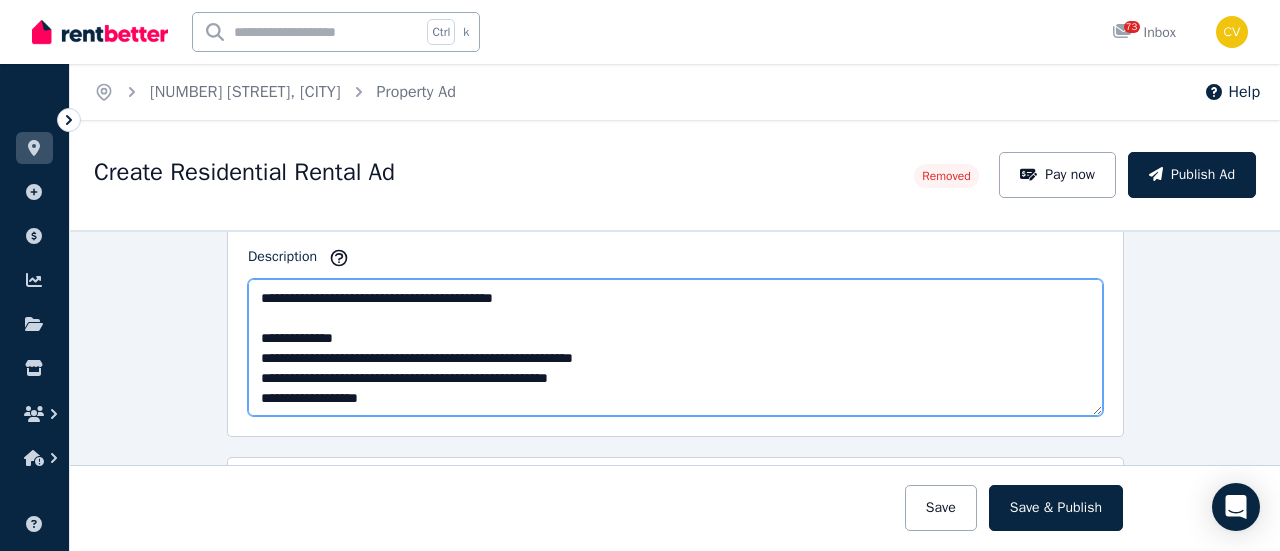 click on "**********" at bounding box center (675, 347) 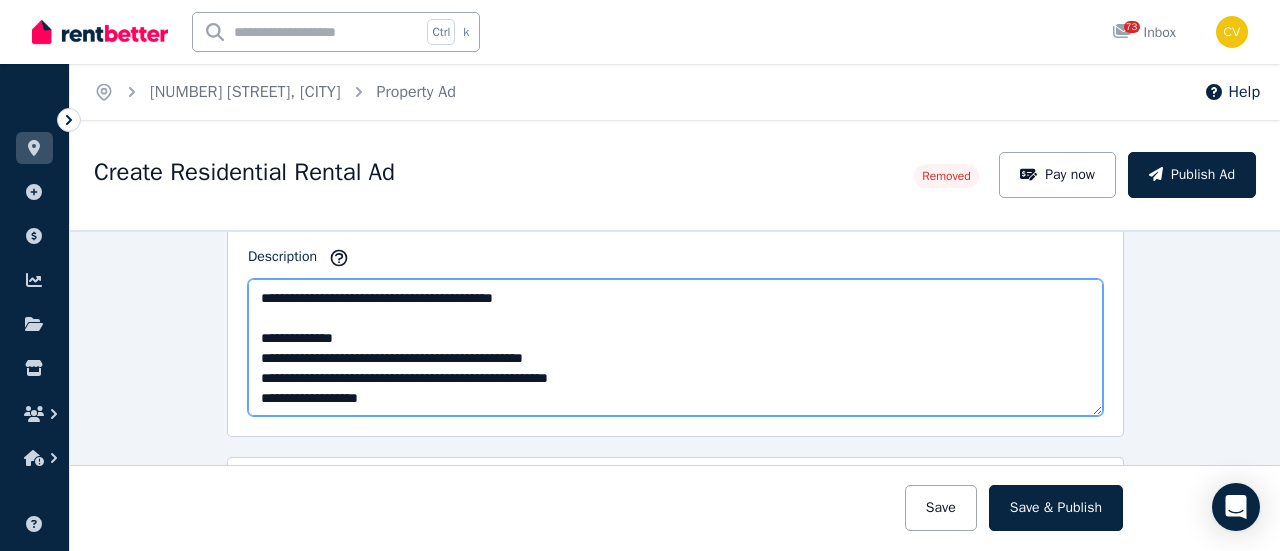 scroll, scrollTop: 100, scrollLeft: 0, axis: vertical 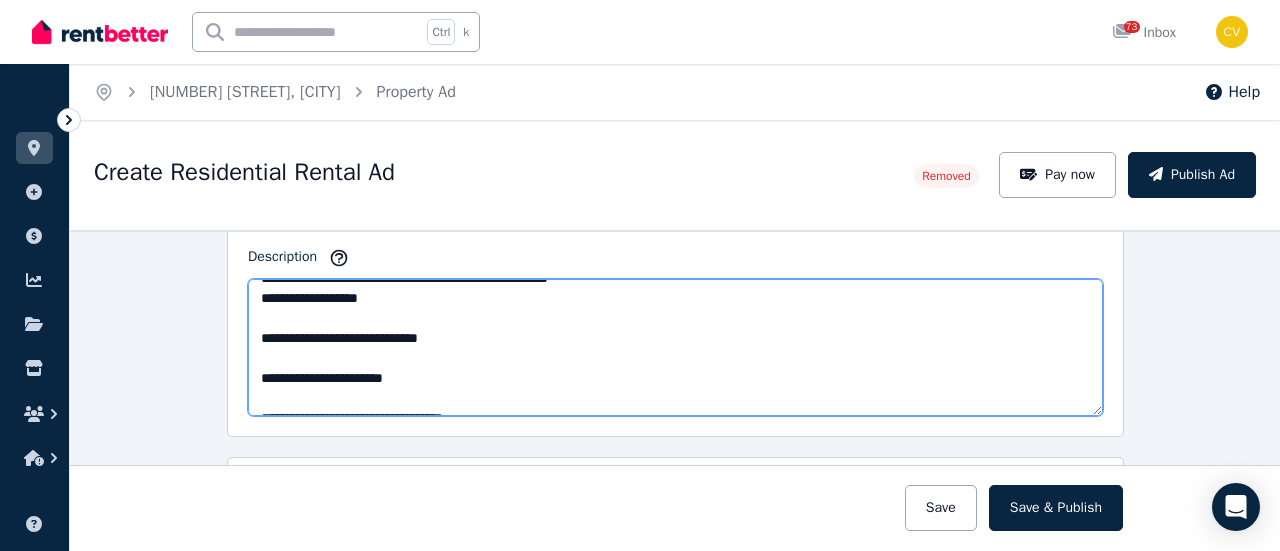click on "**********" at bounding box center (675, 347) 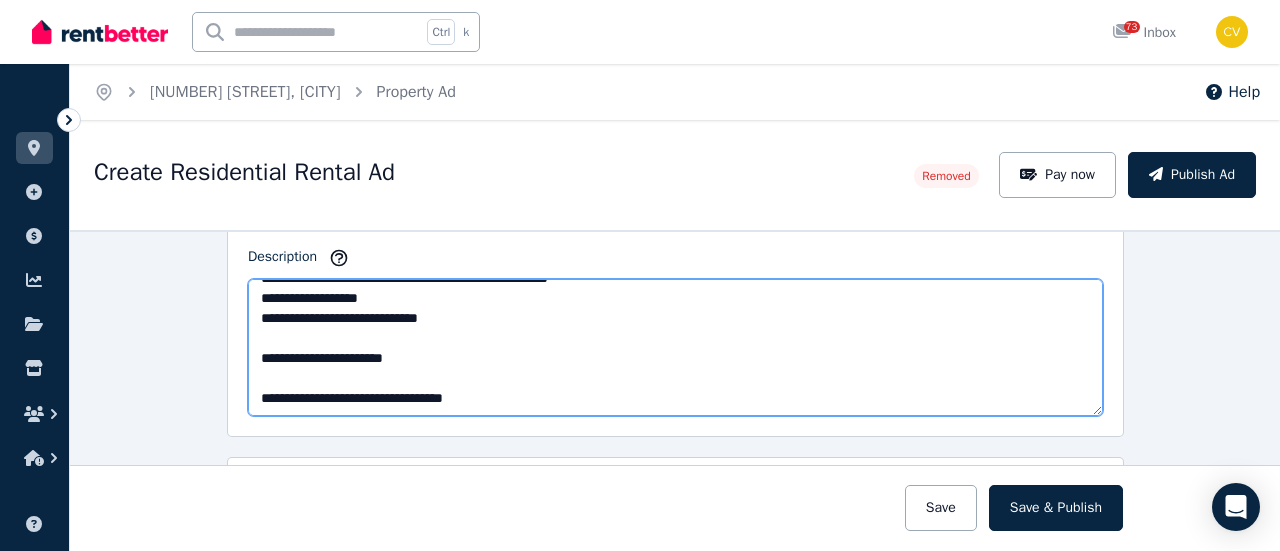 click on "**********" at bounding box center [675, 347] 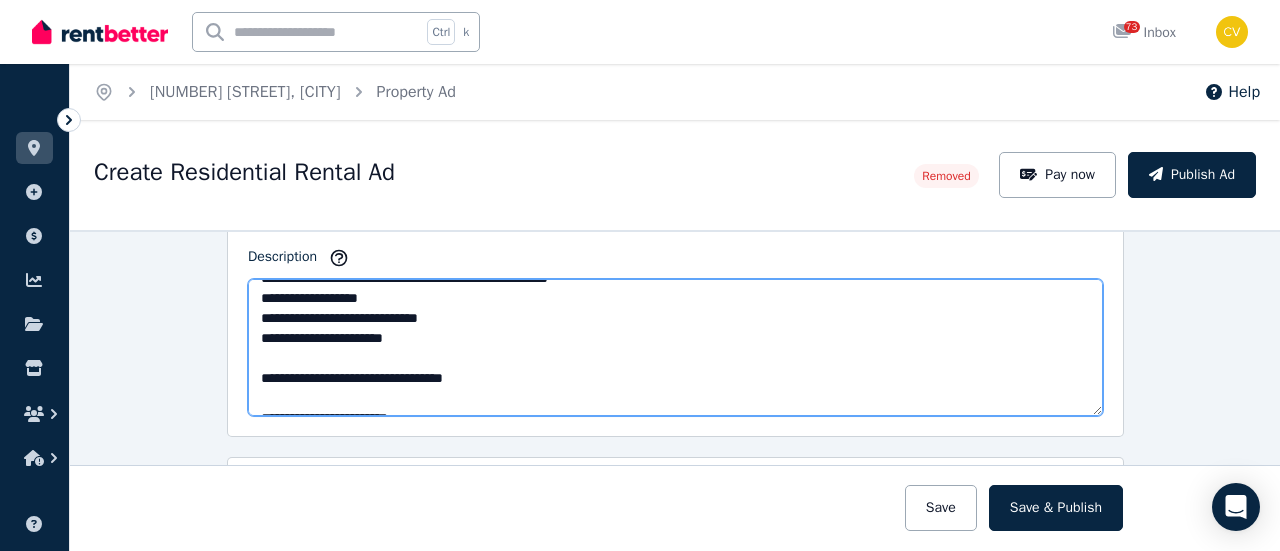 click on "**********" at bounding box center [675, 347] 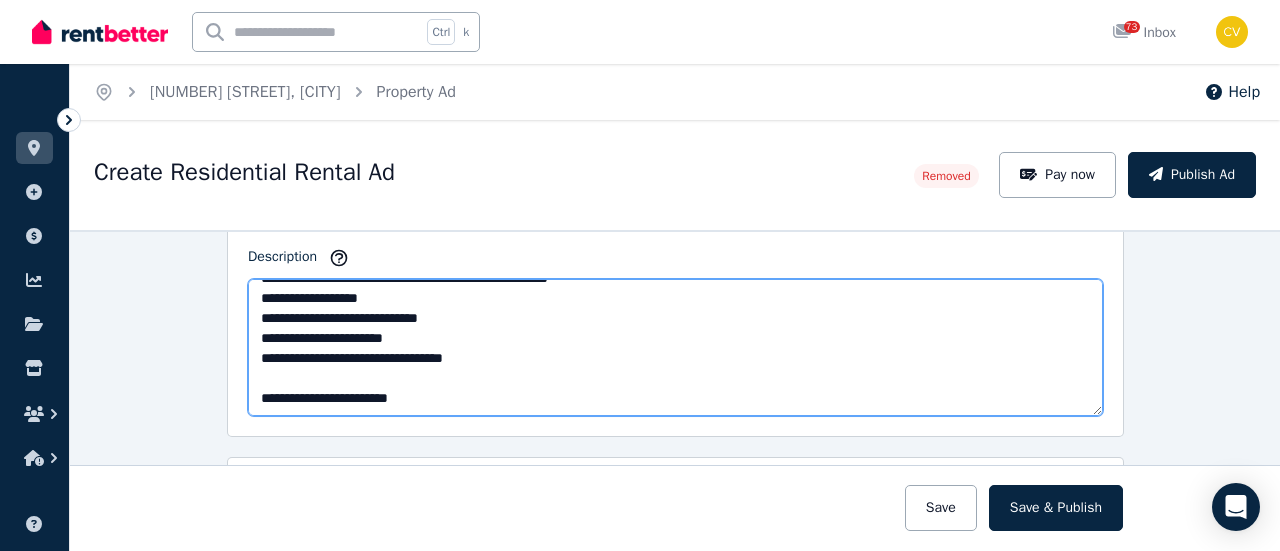 click on "**********" at bounding box center [675, 347] 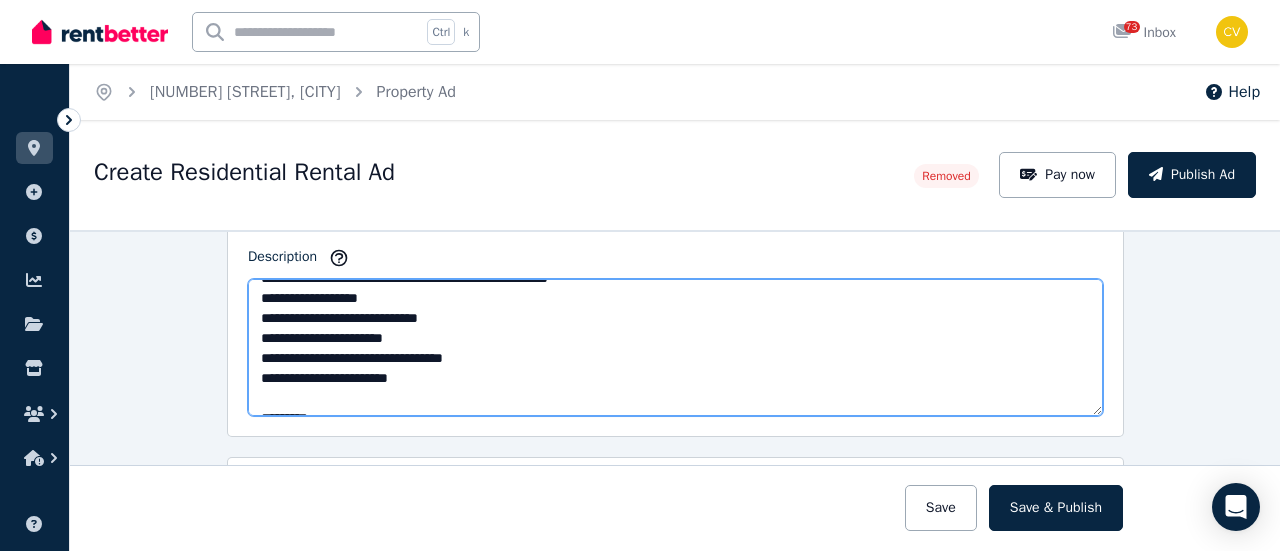 click on "**********" at bounding box center (675, 347) 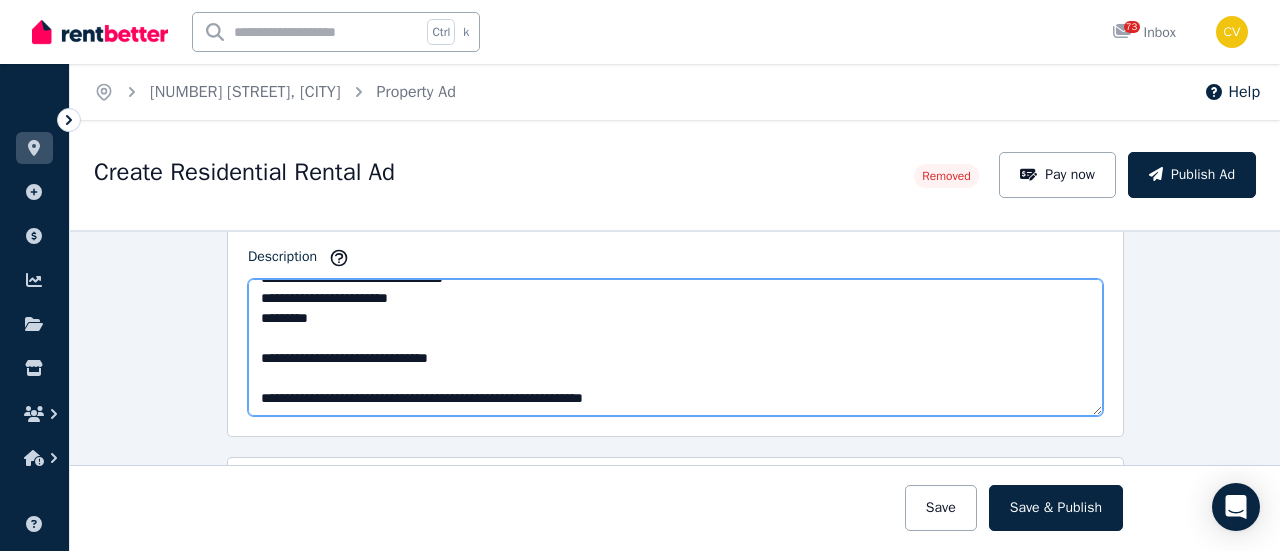 click on "**********" at bounding box center [675, 347] 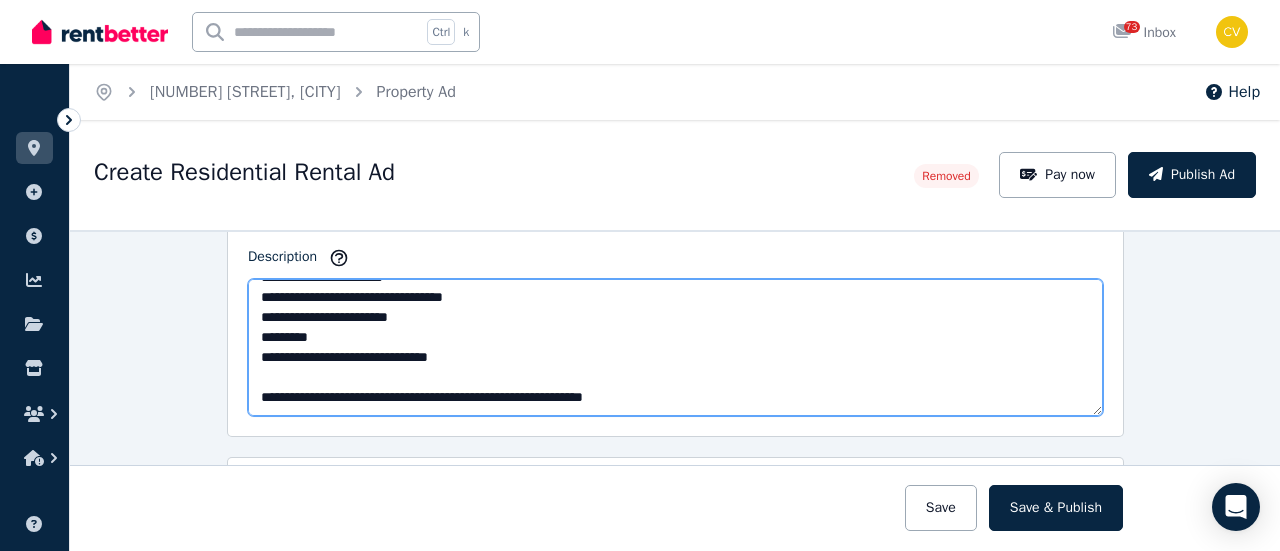 scroll, scrollTop: 160, scrollLeft: 0, axis: vertical 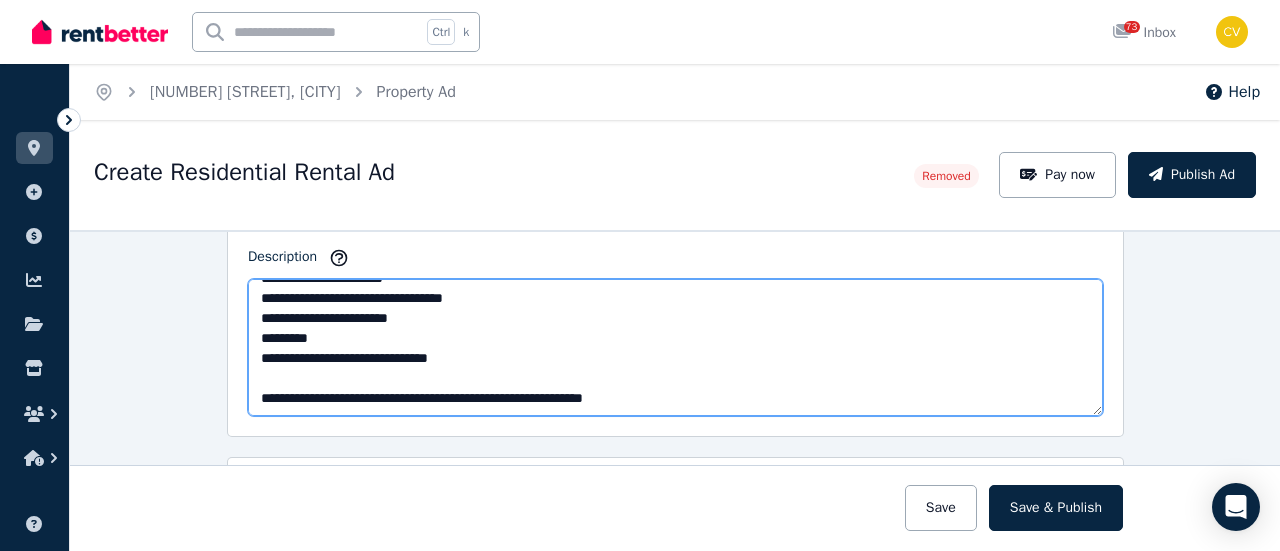 click on "**********" at bounding box center (675, 347) 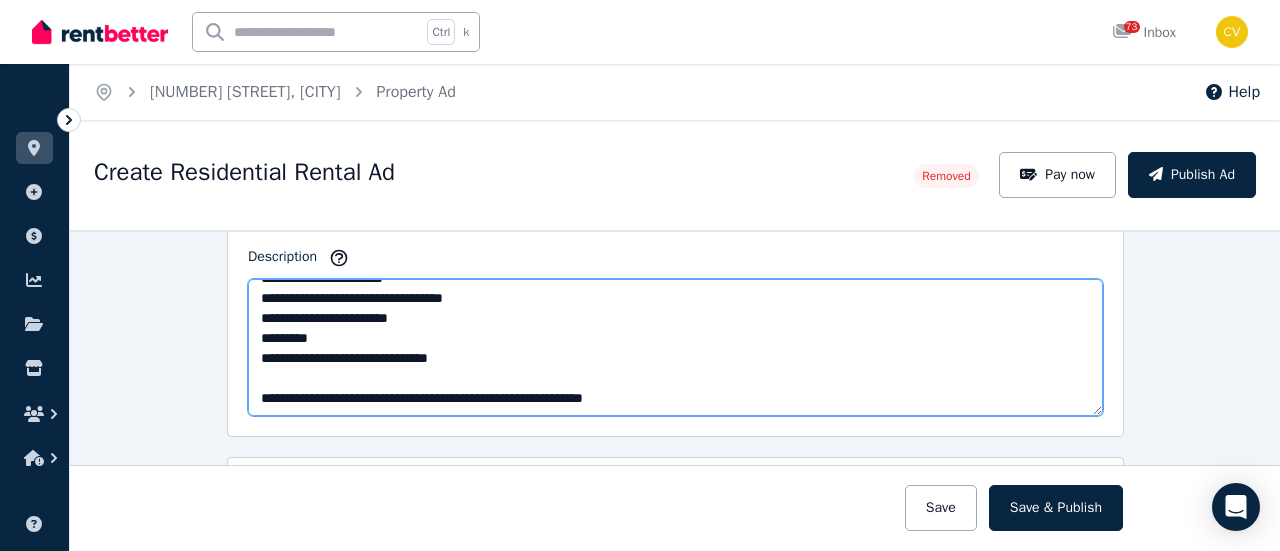 click on "**********" at bounding box center (675, 347) 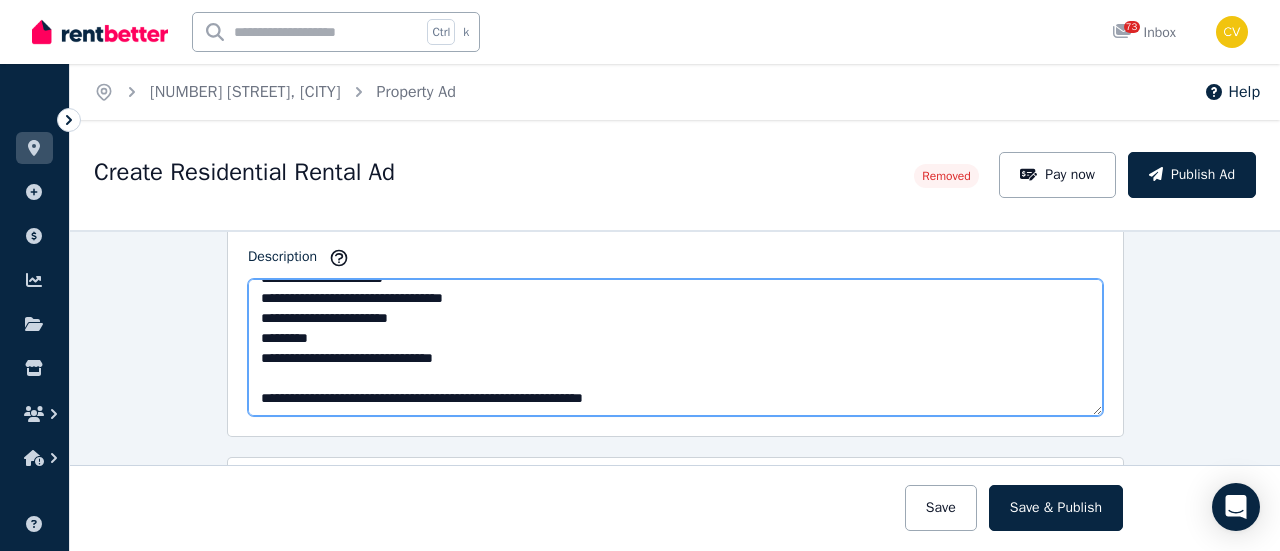 click on "**********" at bounding box center [675, 347] 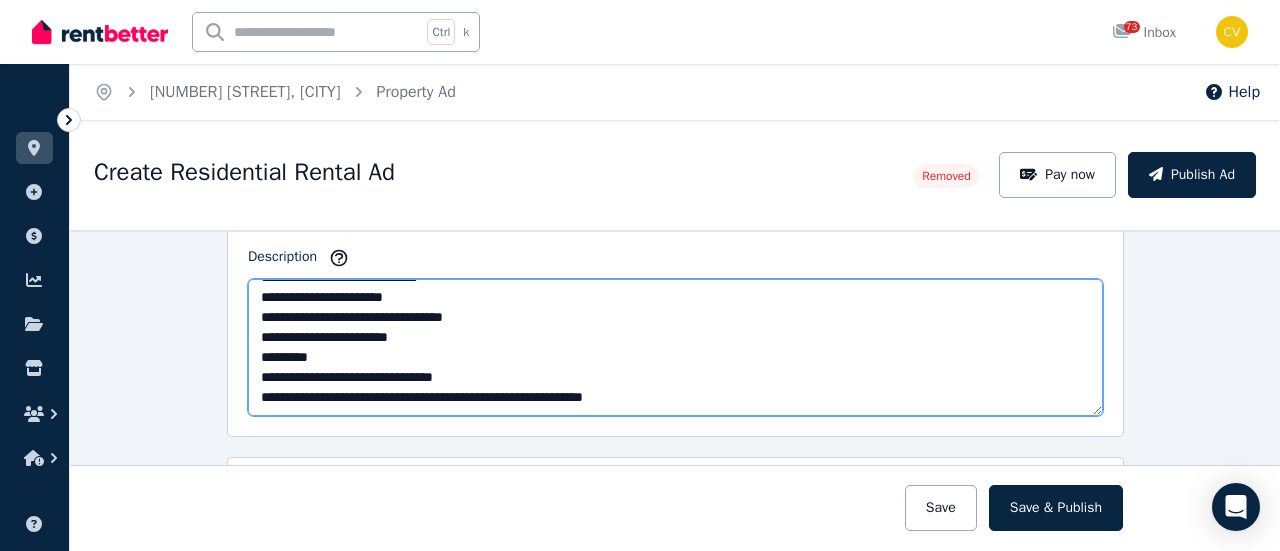 scroll, scrollTop: 140, scrollLeft: 0, axis: vertical 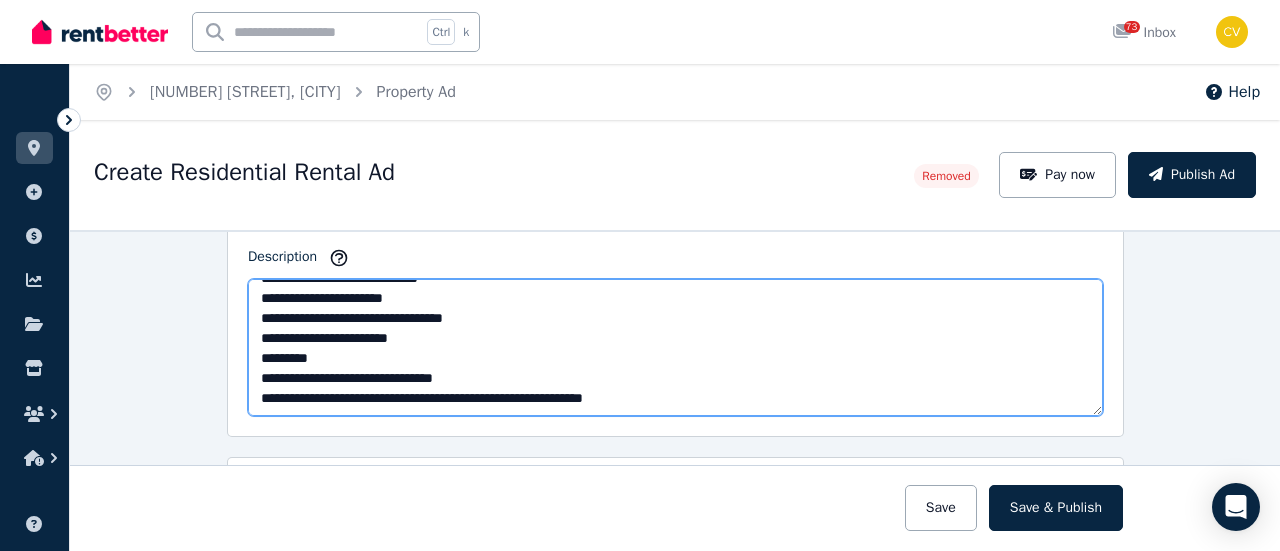 click on "**********" at bounding box center (675, 347) 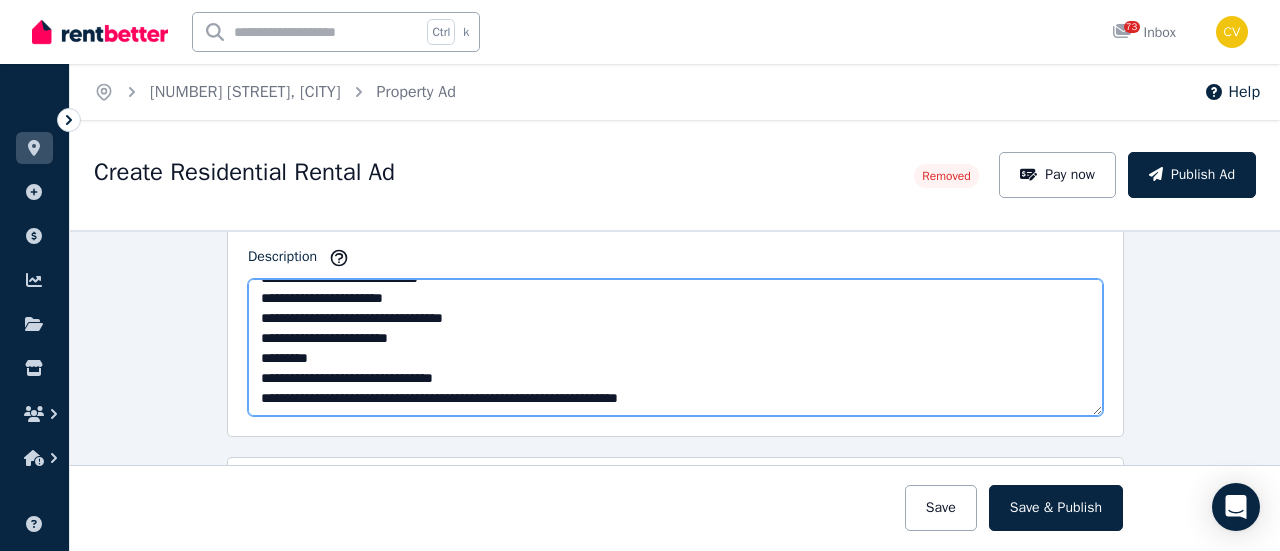 scroll, scrollTop: 1100, scrollLeft: 0, axis: vertical 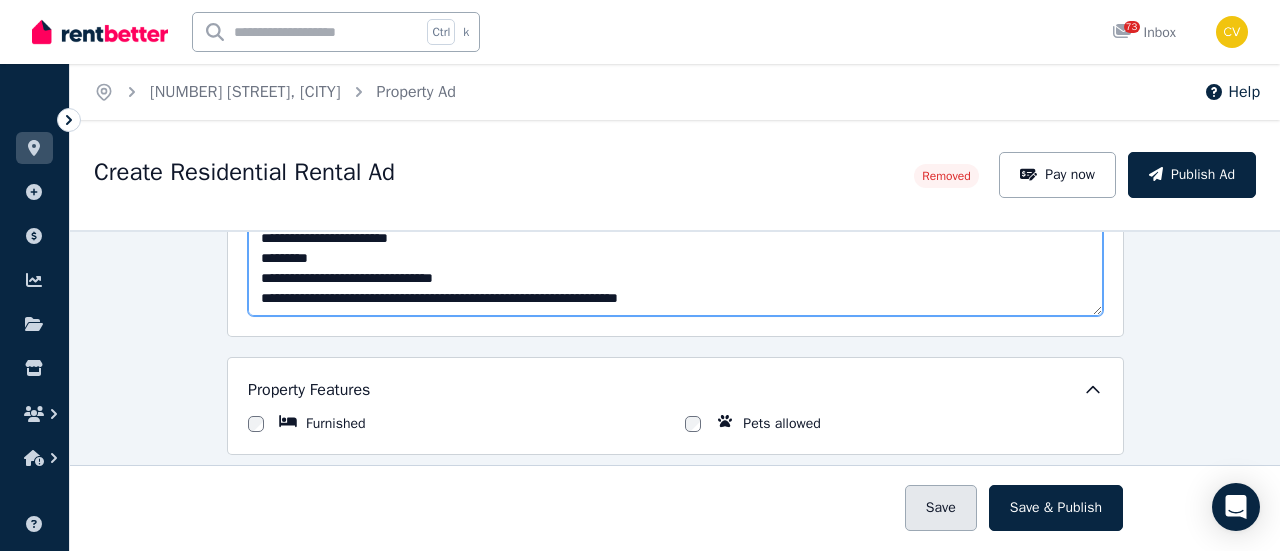type on "**********" 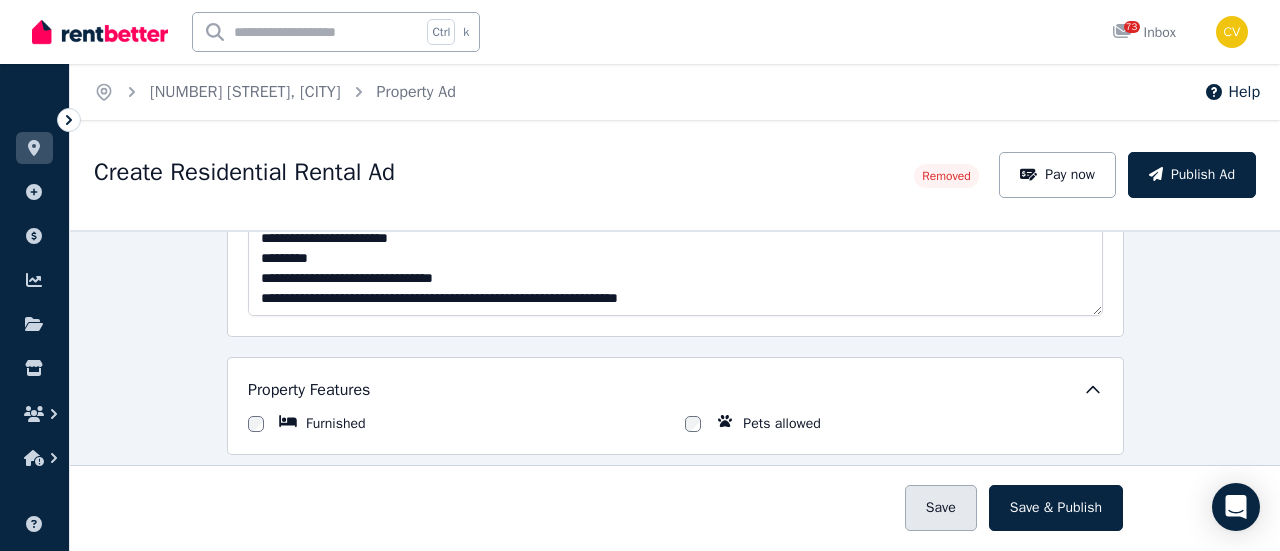 click on "Save" at bounding box center (941, 508) 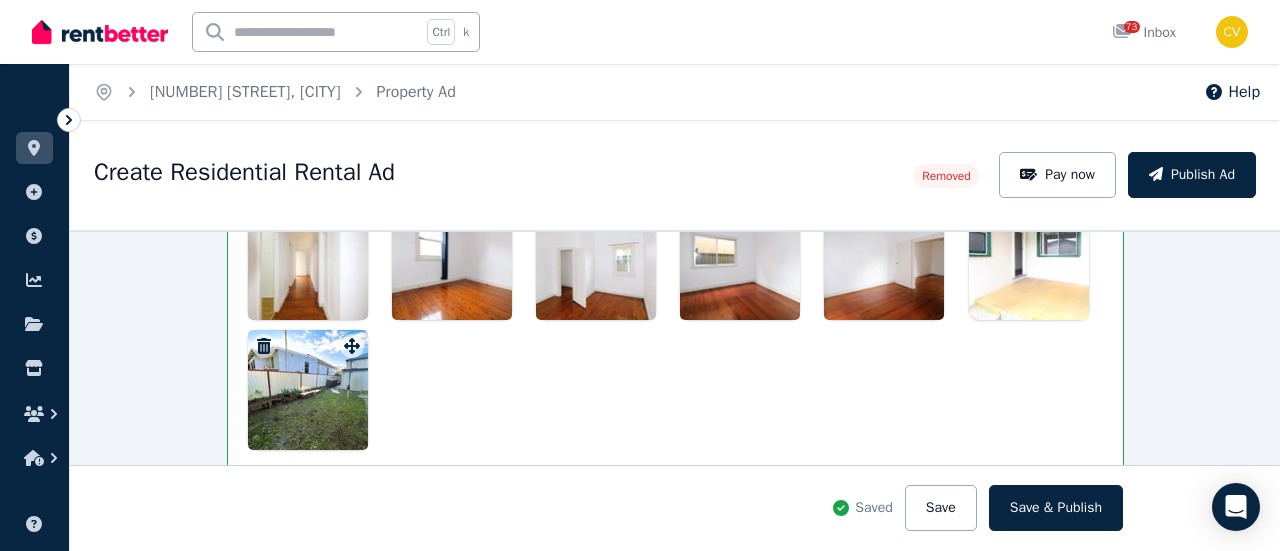 scroll, scrollTop: 2300, scrollLeft: 0, axis: vertical 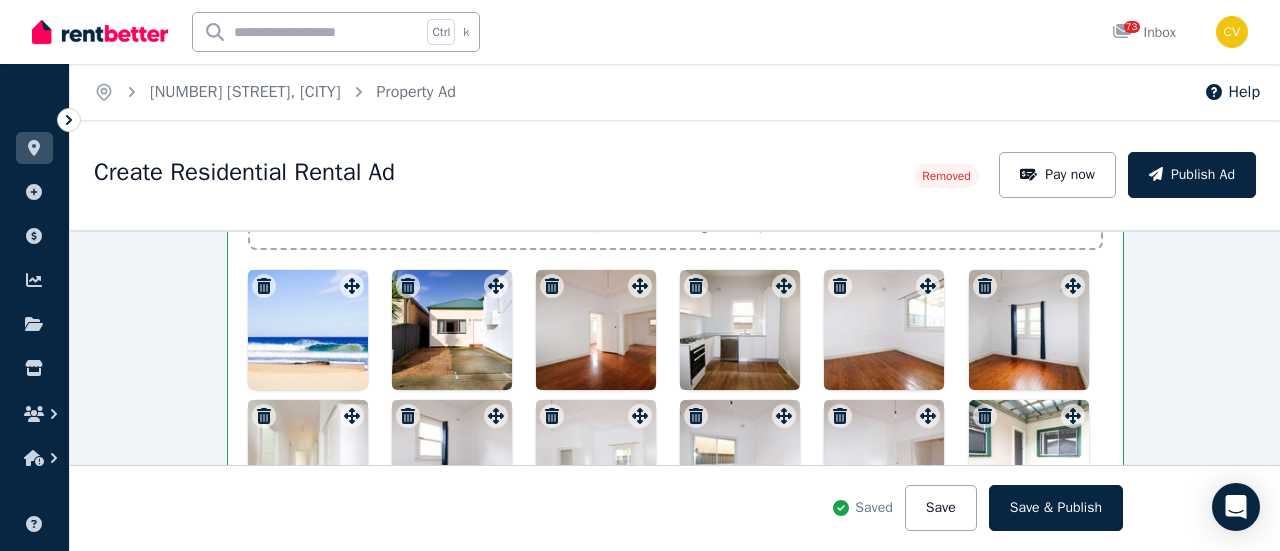 click at bounding box center (452, 330) 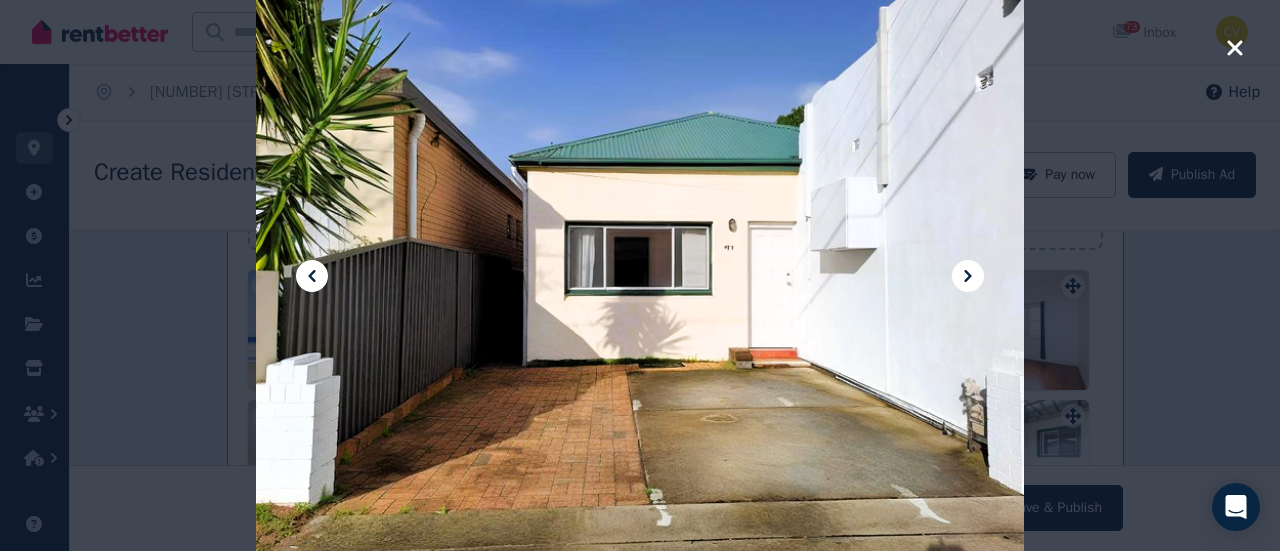 click 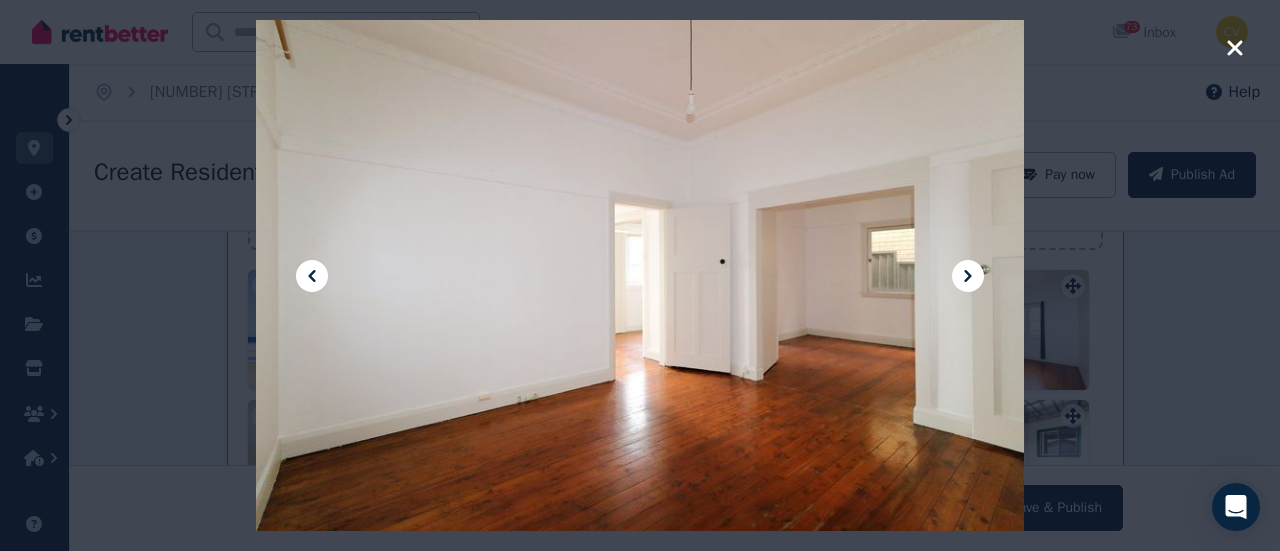 click 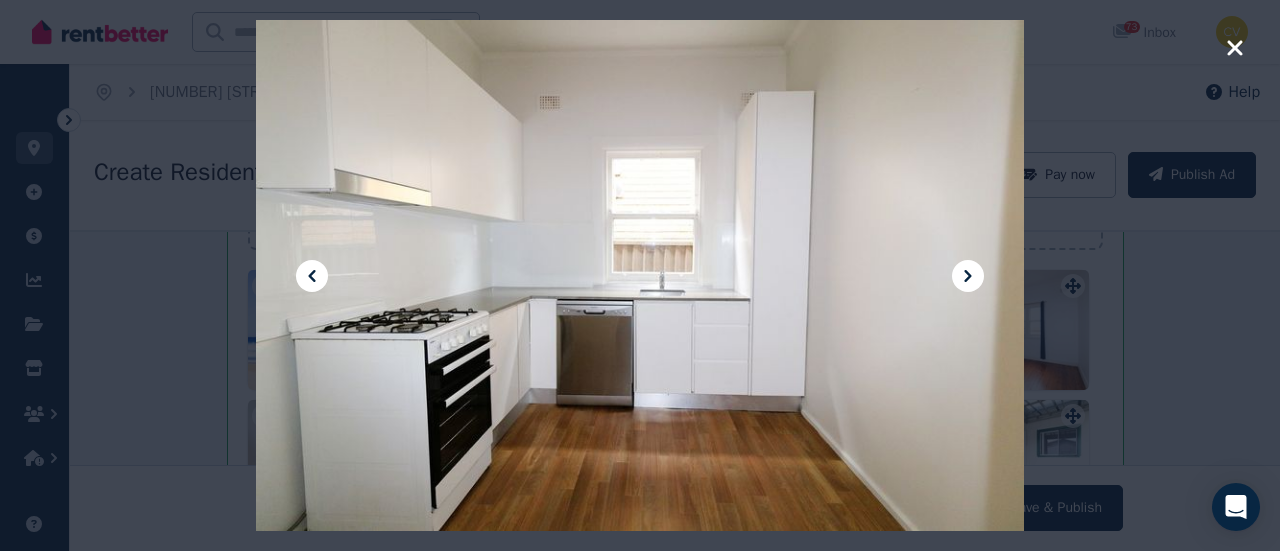 click 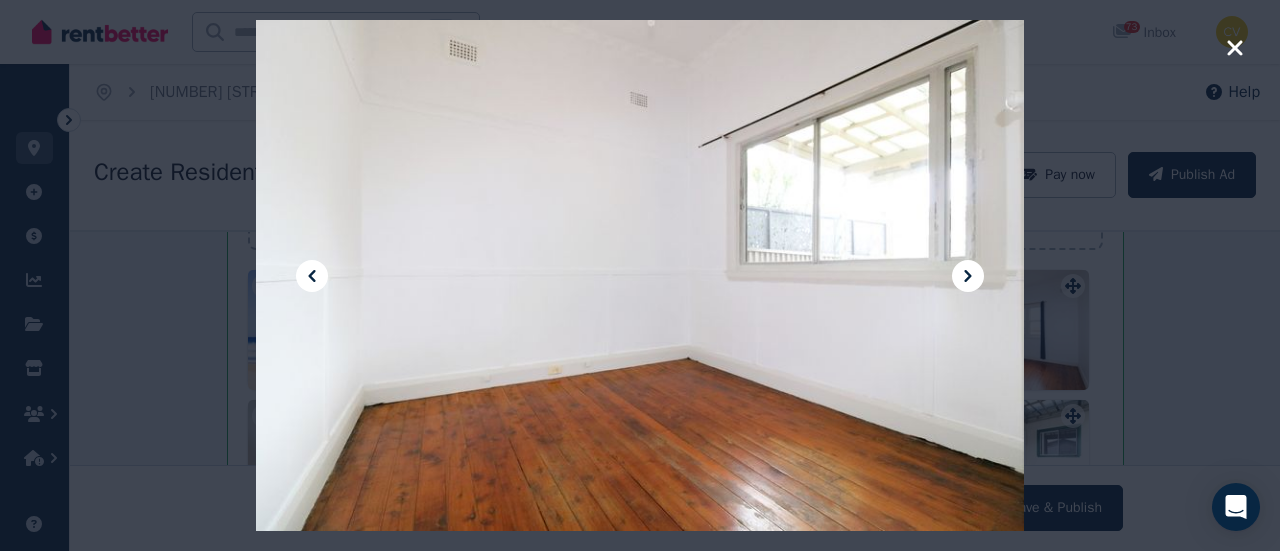 click 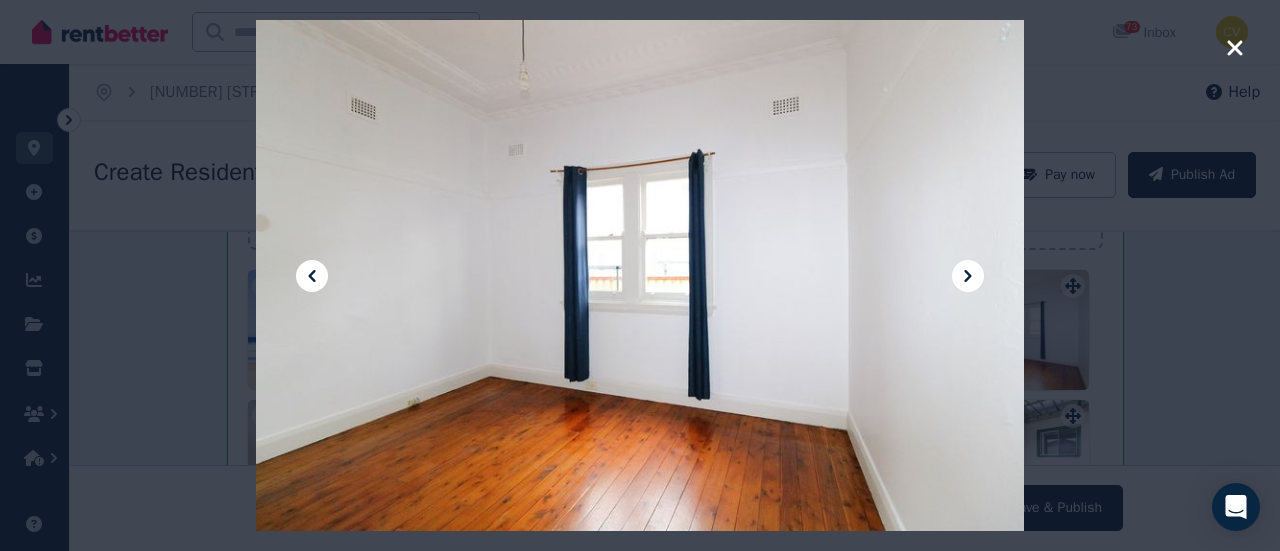click 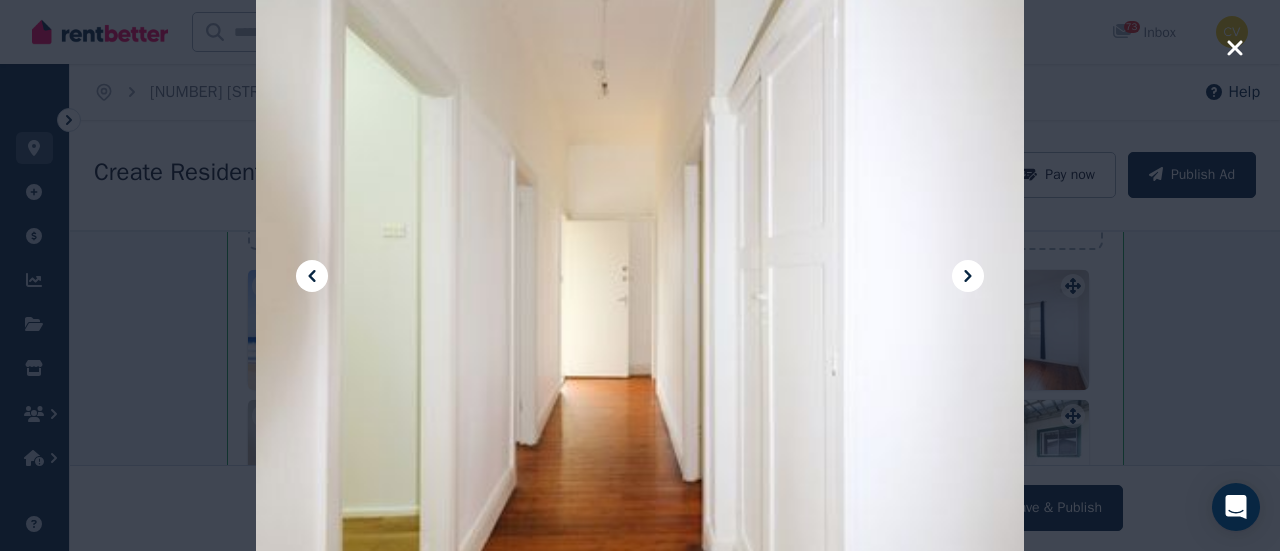 click 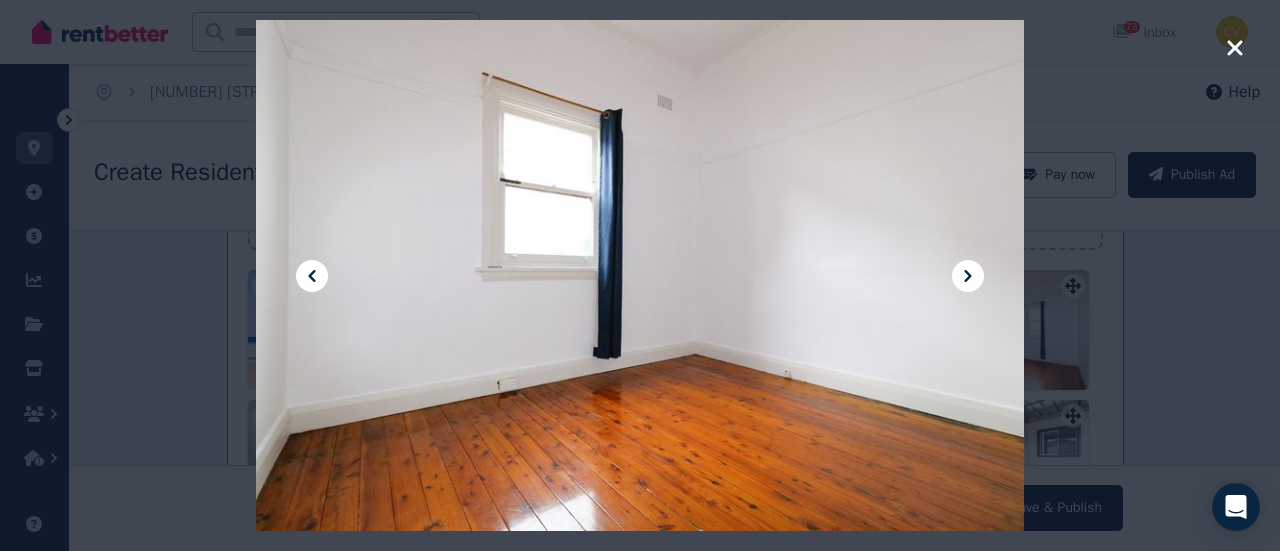 click 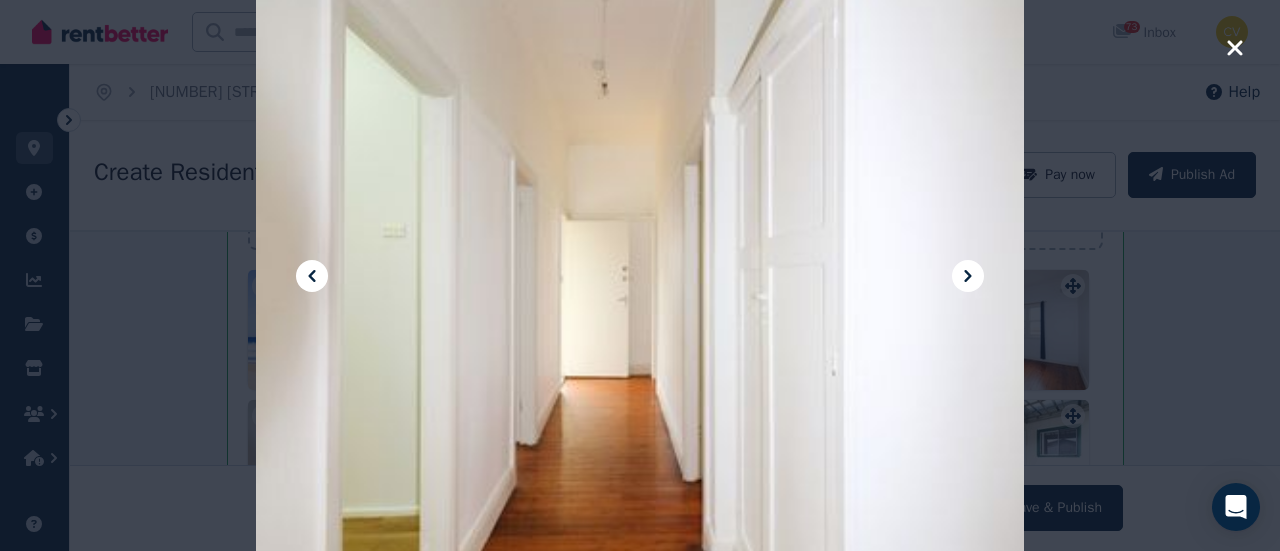 click 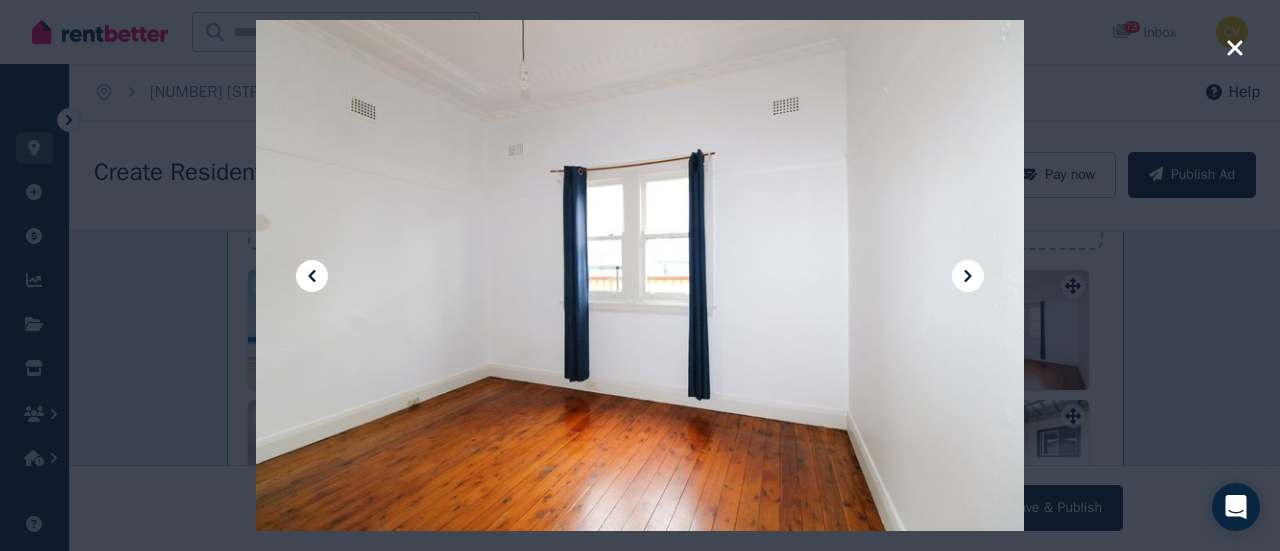 click 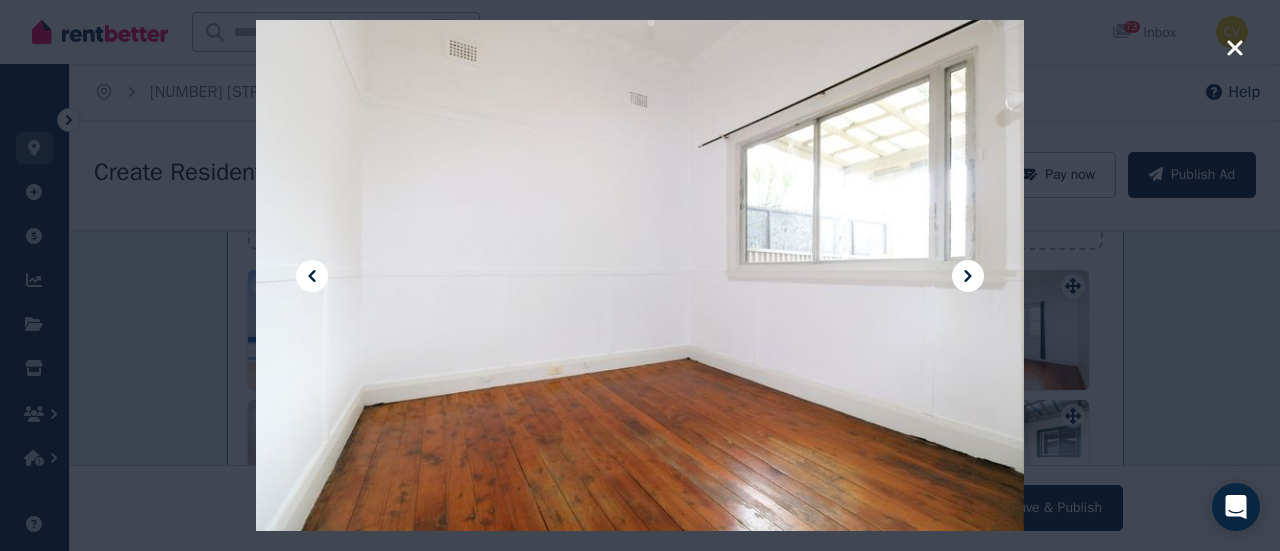 click 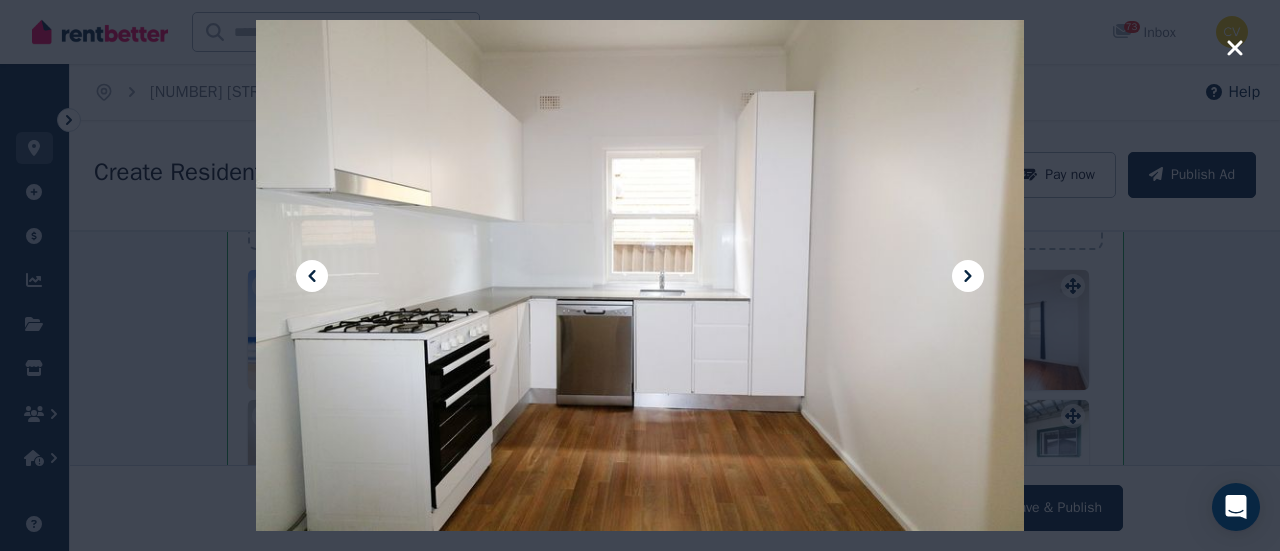 click 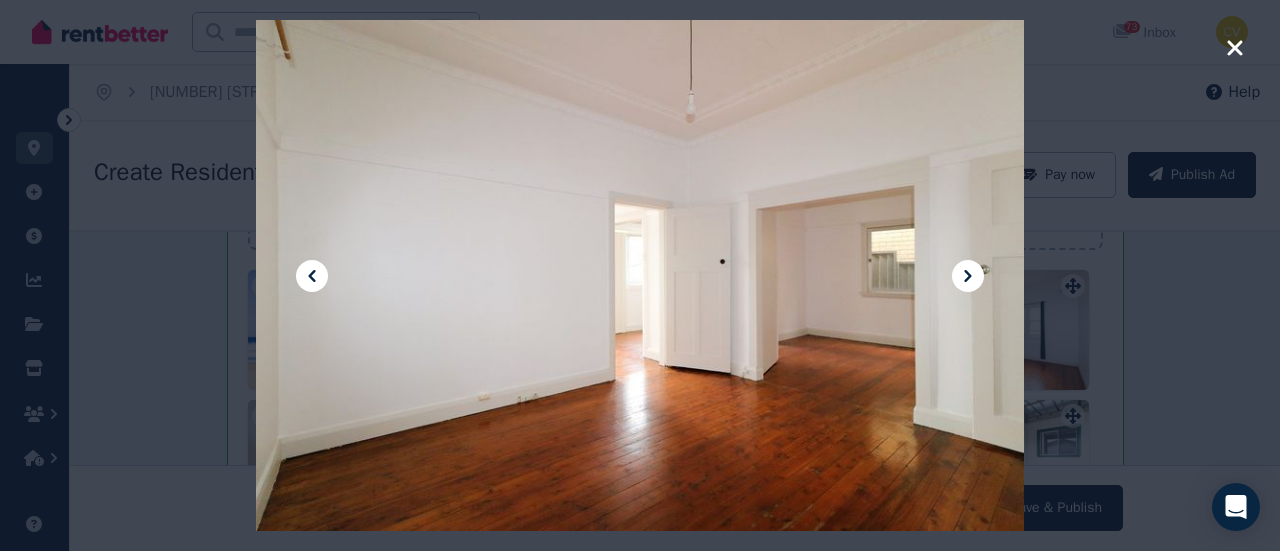 click 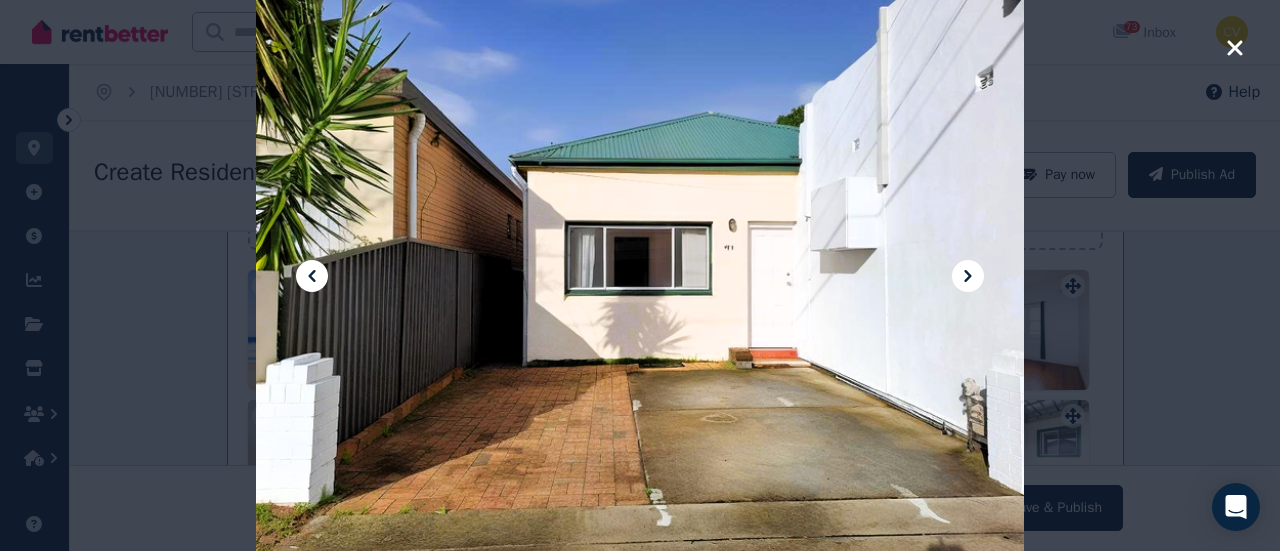 click 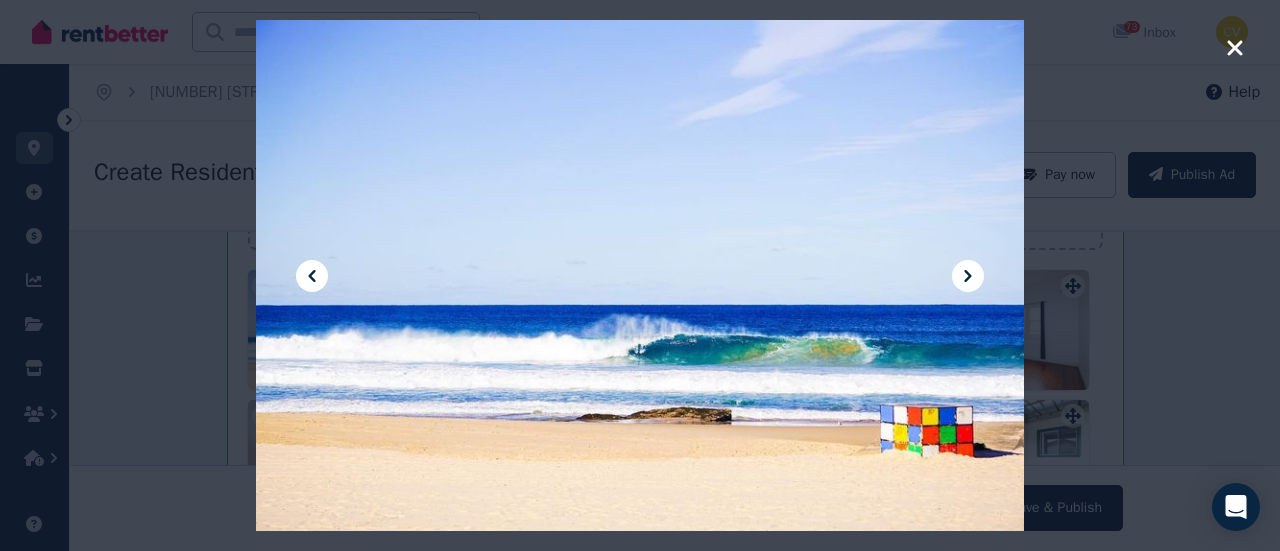 click 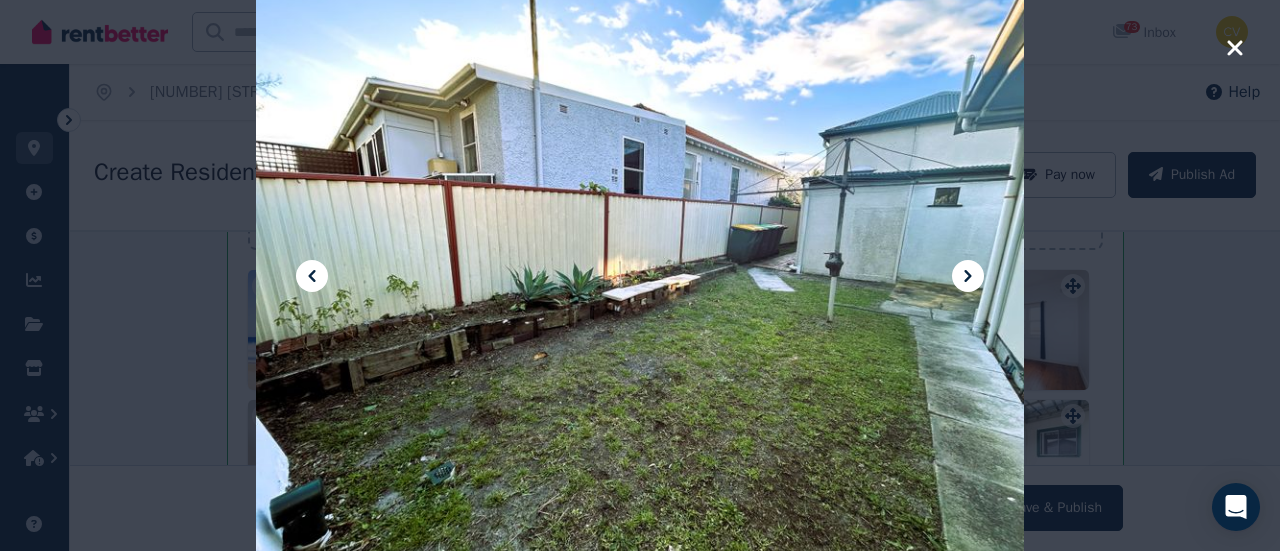 click 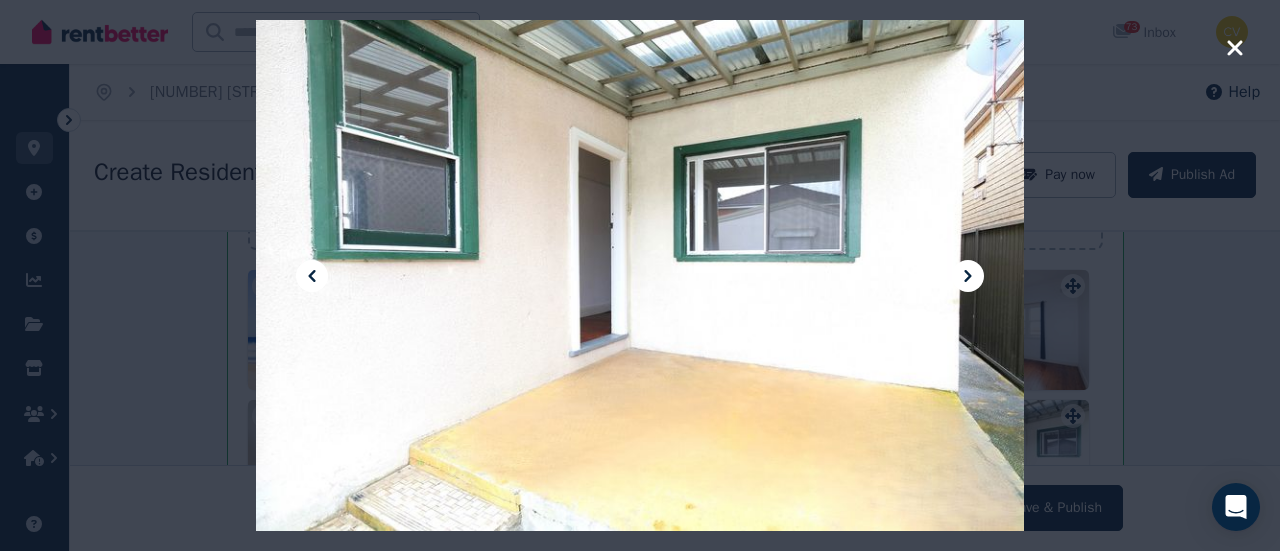 click 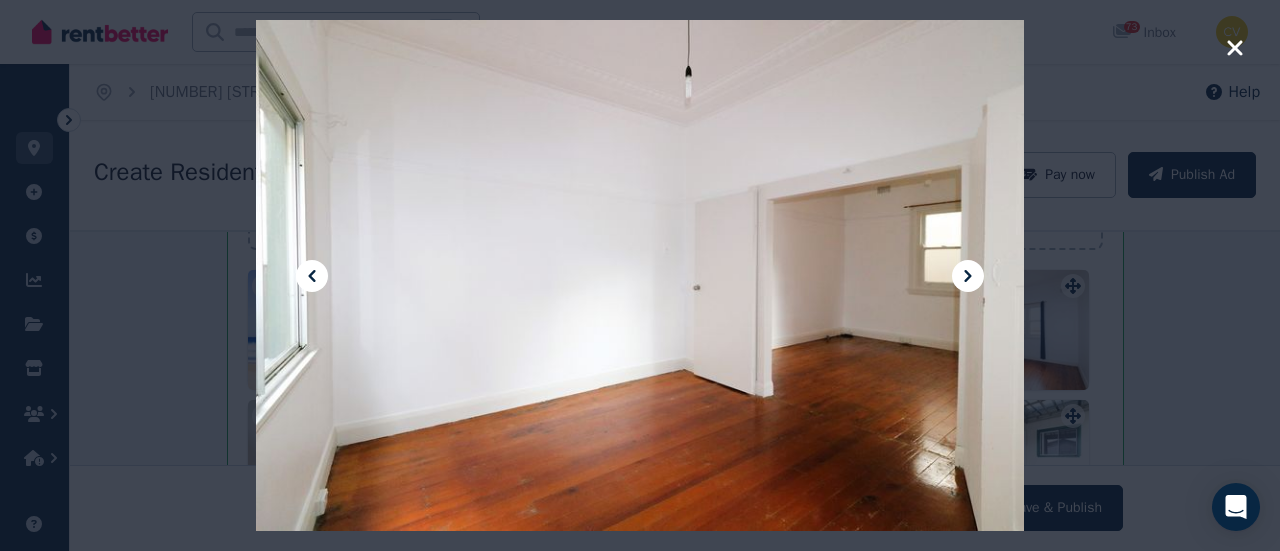 click 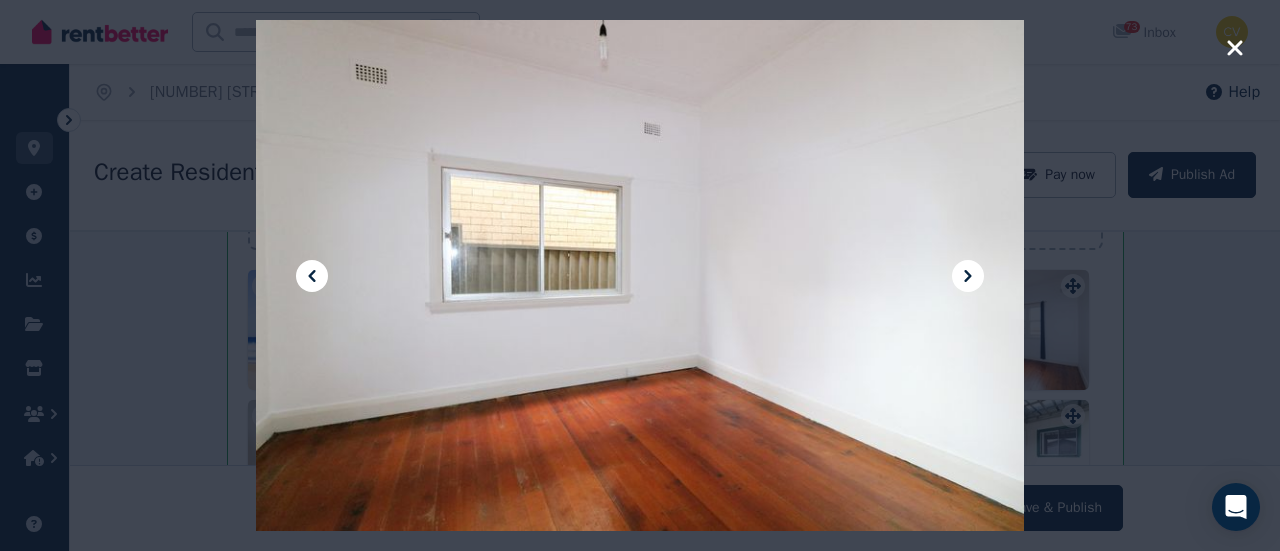 click 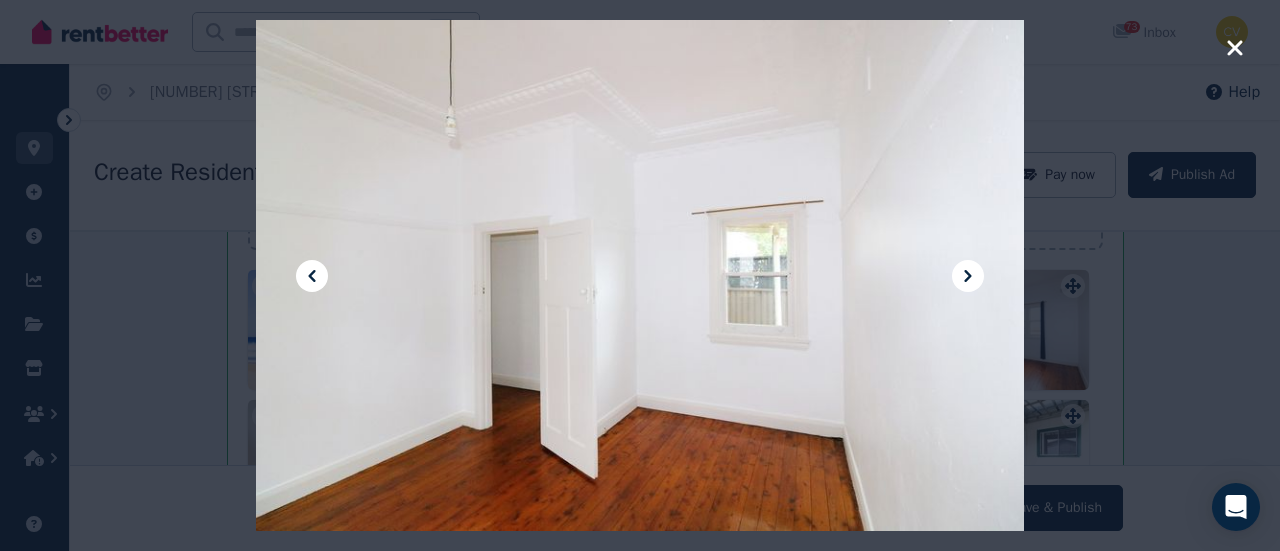 click 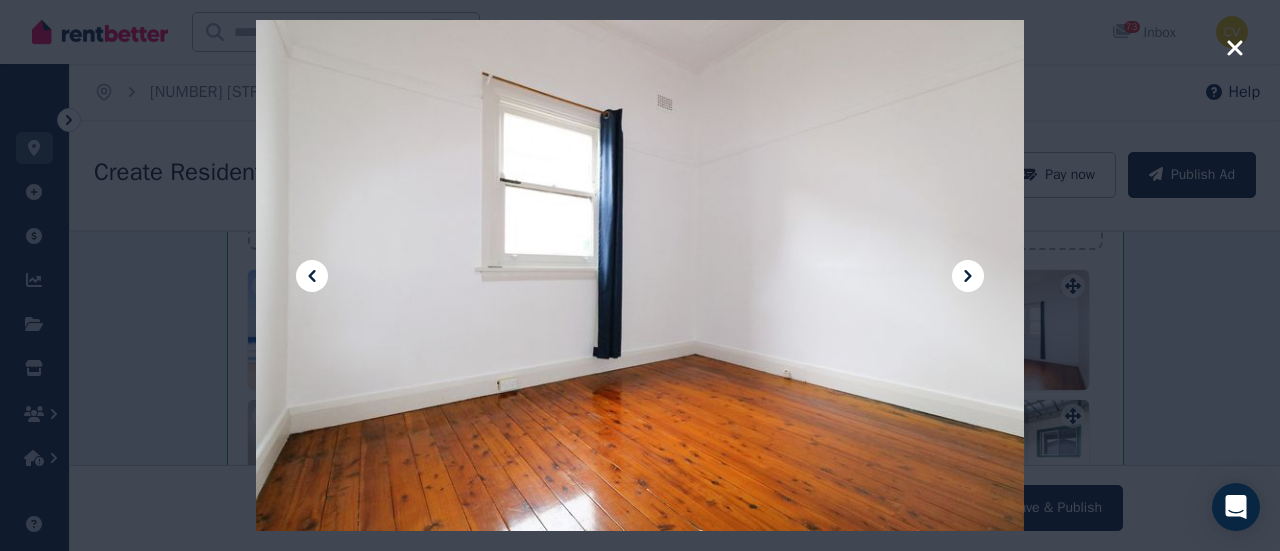 click 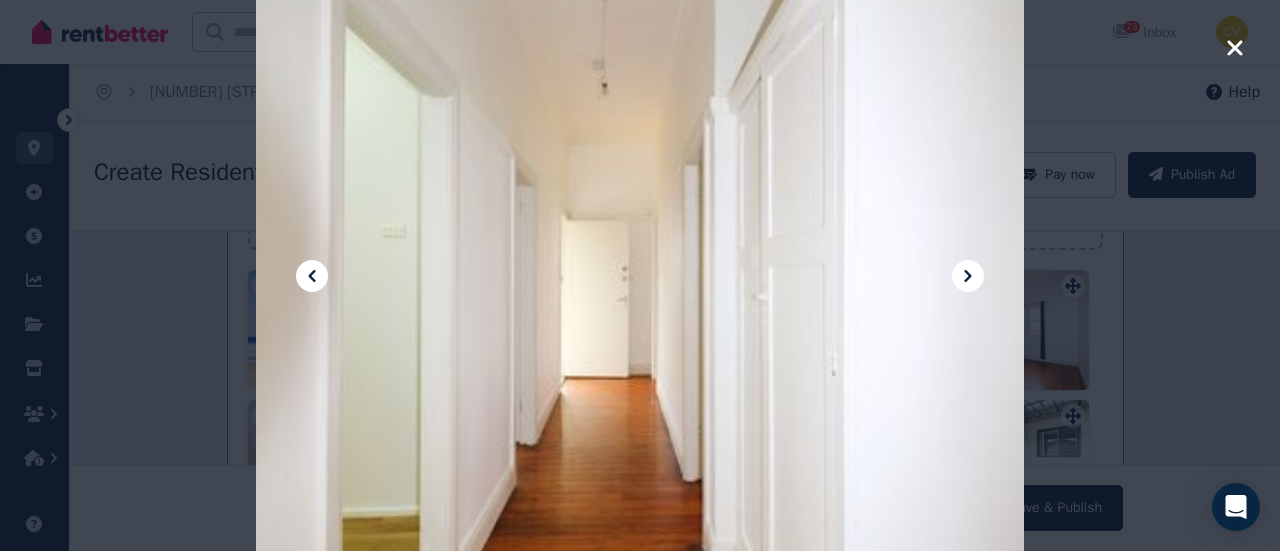 click 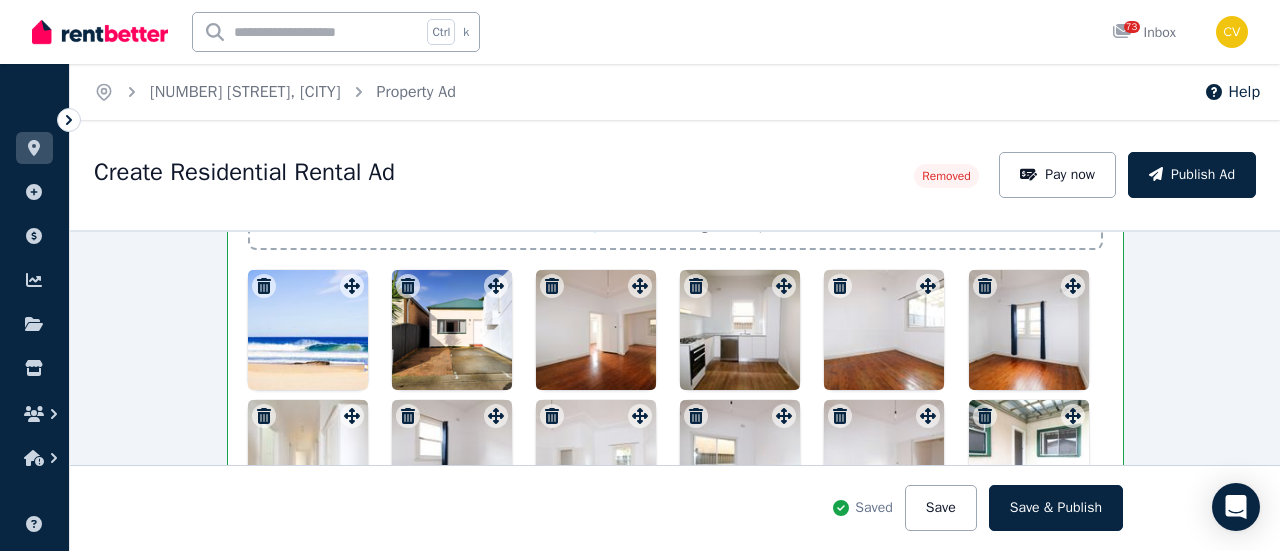 scroll, scrollTop: 2400, scrollLeft: 0, axis: vertical 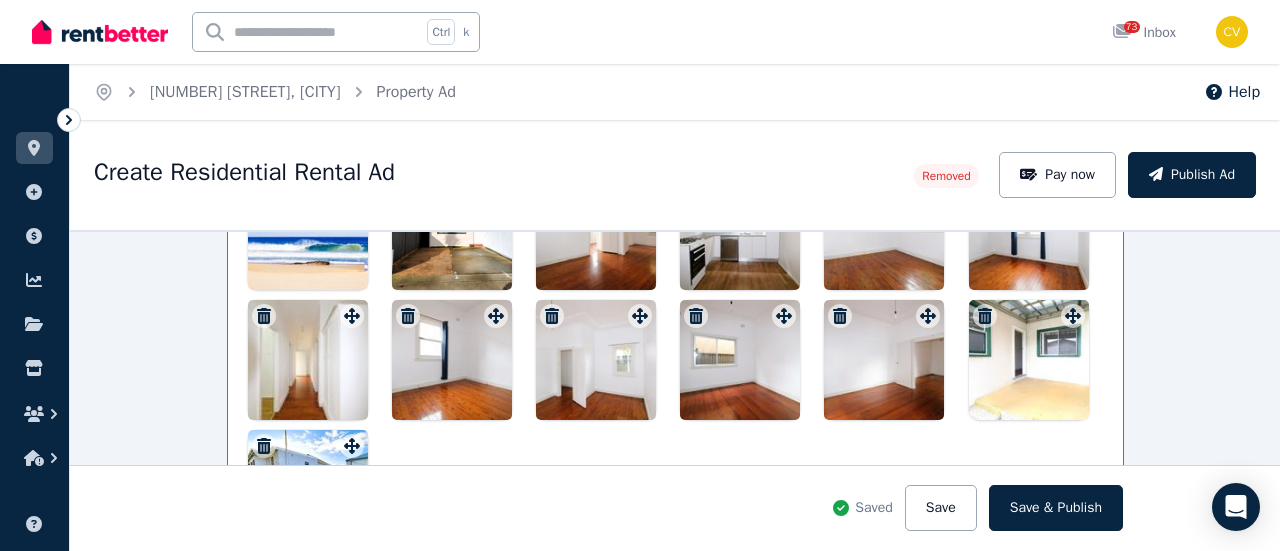 click 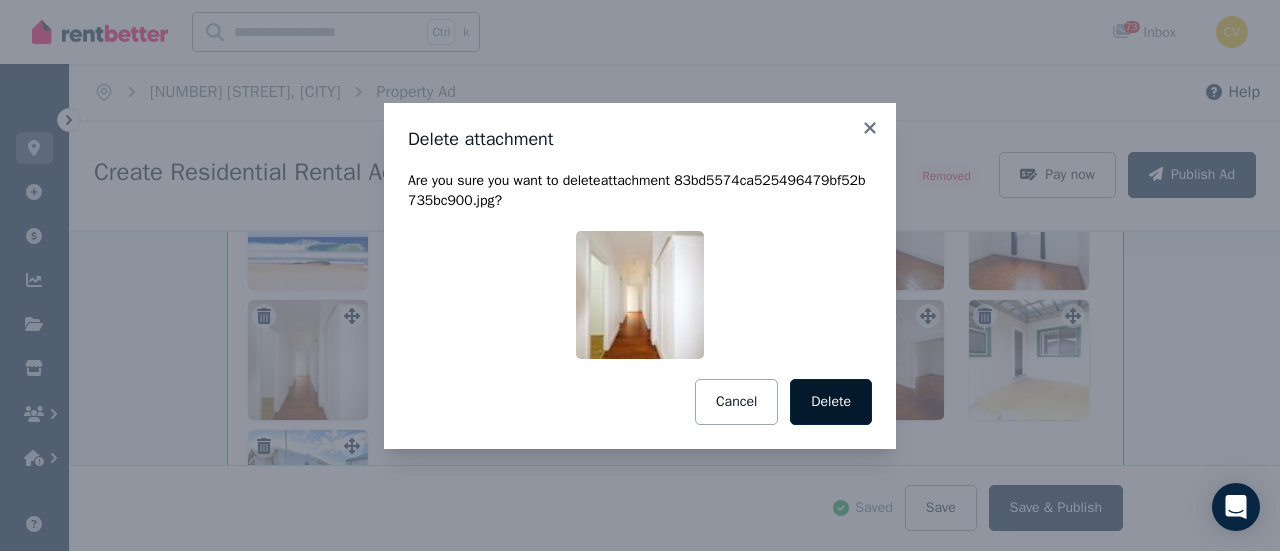 click on "Delete" at bounding box center [831, 402] 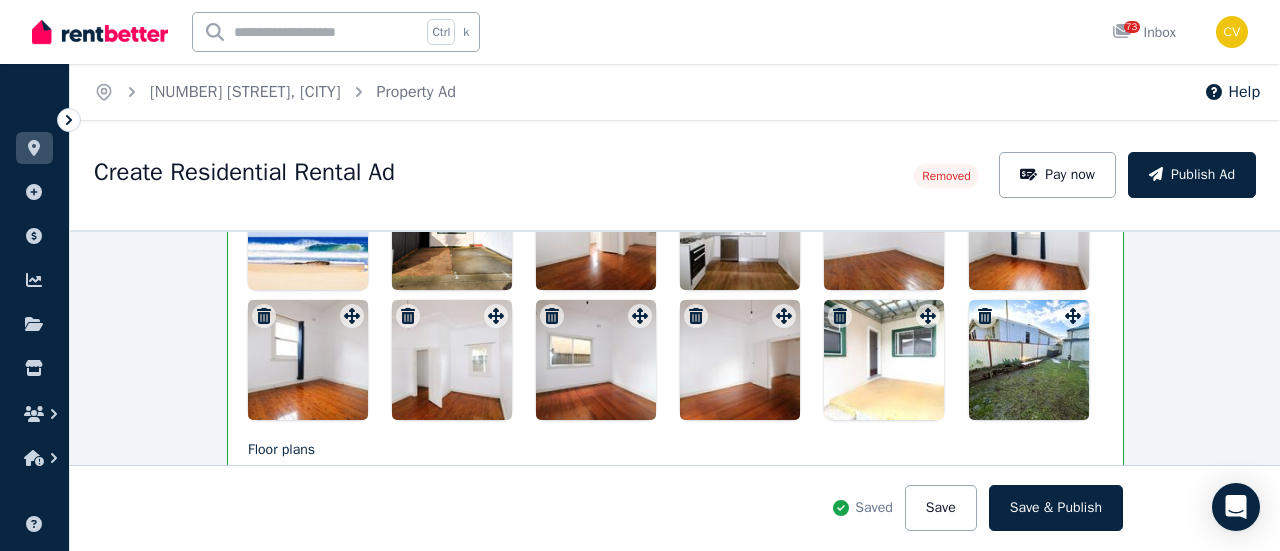 scroll, scrollTop: 2300, scrollLeft: 0, axis: vertical 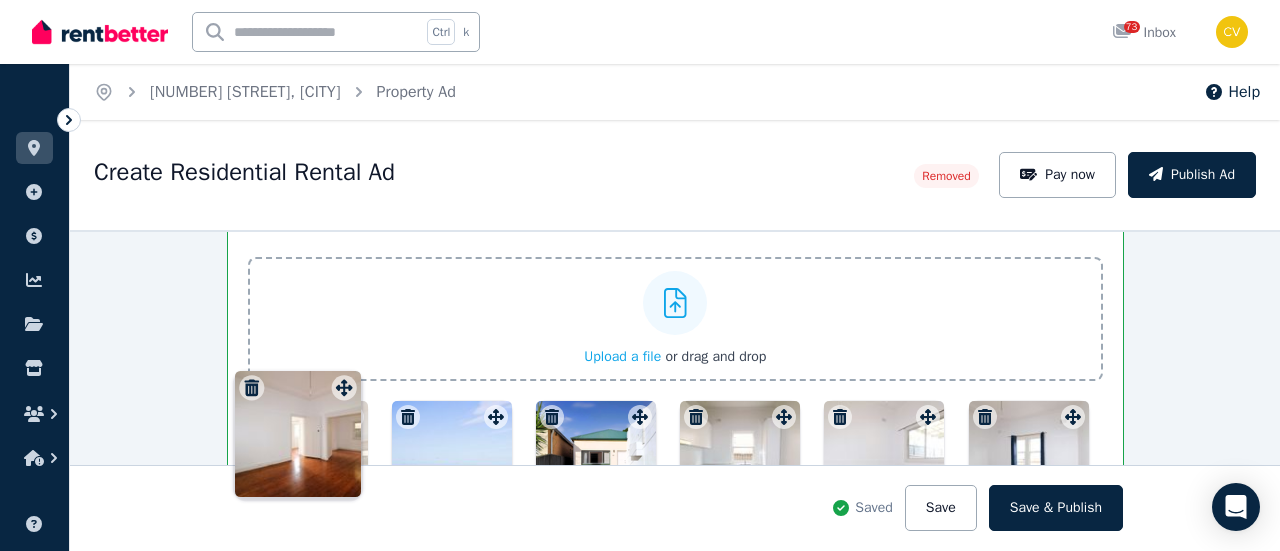 drag, startPoint x: 630, startPoint y: 277, endPoint x: 340, endPoint y: 371, distance: 304.85406 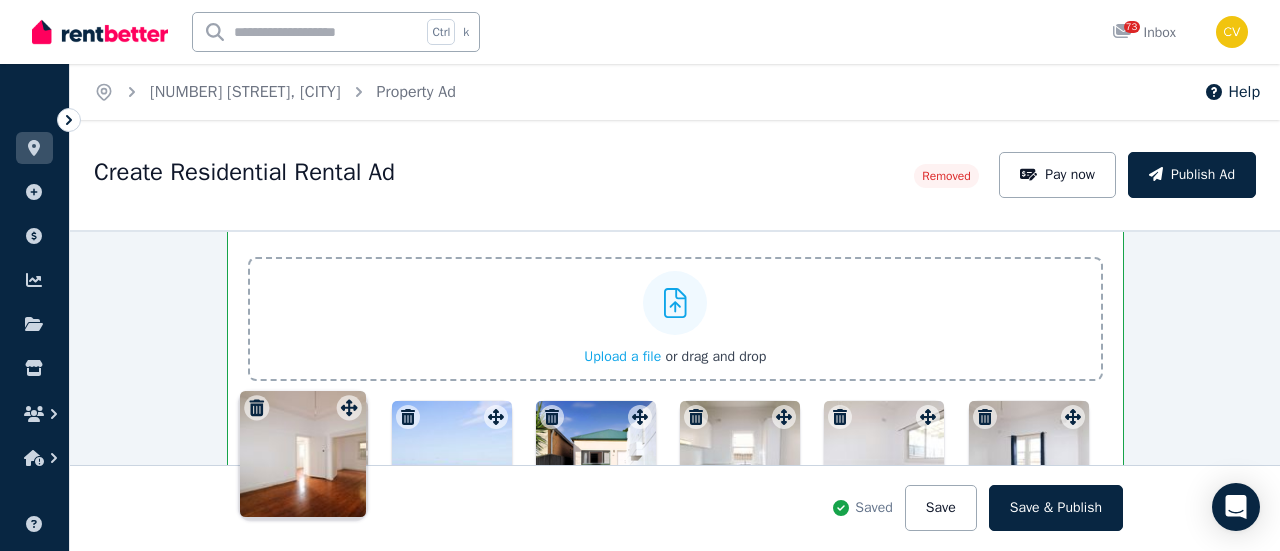 click on "Photos Upload a file   or drag and drop
To pick up a draggable item, press the space bar.
While dragging, use the arrow keys to move the item.
Press space again to drop the item in its new position, or press escape to cancel.
Draggable item 66a7ddb2-dfe4-4fd5-afee-ca1552627a84 was moved over droppable area 86b527a4-317e-4500-ad80-f1053953af36." at bounding box center [675, 434] 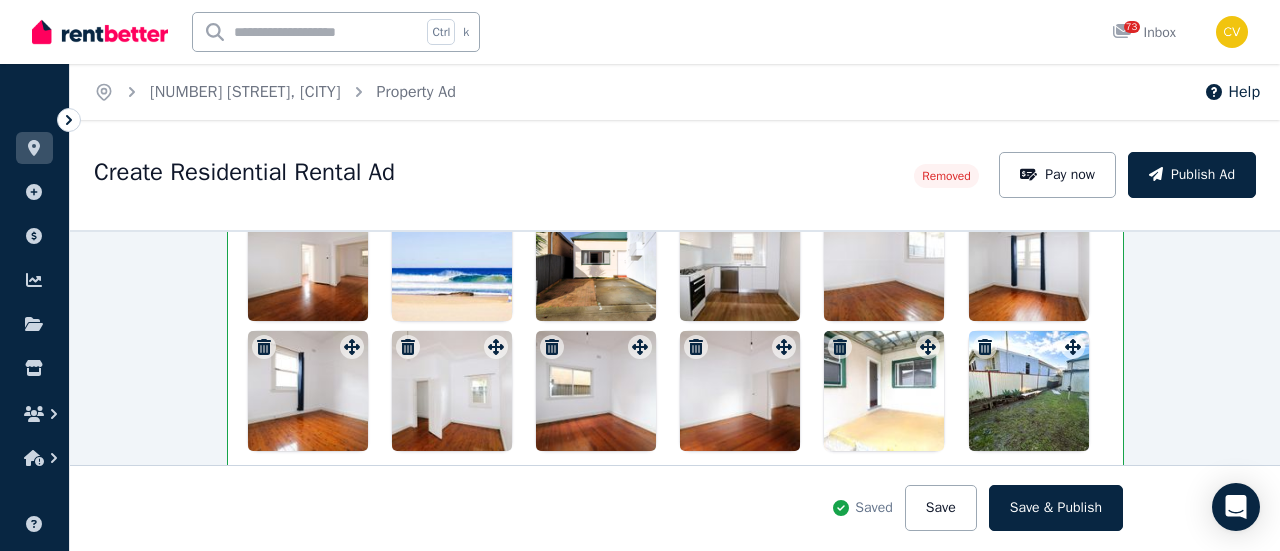 scroll, scrollTop: 2269, scrollLeft: 0, axis: vertical 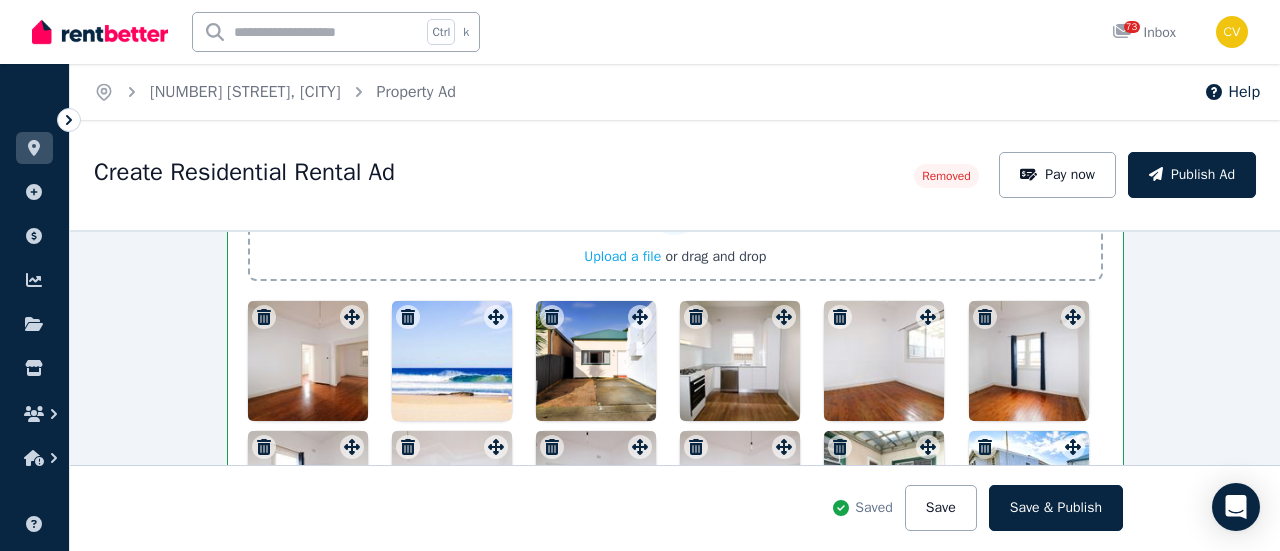 click at bounding box center [740, 361] 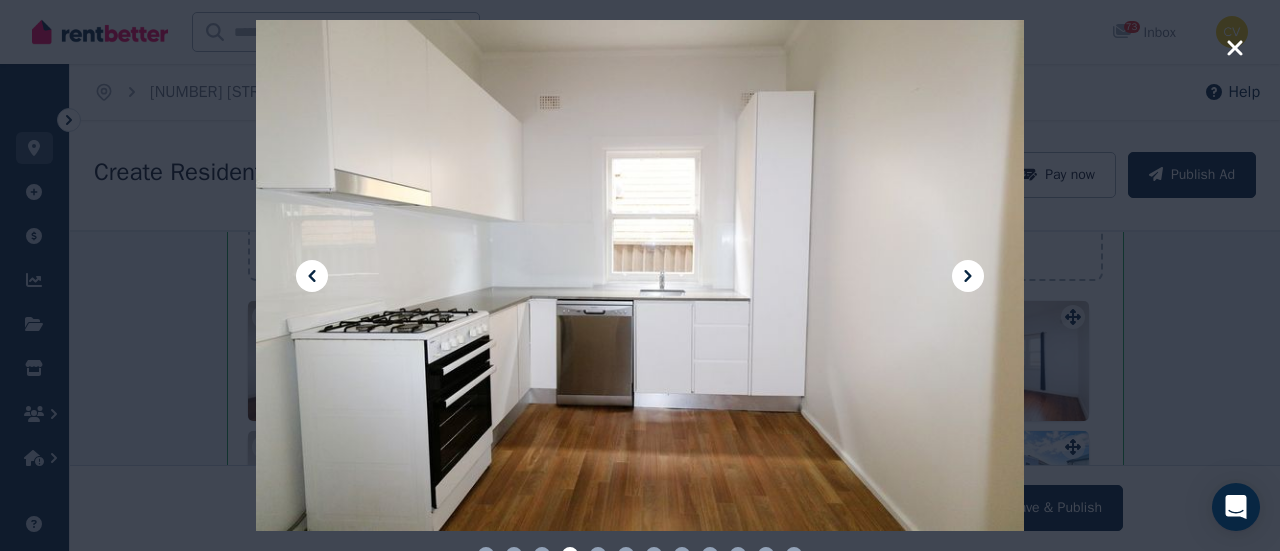 click at bounding box center (640, 275) 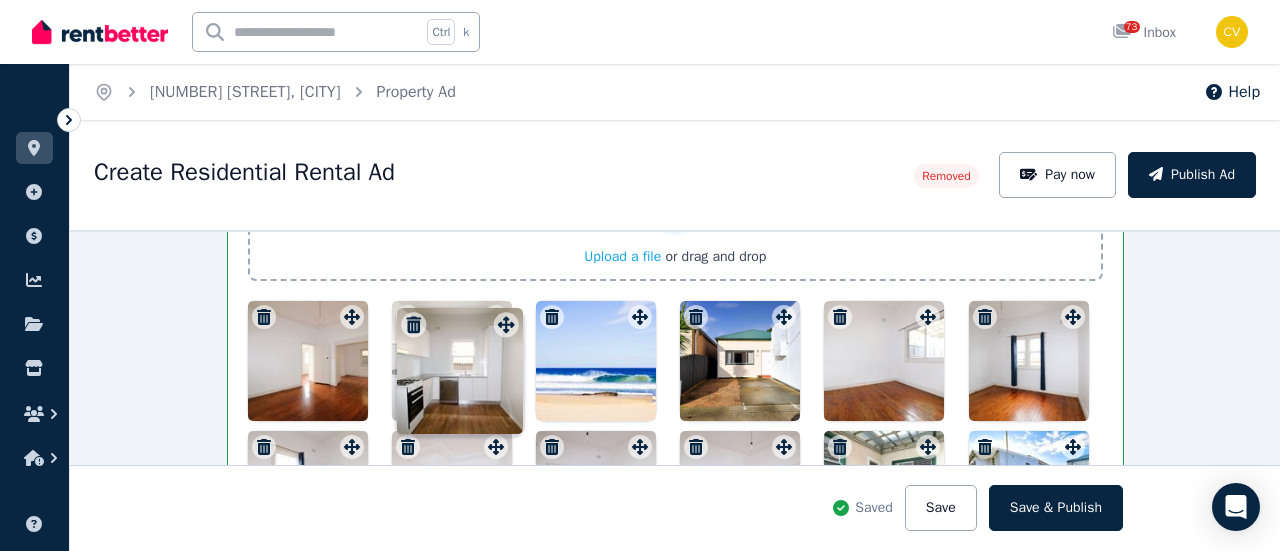 drag, startPoint x: 785, startPoint y: 305, endPoint x: 512, endPoint y: 305, distance: 273 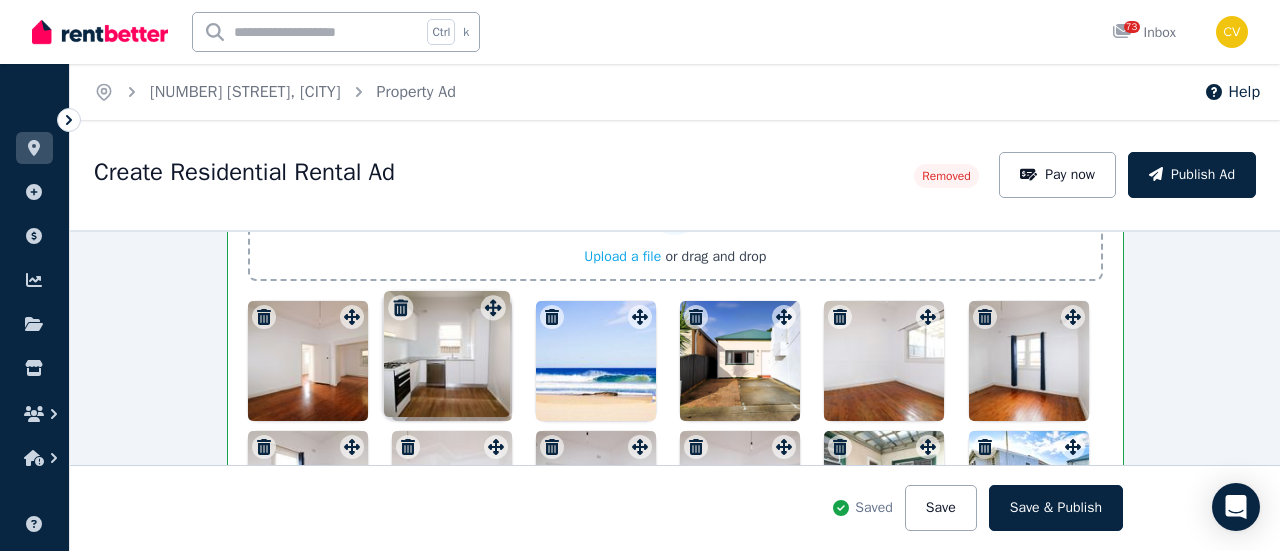 click at bounding box center [675, 426] 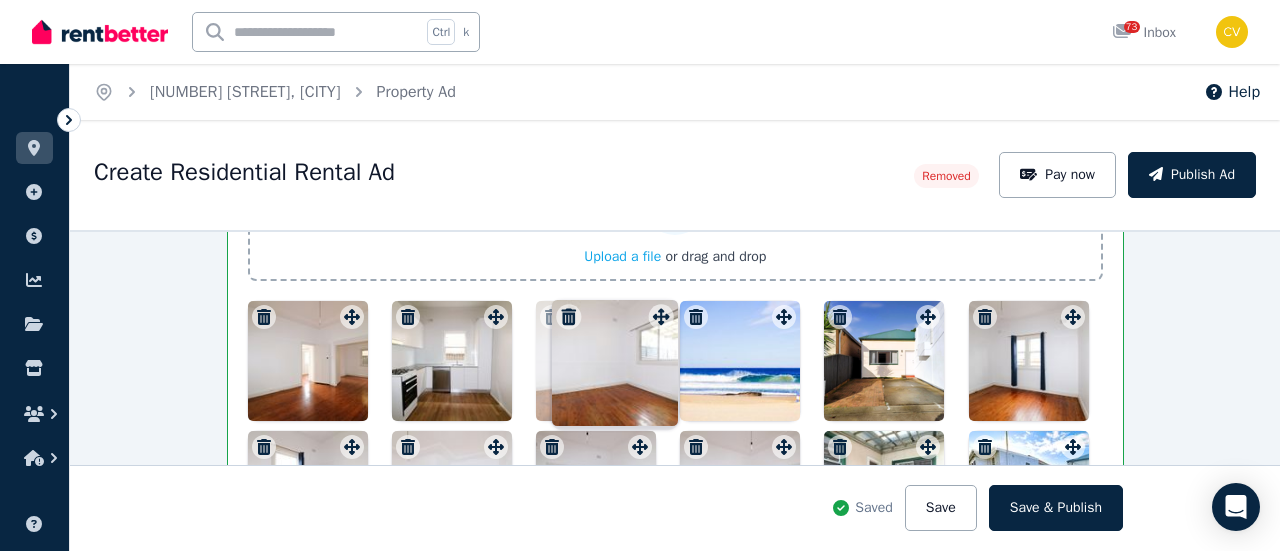drag, startPoint x: 923, startPoint y: 307, endPoint x: 662, endPoint y: 299, distance: 261.1226 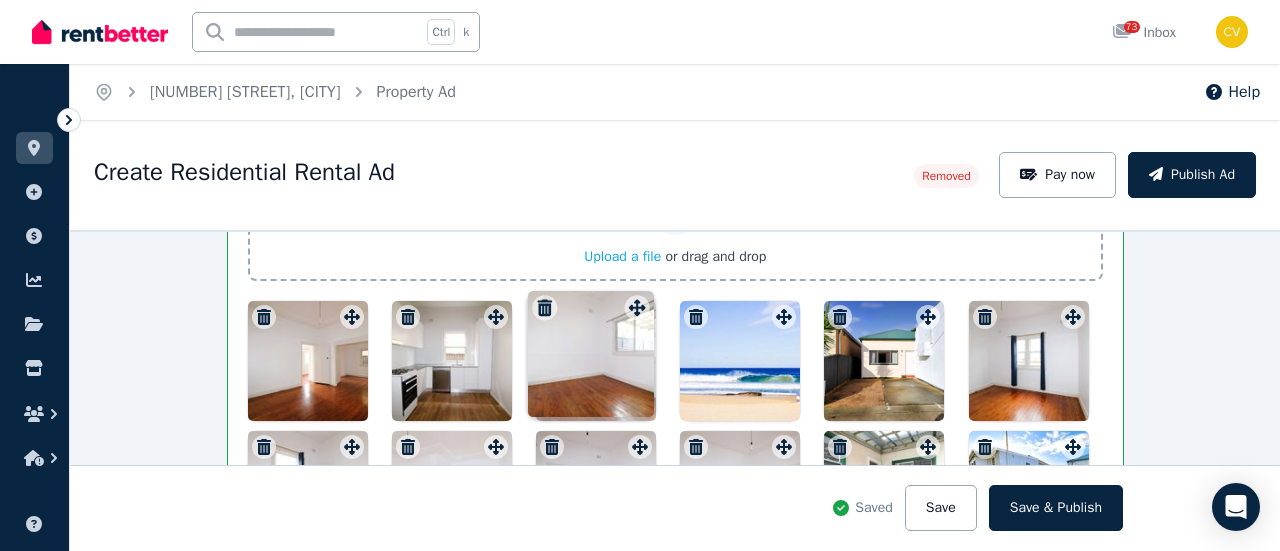 click on "Photos Upload a file   or drag and drop
To pick up a draggable item, press the space bar.
While dragging, use the arrow keys to move the item.
Press space again to drop the item in its new position, or press escape to cancel.
Draggable item 6ae4ad1e-d3ad-4cec-a4c7-ce717ed34602 was moved over droppable area 86b527a4-317e-4500-ad80-f1053953af36." at bounding box center [675, 334] 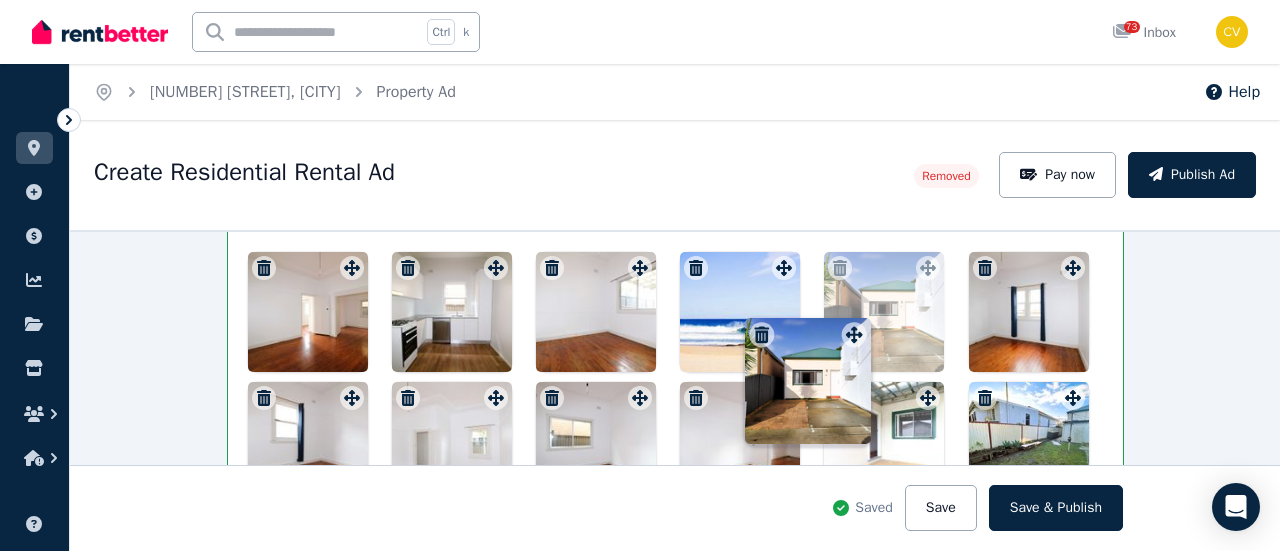 scroll, scrollTop: 2300, scrollLeft: 0, axis: vertical 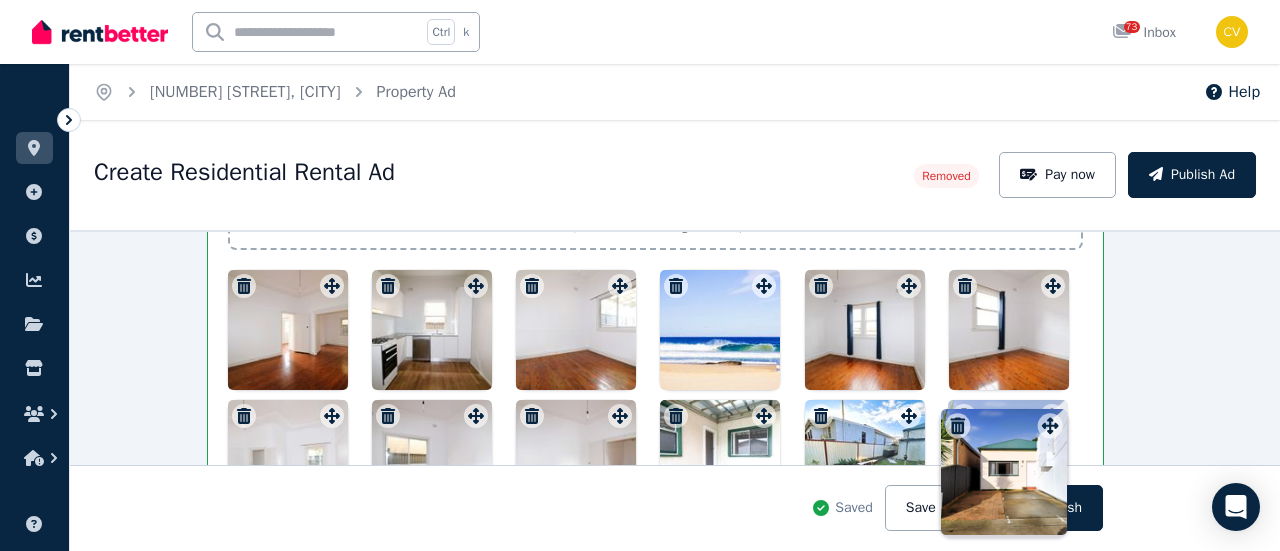 drag, startPoint x: 926, startPoint y: 301, endPoint x: 1054, endPoint y: 402, distance: 163.04907 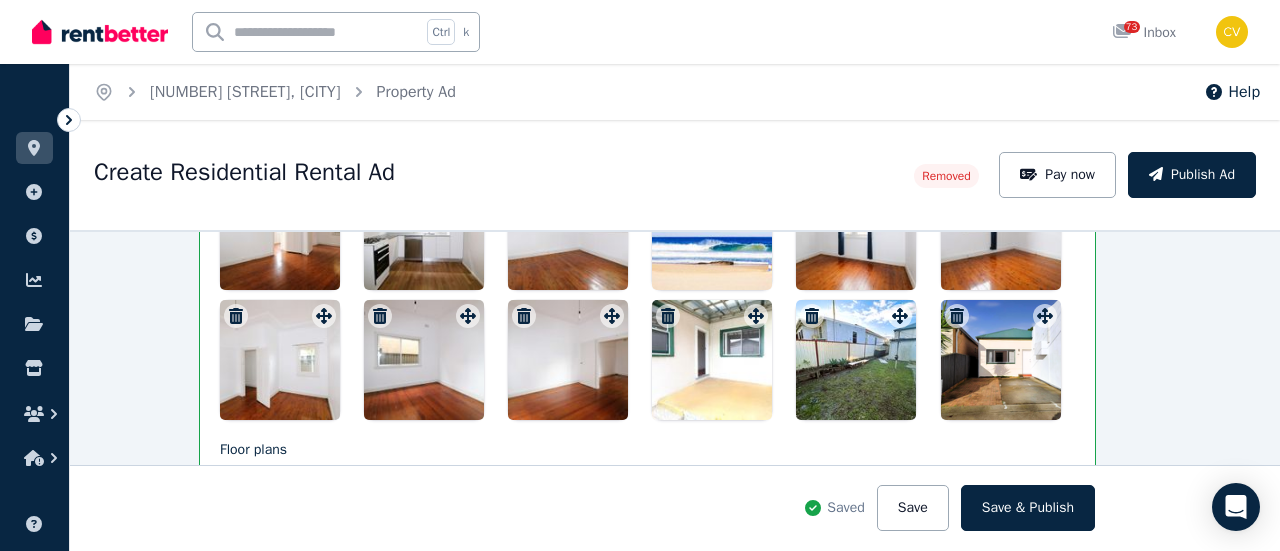 scroll, scrollTop: 2300, scrollLeft: 28, axis: both 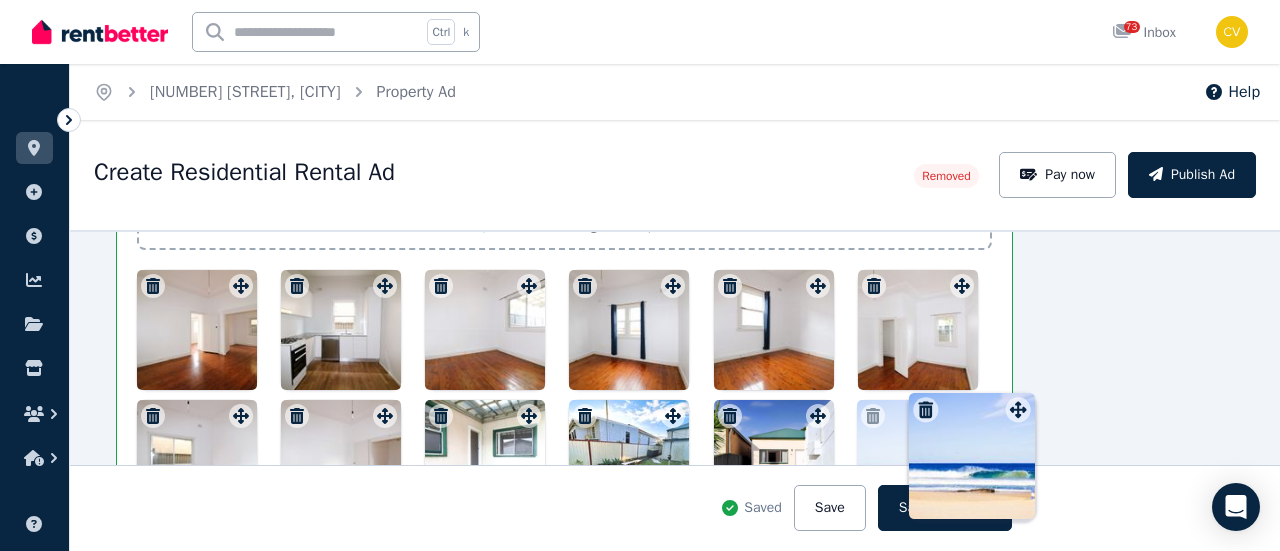drag, startPoint x: 743, startPoint y: 274, endPoint x: 987, endPoint y: 386, distance: 268.47717 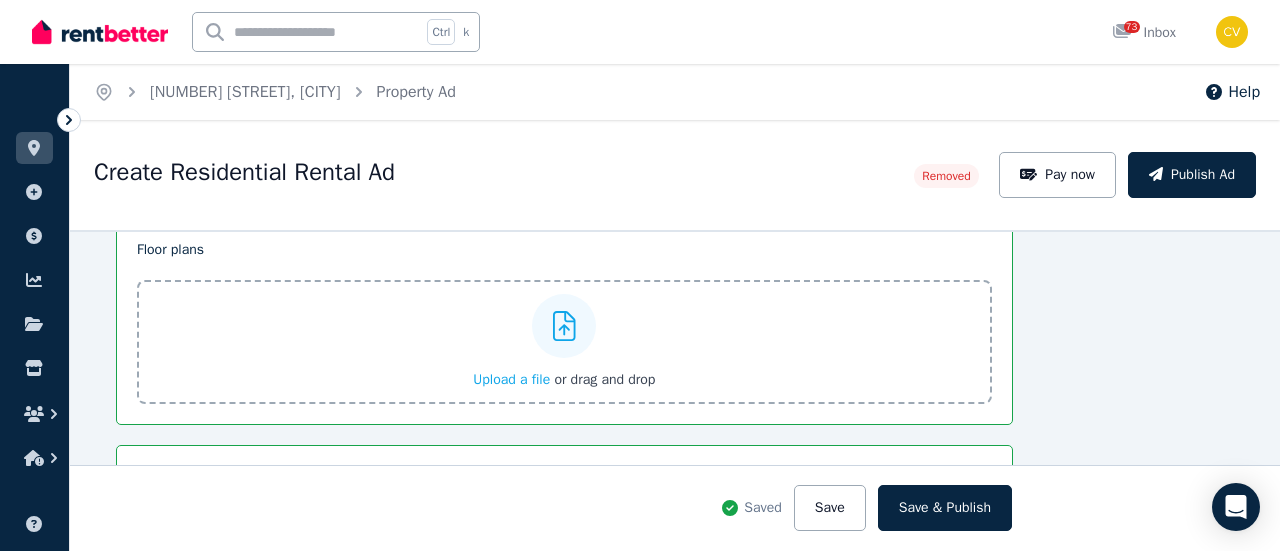 scroll, scrollTop: 2800, scrollLeft: 111, axis: both 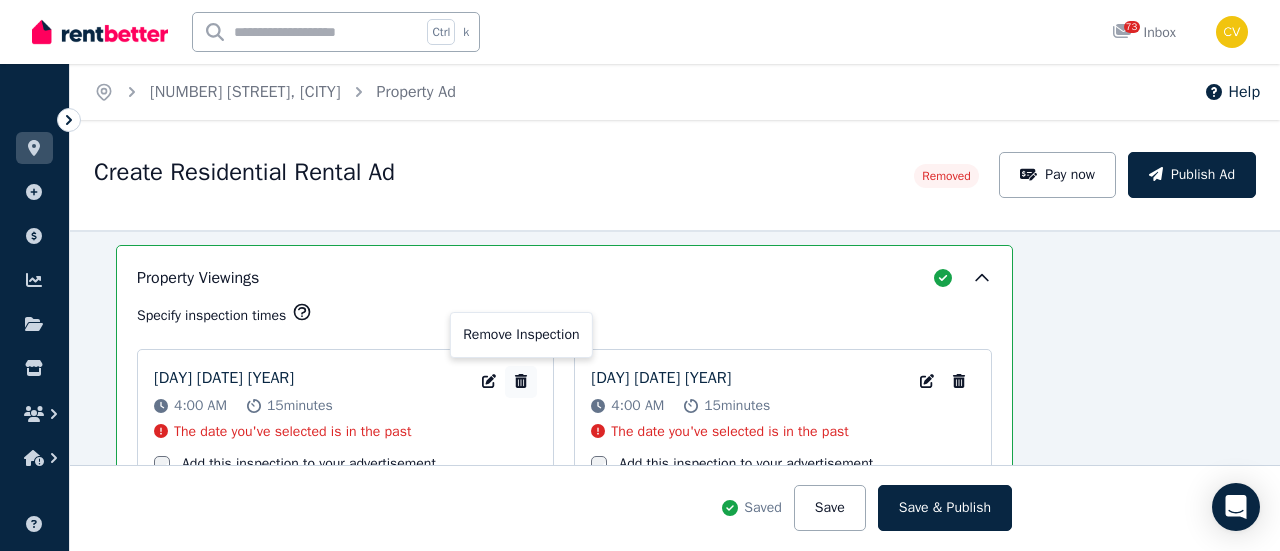 click 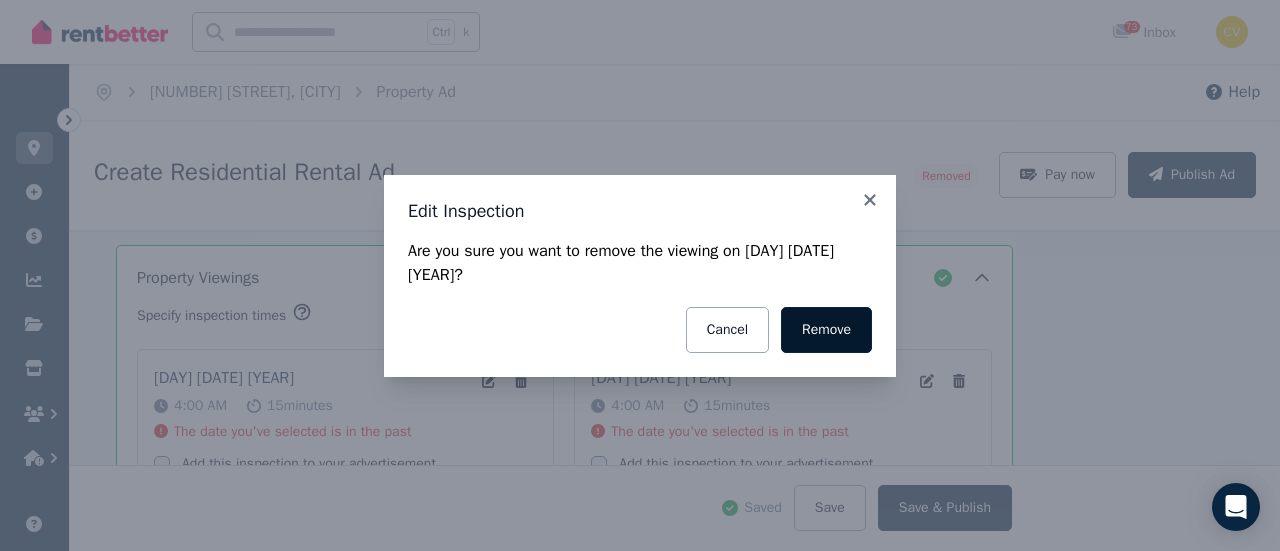 click on "Remove" at bounding box center (826, 330) 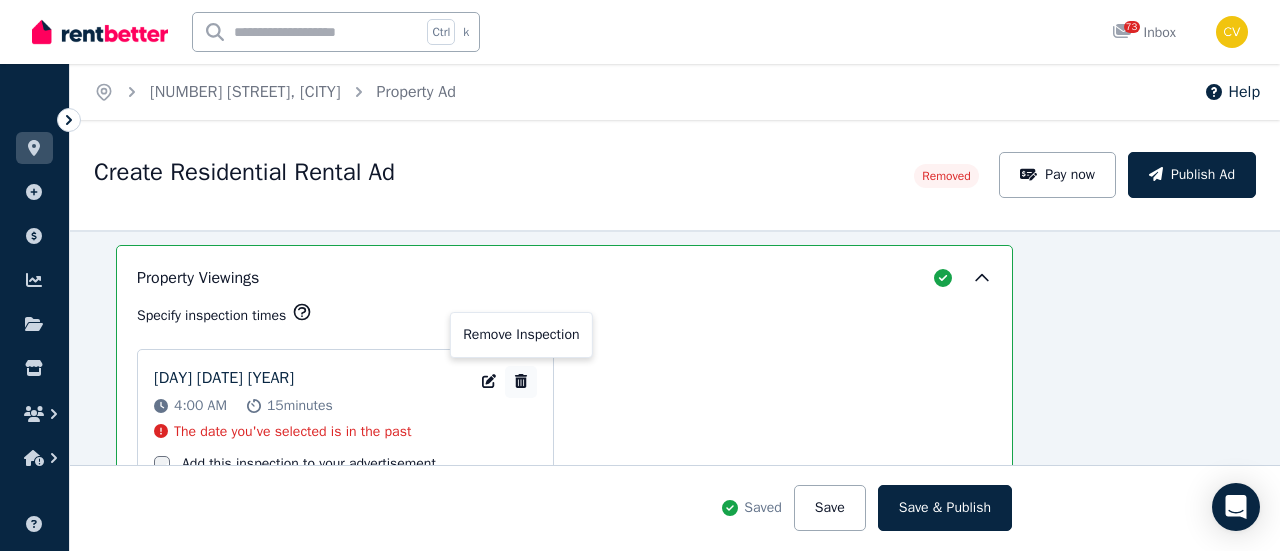 click 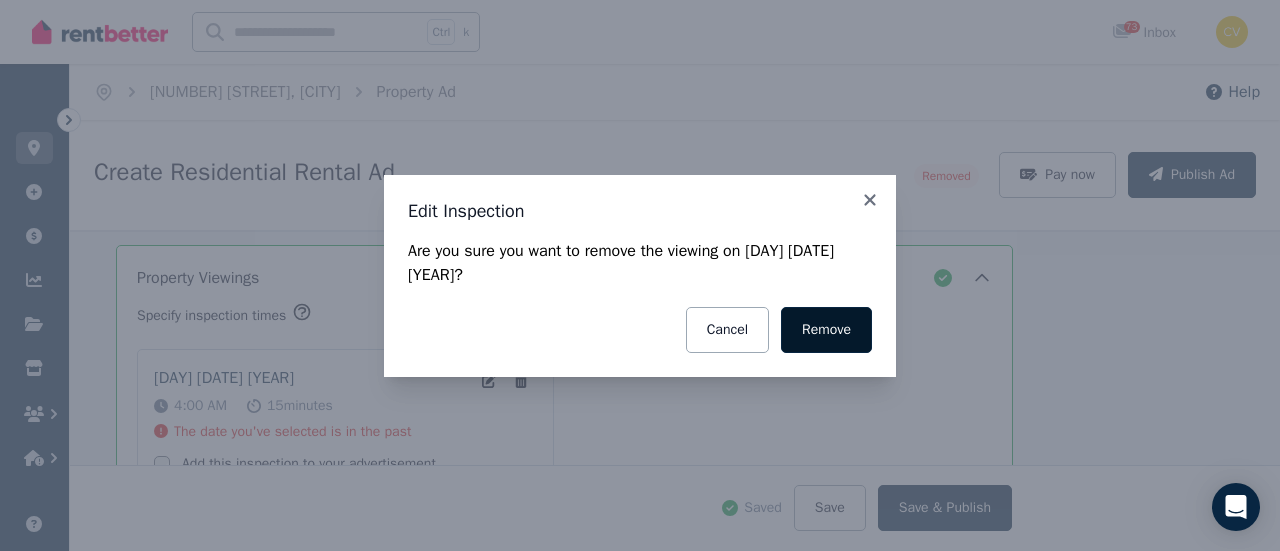 click on "Remove" at bounding box center [826, 330] 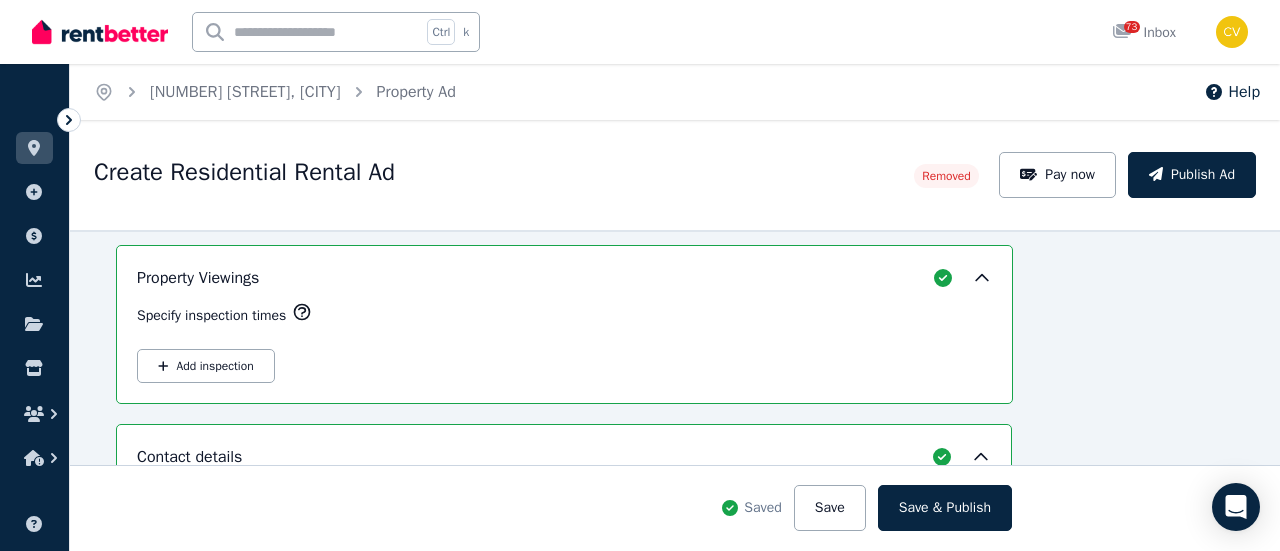 click on "Specify inspection times Add inspection" at bounding box center [564, 342] 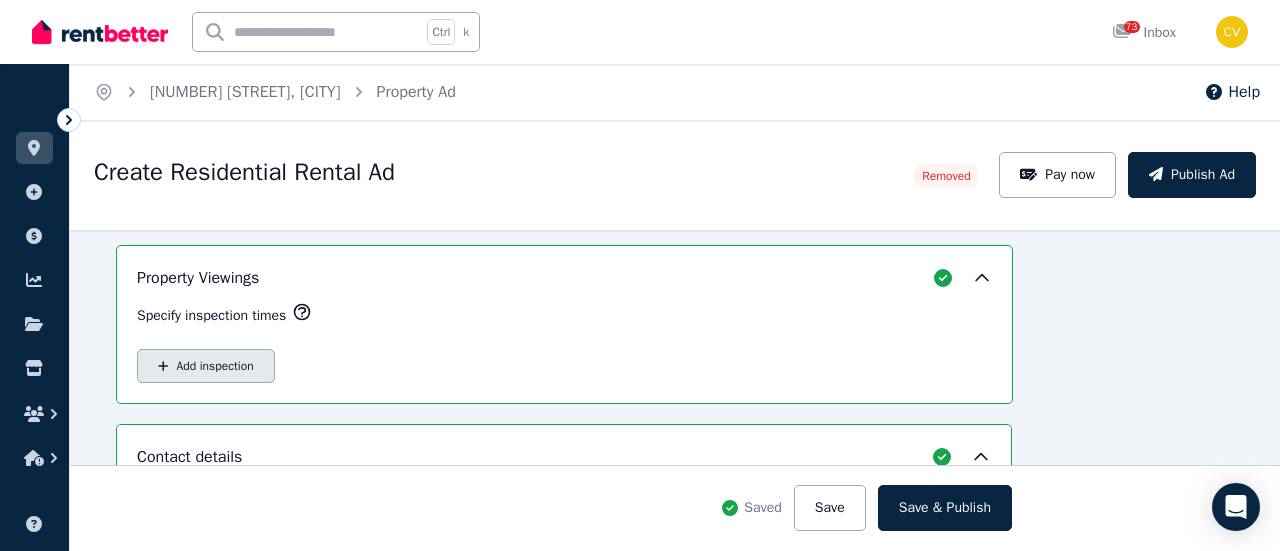 click on "Add inspection" at bounding box center [206, 366] 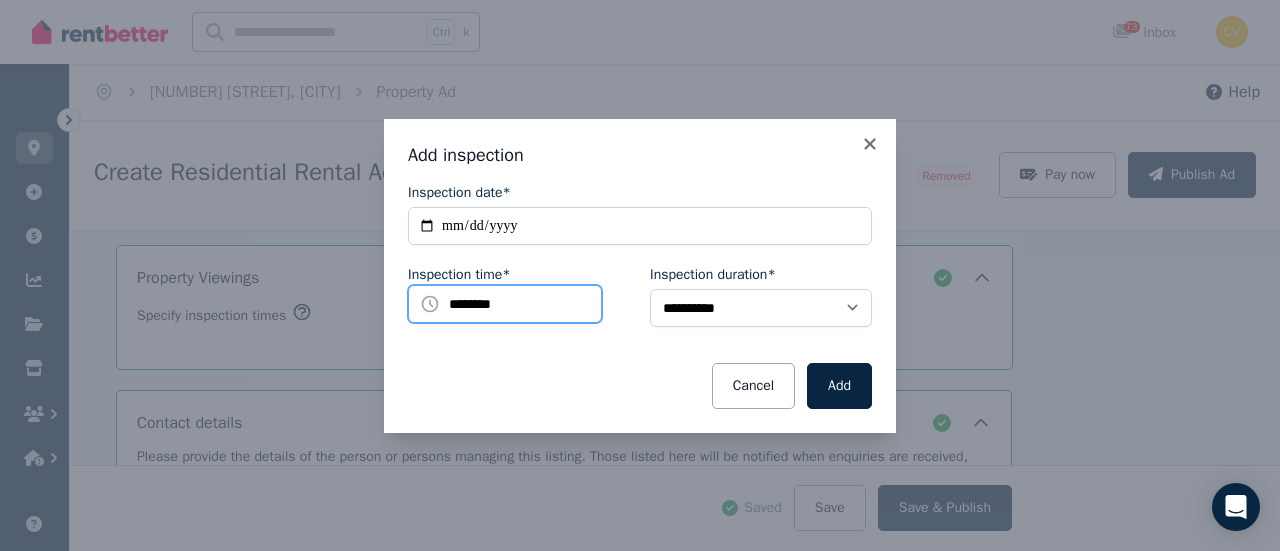 click on "********" at bounding box center (505, 304) 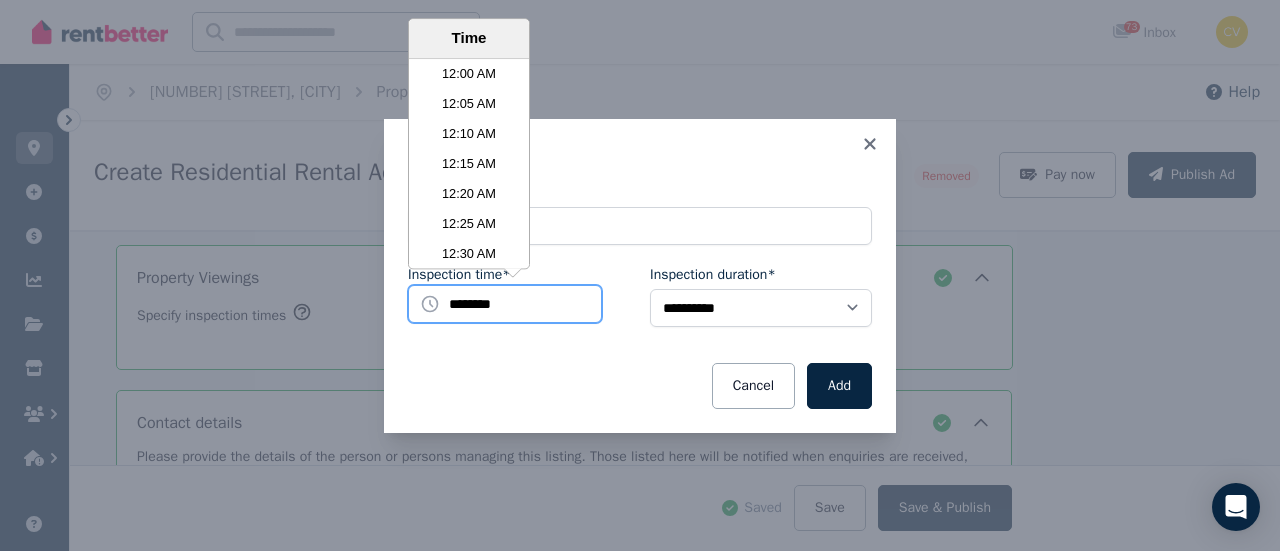 scroll, scrollTop: 3690, scrollLeft: 0, axis: vertical 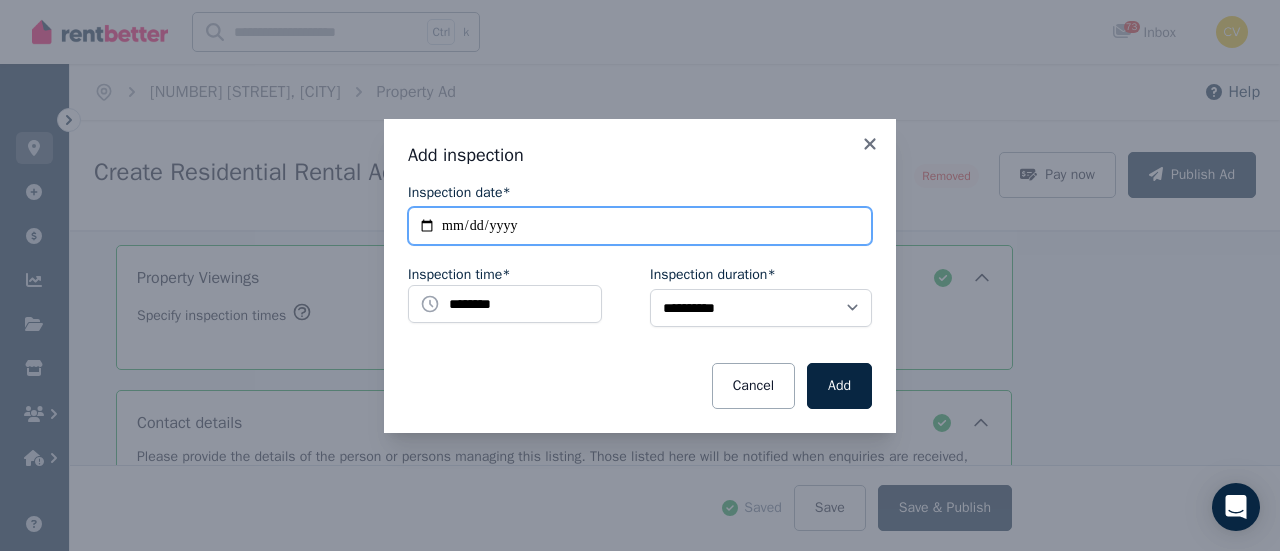 click on "**********" at bounding box center [640, 226] 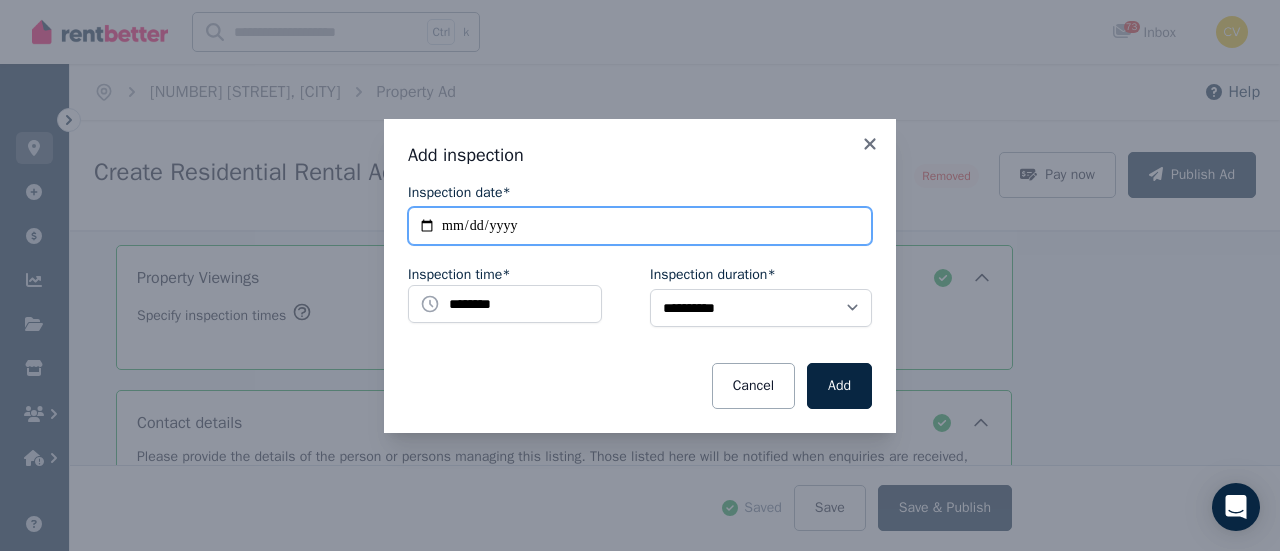 click on "**********" at bounding box center (640, 226) 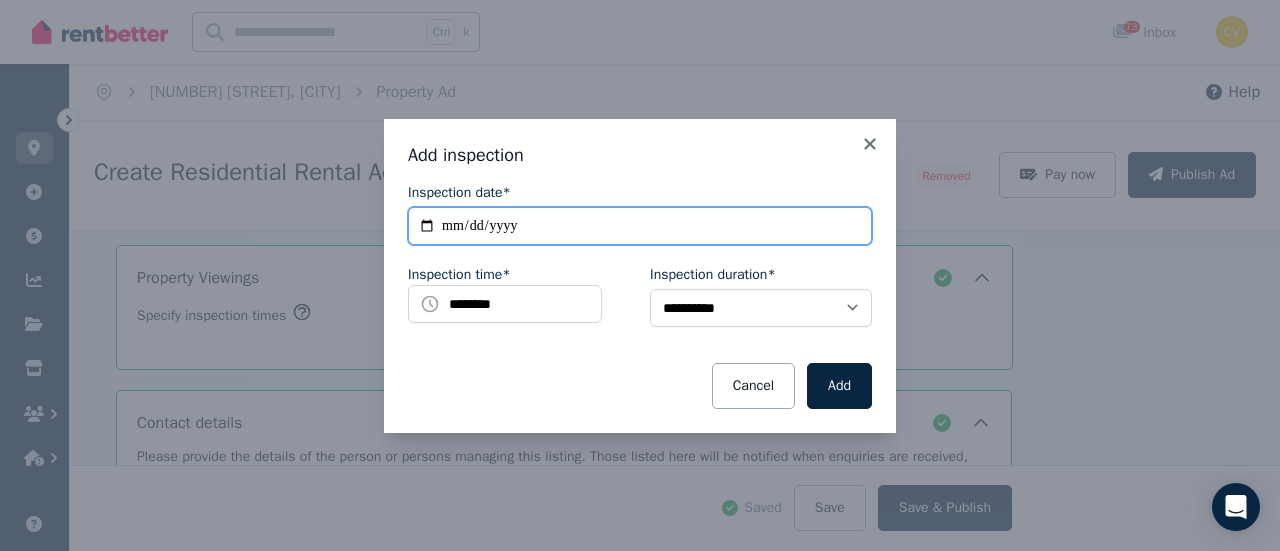 type on "**********" 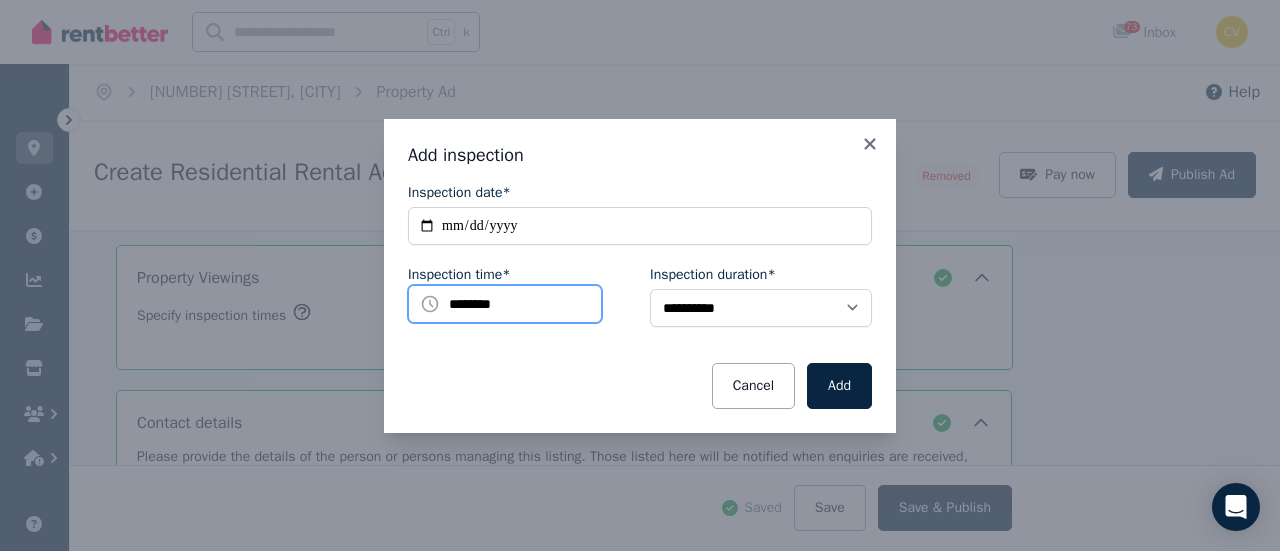 click on "********" at bounding box center [505, 304] 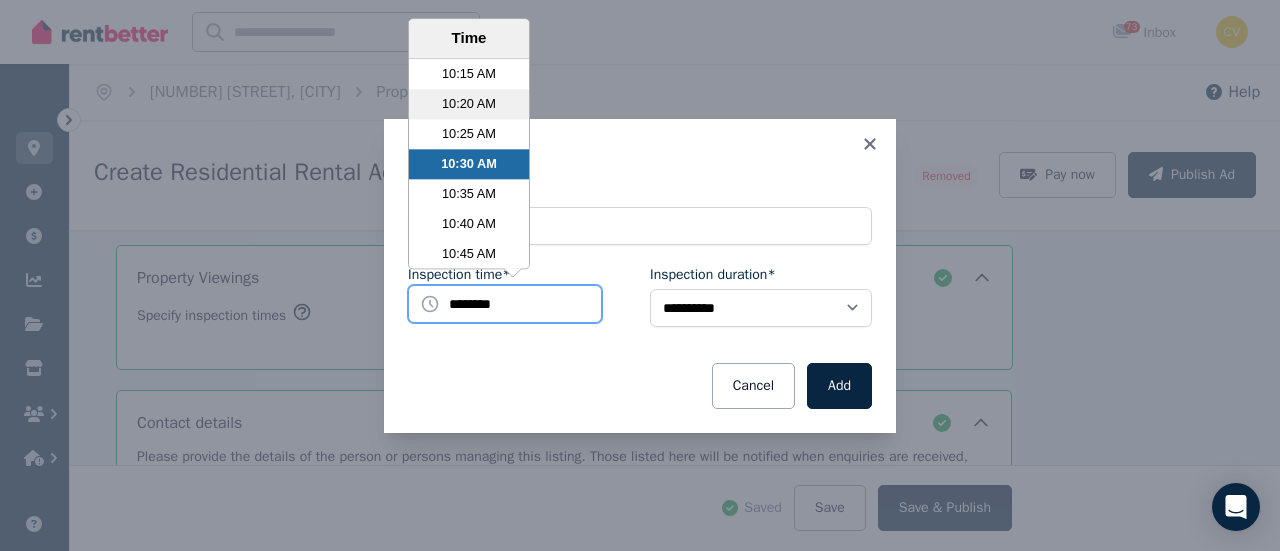 scroll, scrollTop: 3590, scrollLeft: 0, axis: vertical 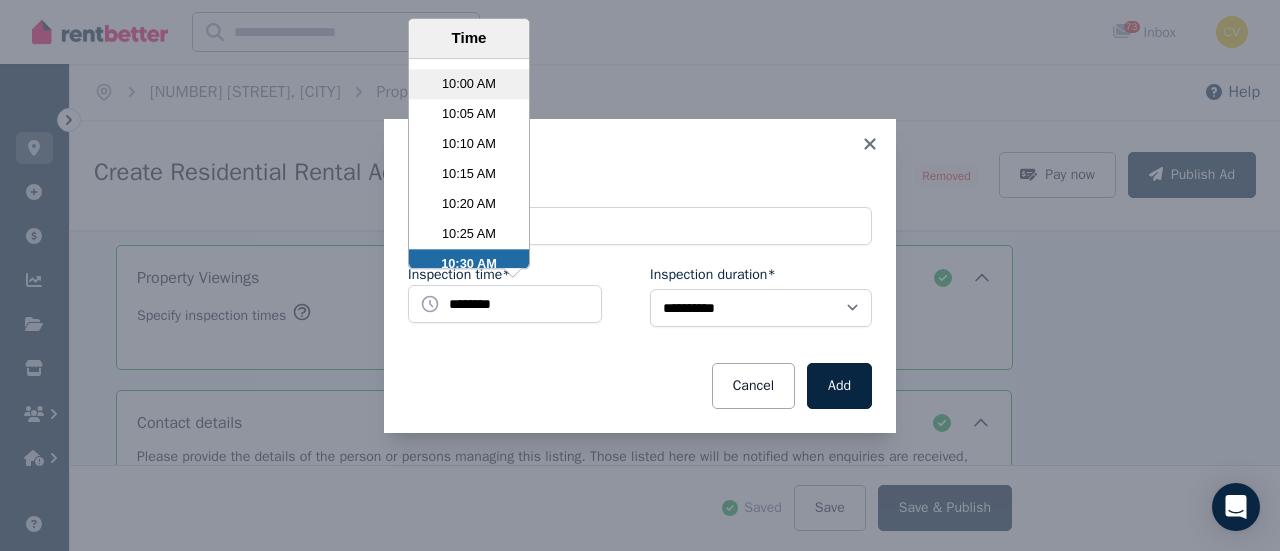 click on "10:00 AM" at bounding box center (469, 84) 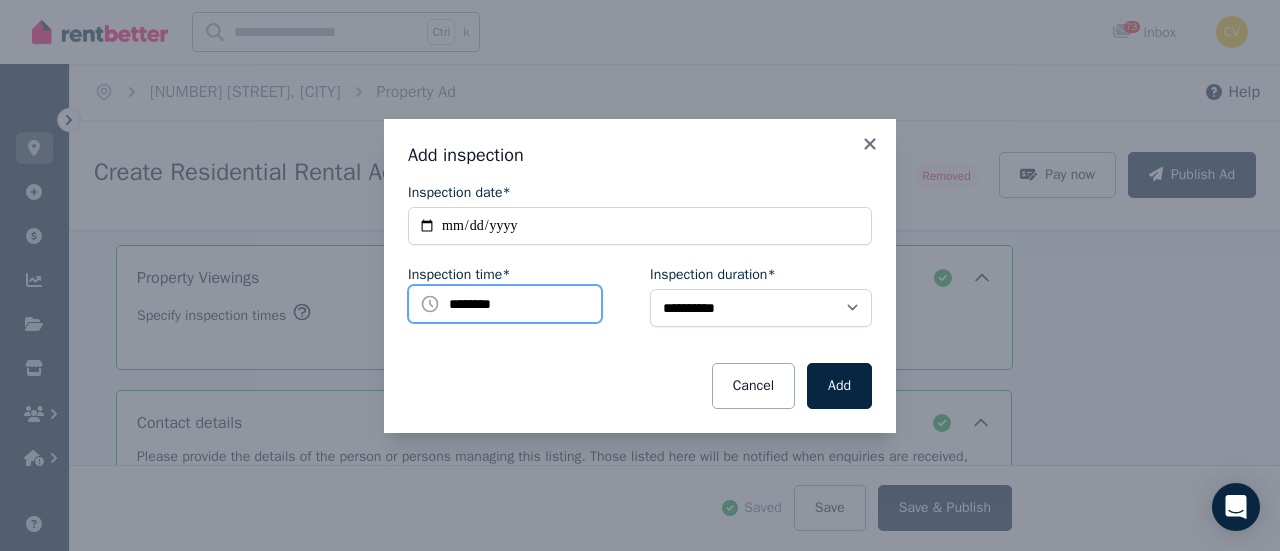 click on "********" at bounding box center (505, 304) 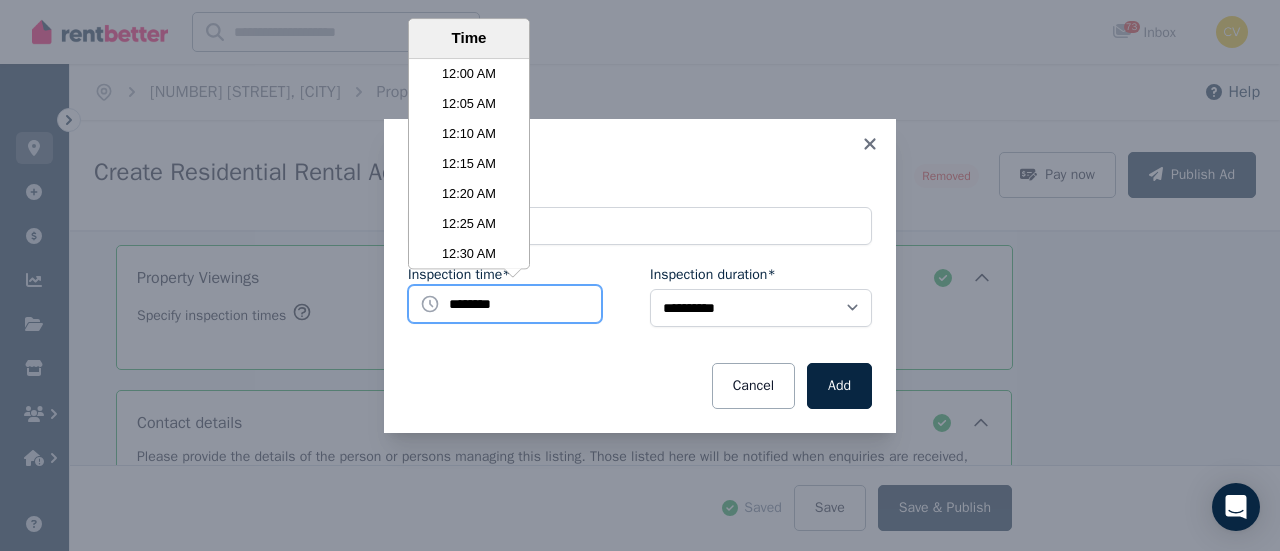 scroll, scrollTop: 3510, scrollLeft: 0, axis: vertical 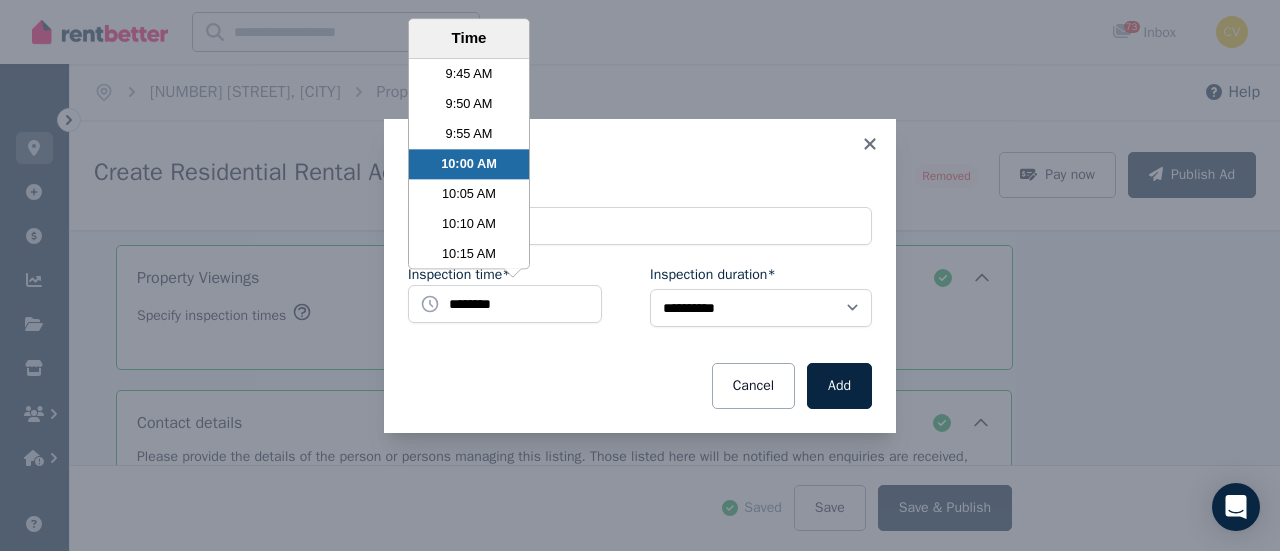 click on "Add inspection" at bounding box center (640, 155) 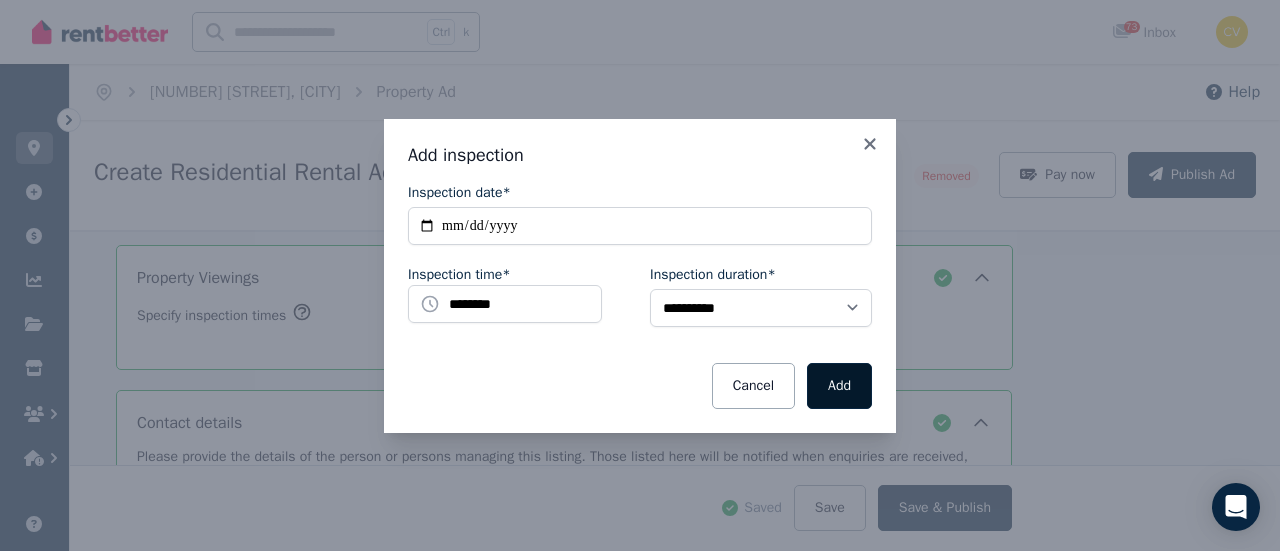 click on "Add" at bounding box center (839, 386) 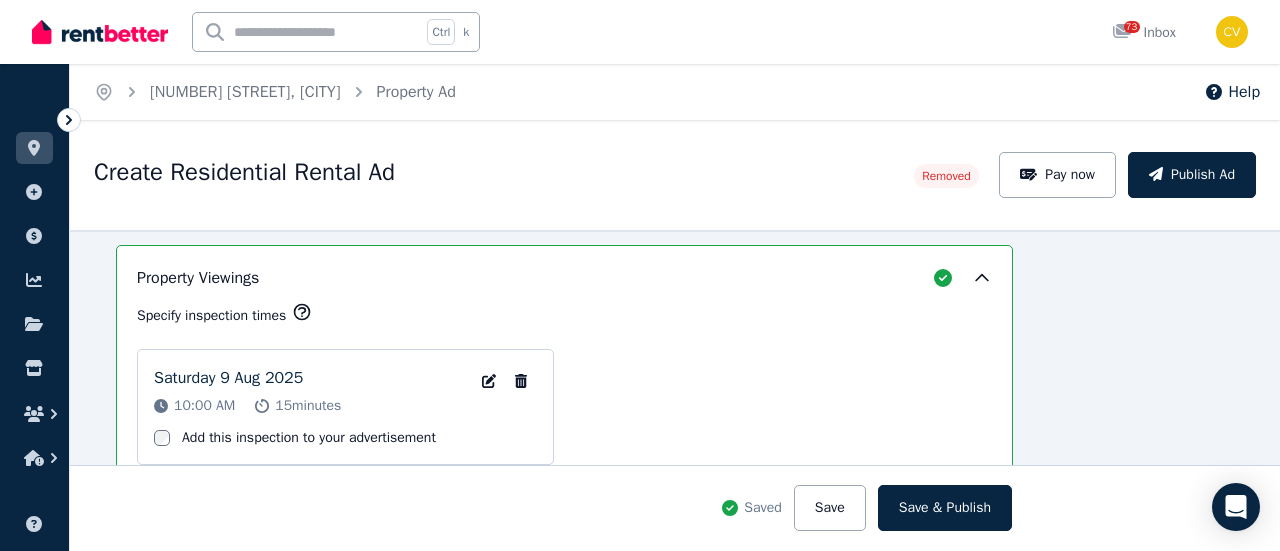scroll, scrollTop: 2900, scrollLeft: 111, axis: both 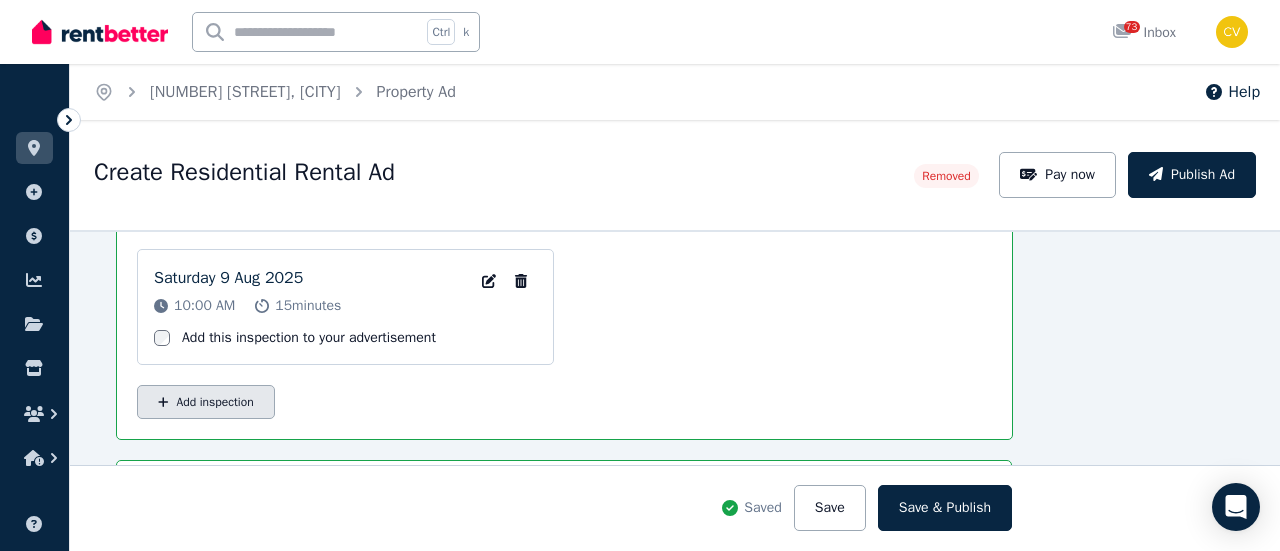 click on "Add inspection" at bounding box center (206, 402) 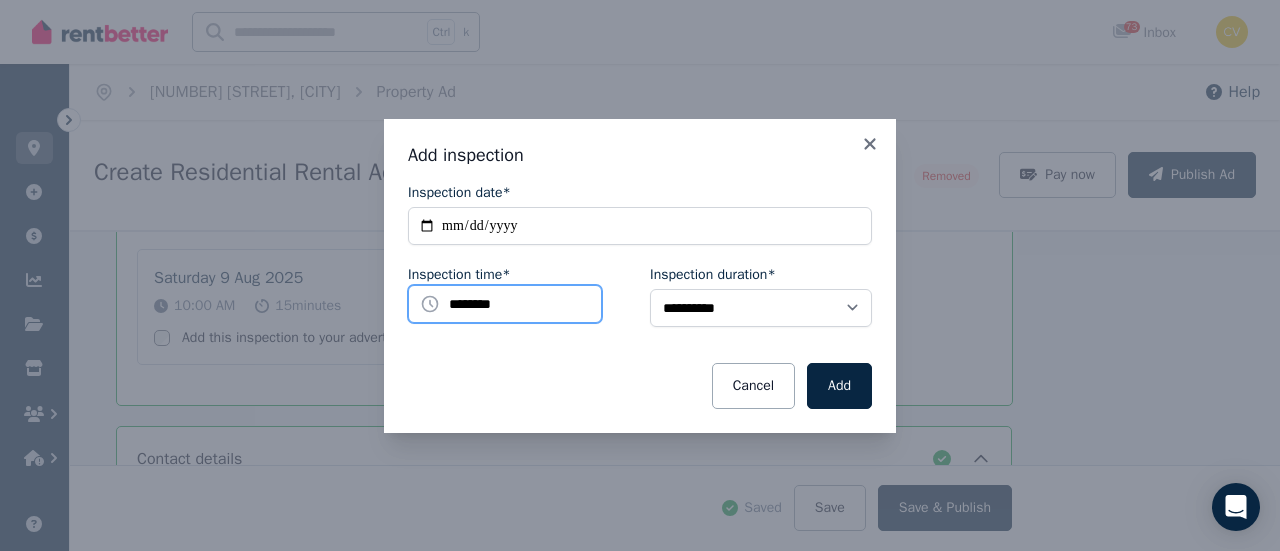 click on "********" at bounding box center (505, 304) 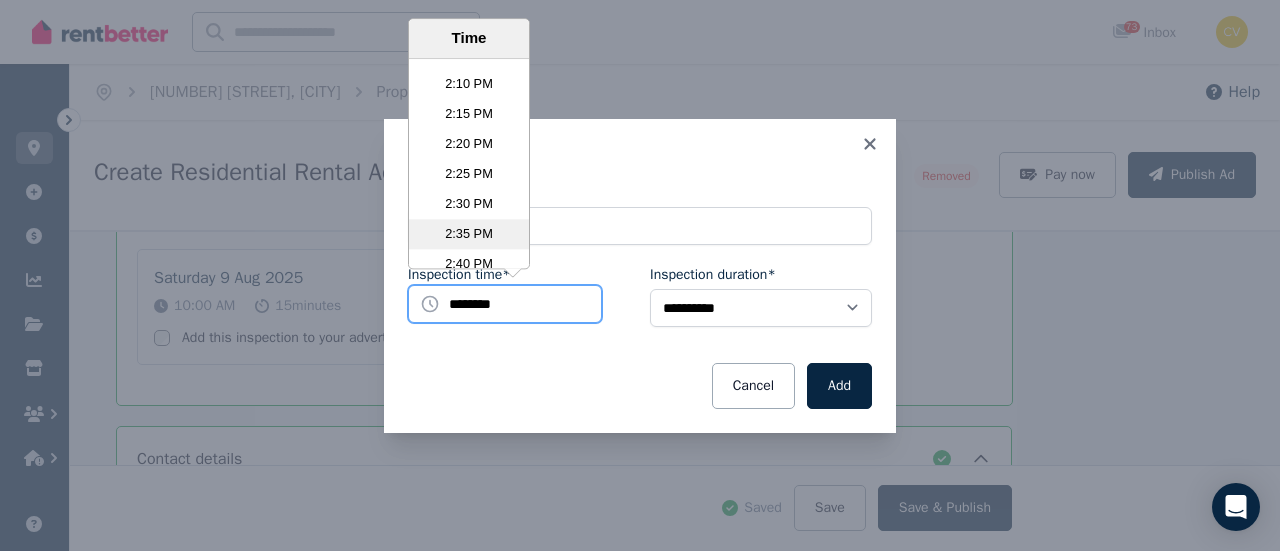 scroll, scrollTop: 5190, scrollLeft: 0, axis: vertical 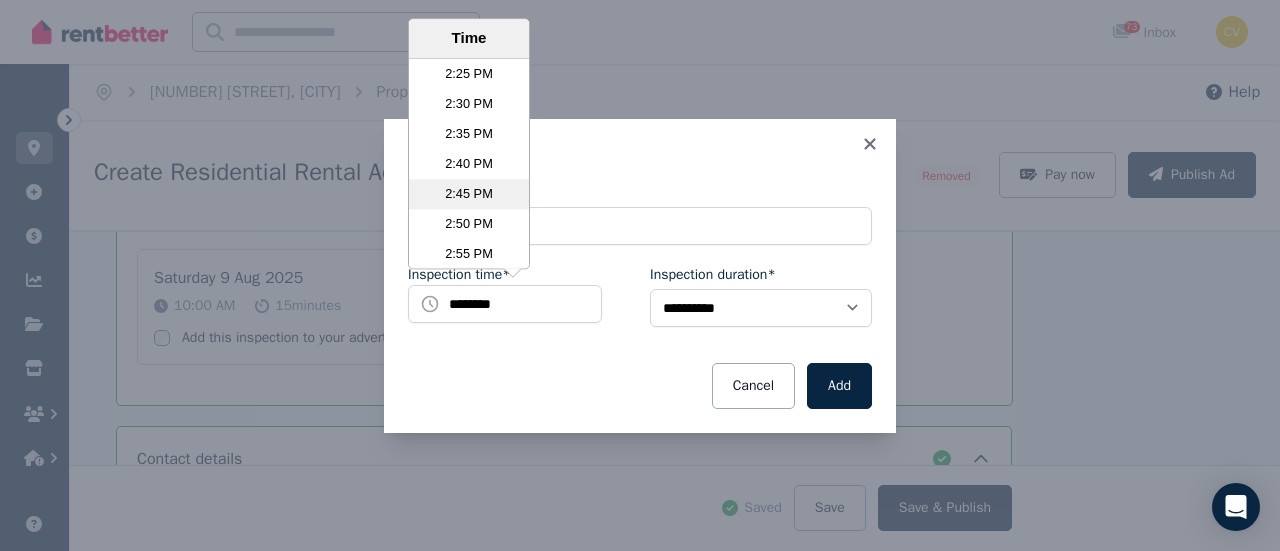 click on "2:45 PM" at bounding box center [469, 194] 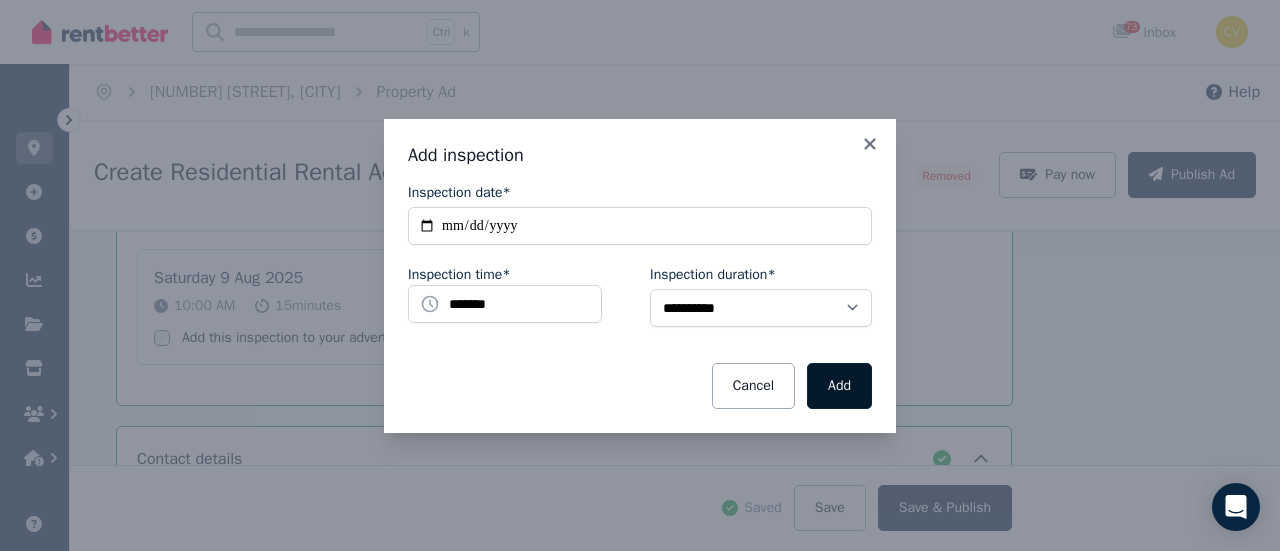 click on "Add" at bounding box center (839, 386) 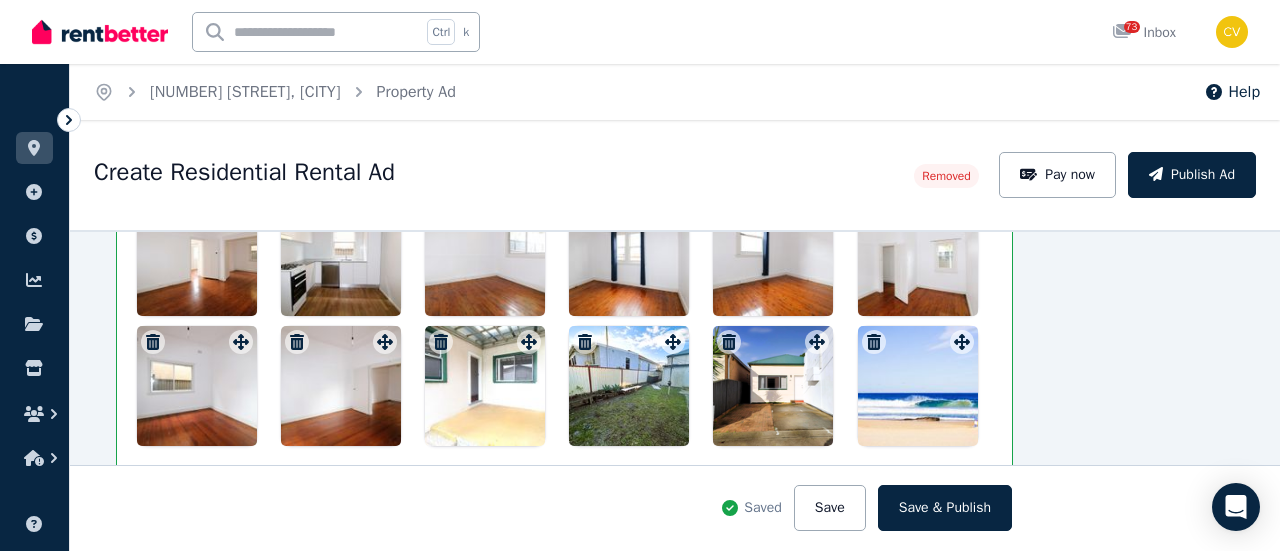 scroll, scrollTop: 2274, scrollLeft: 111, axis: both 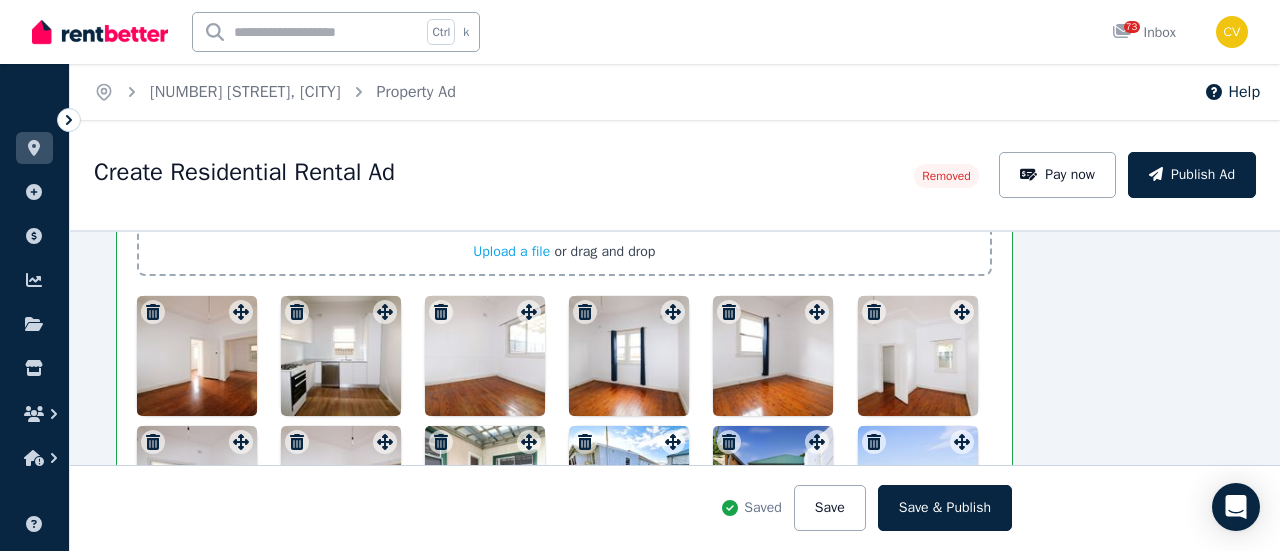 click at bounding box center (629, 356) 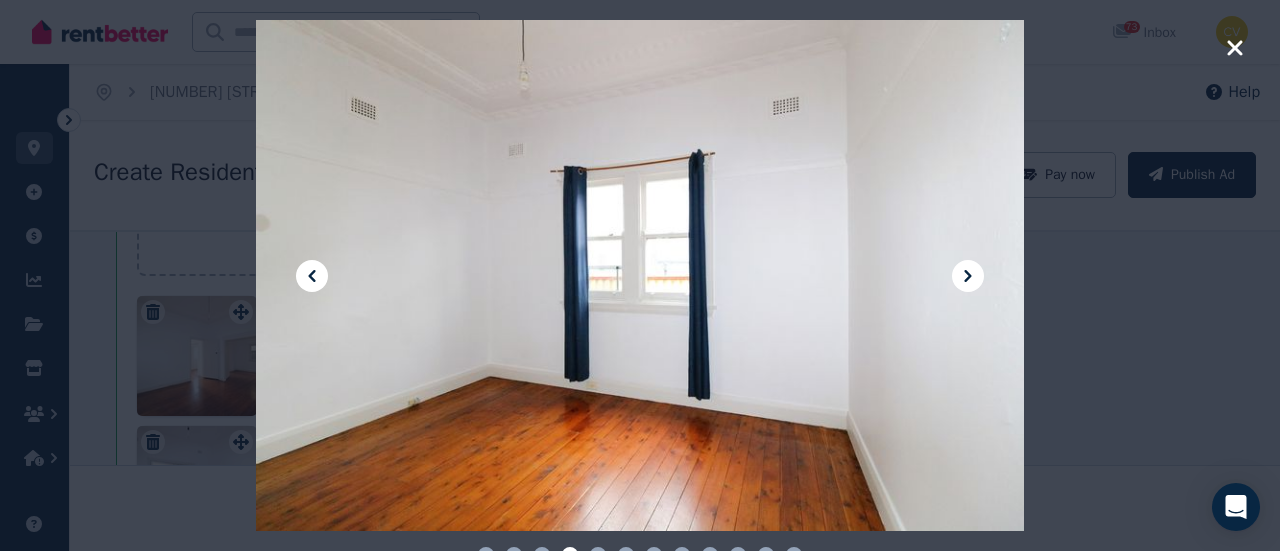 click 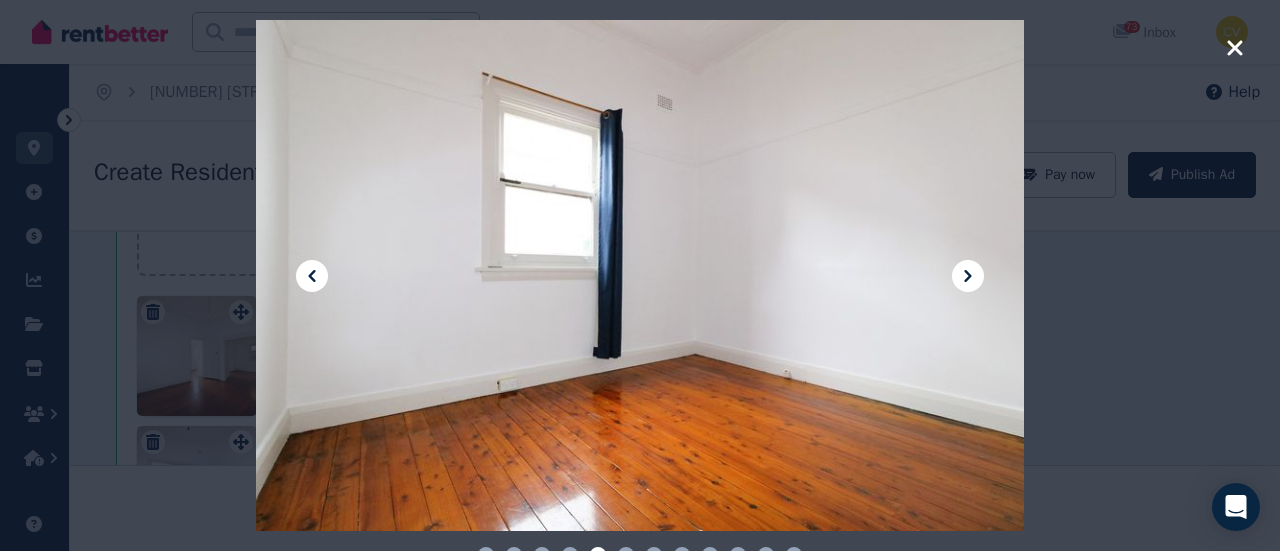 click 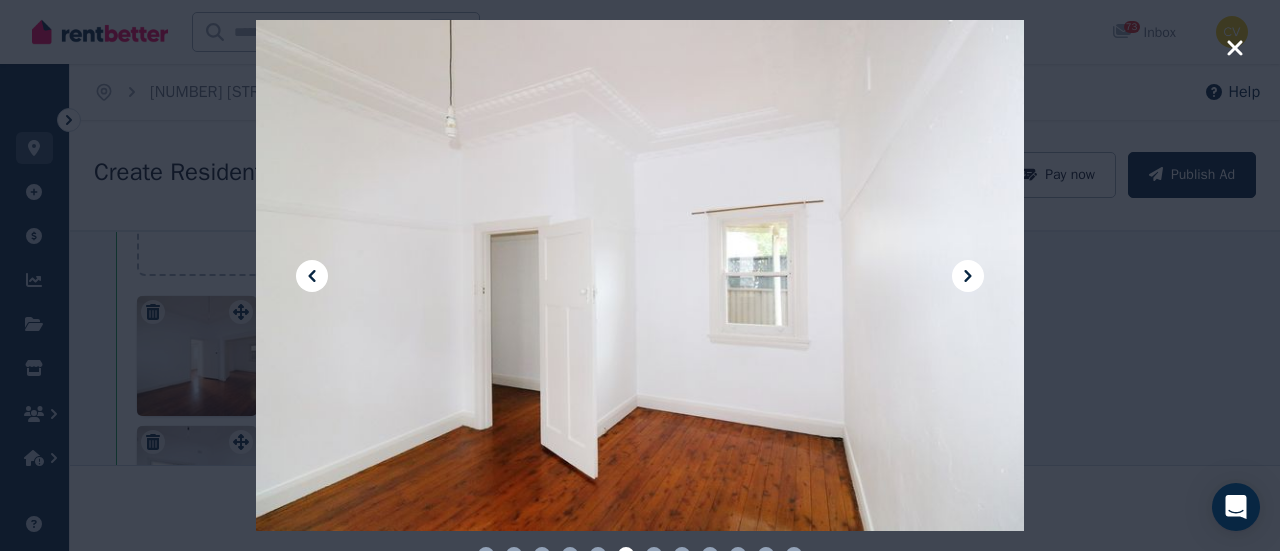 click 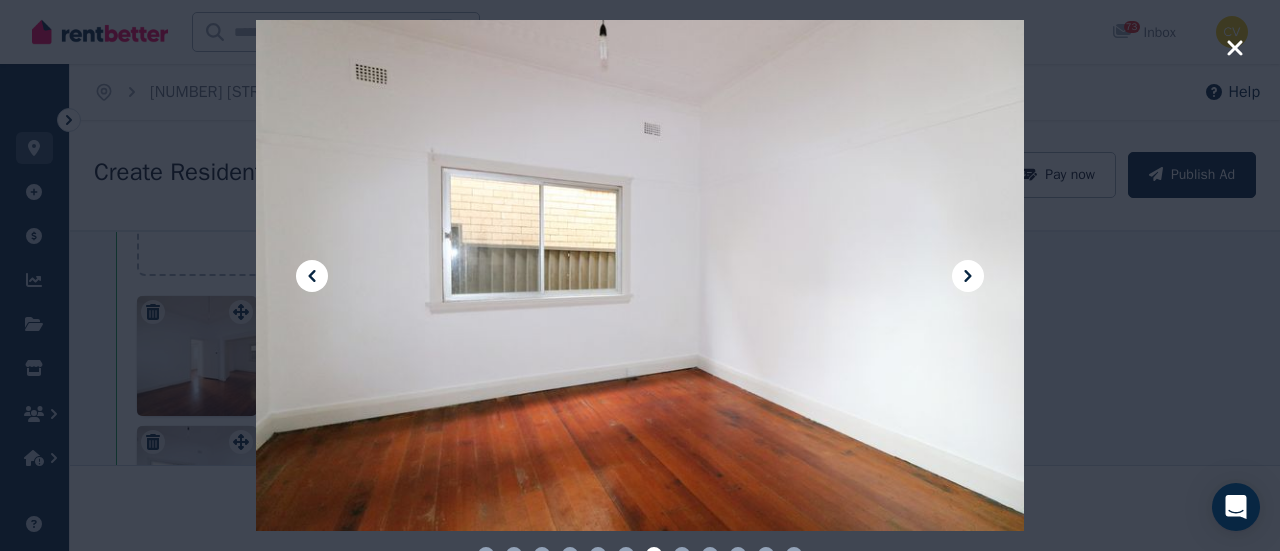 click 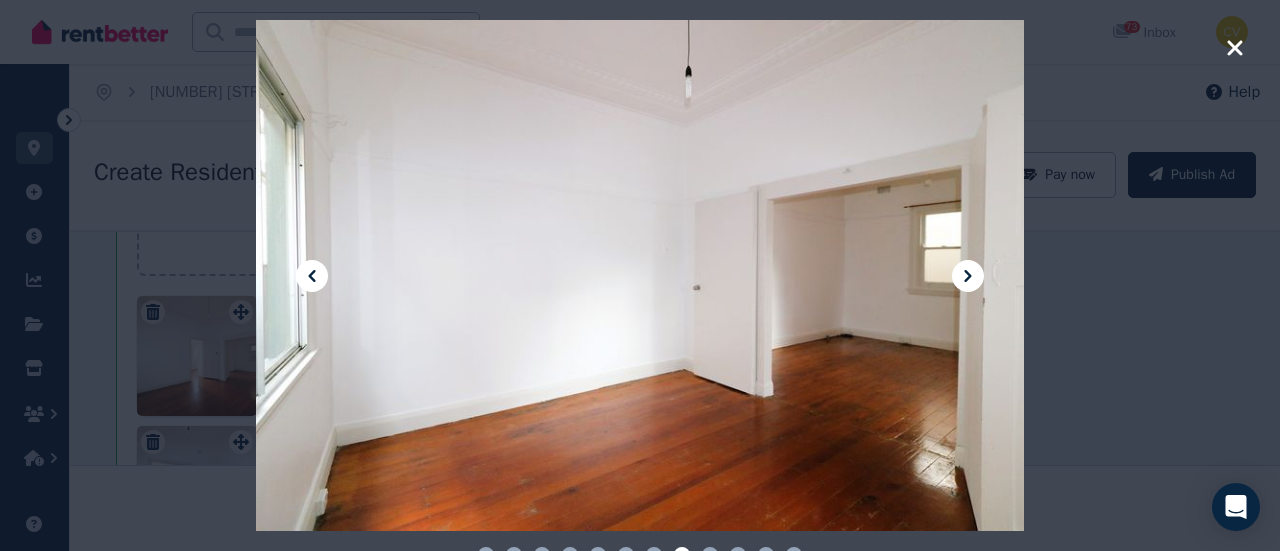 click 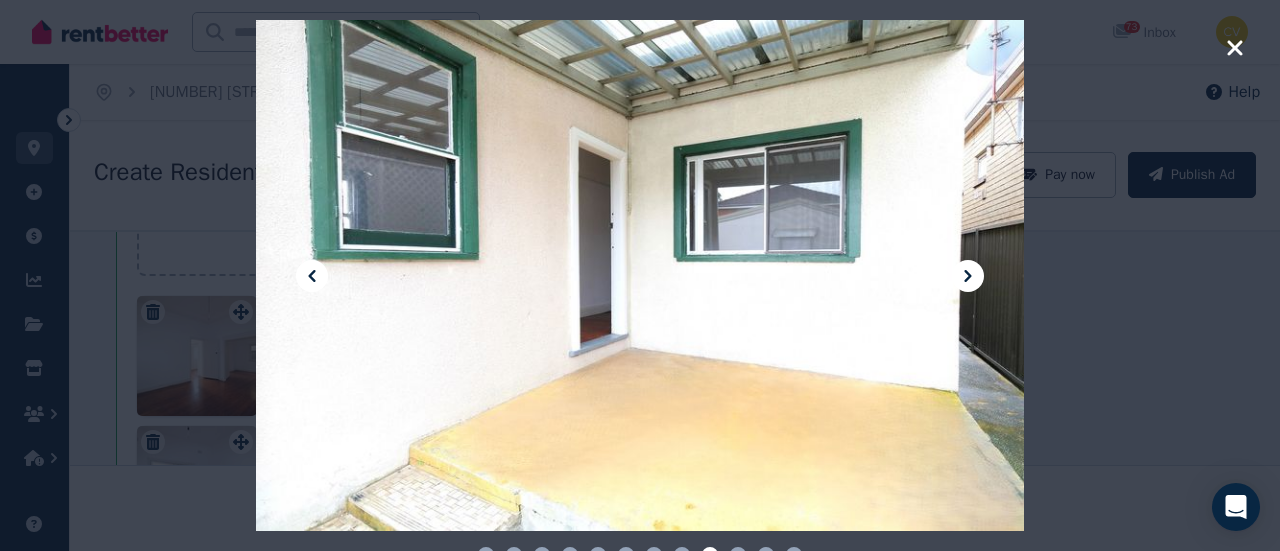 click 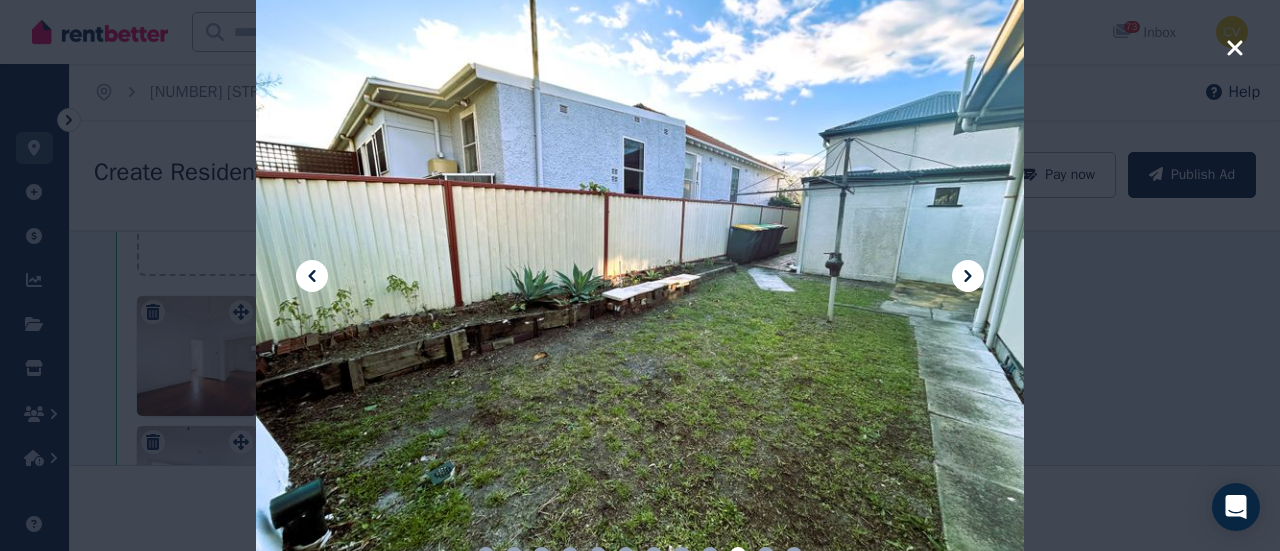 click 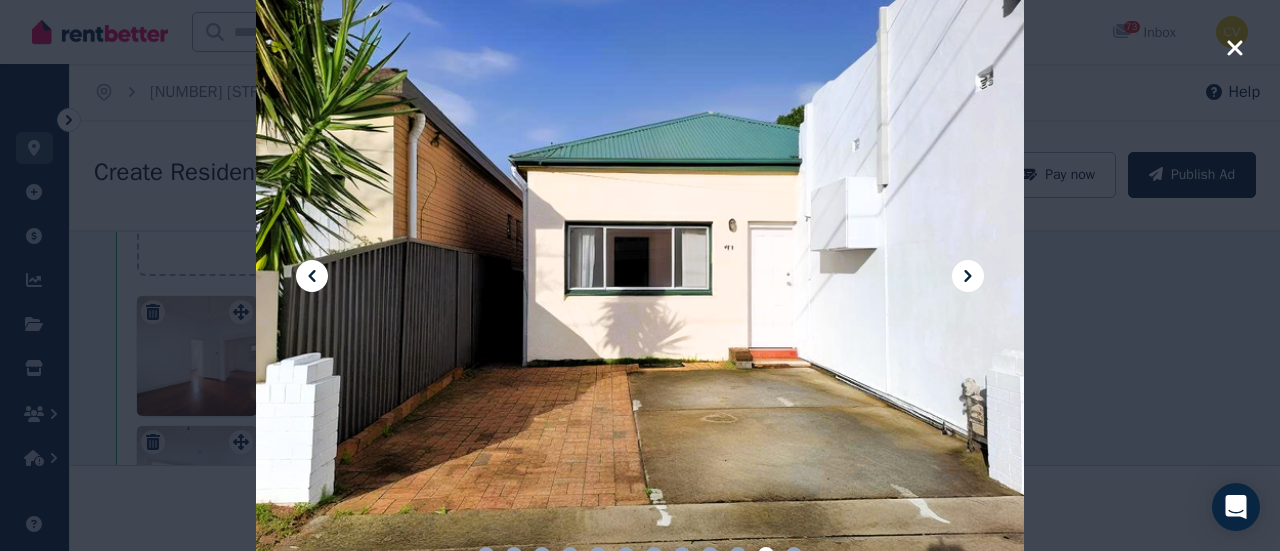 click 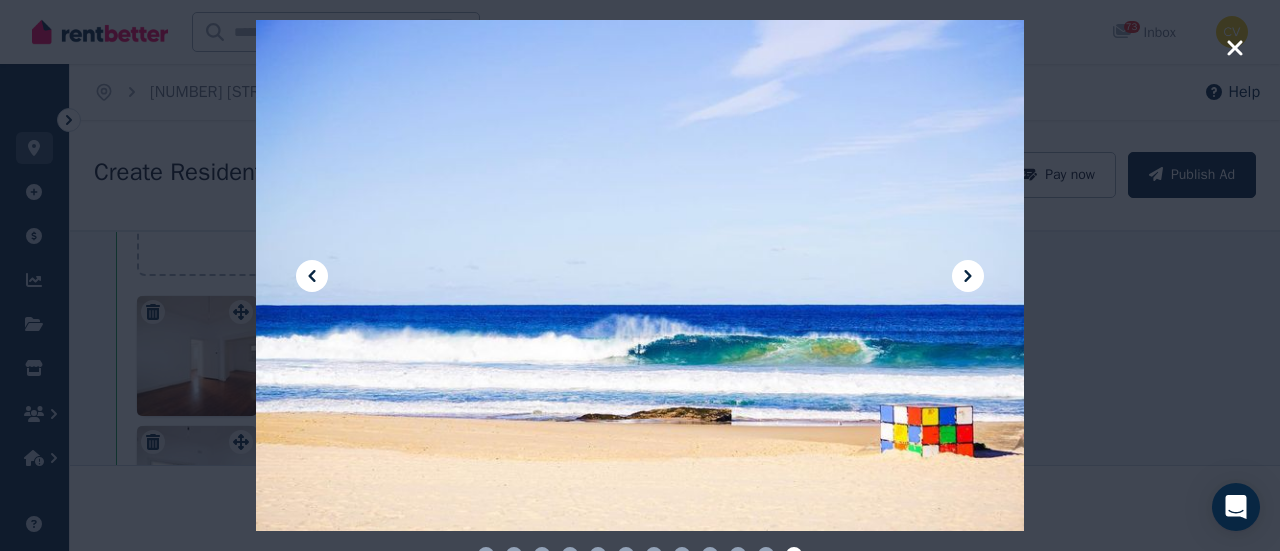 click 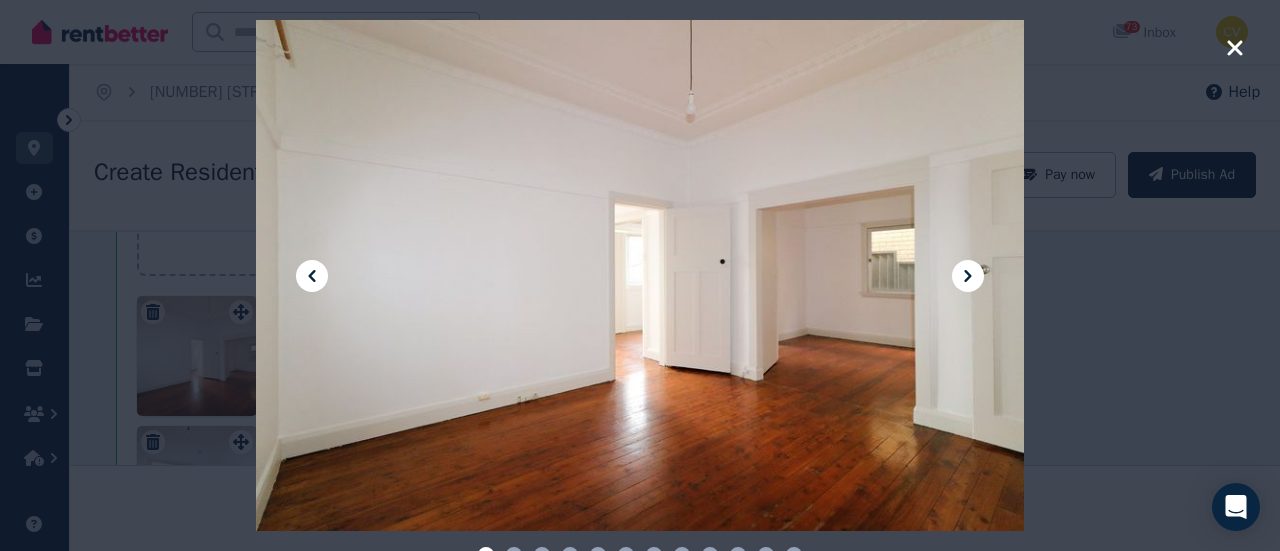 click 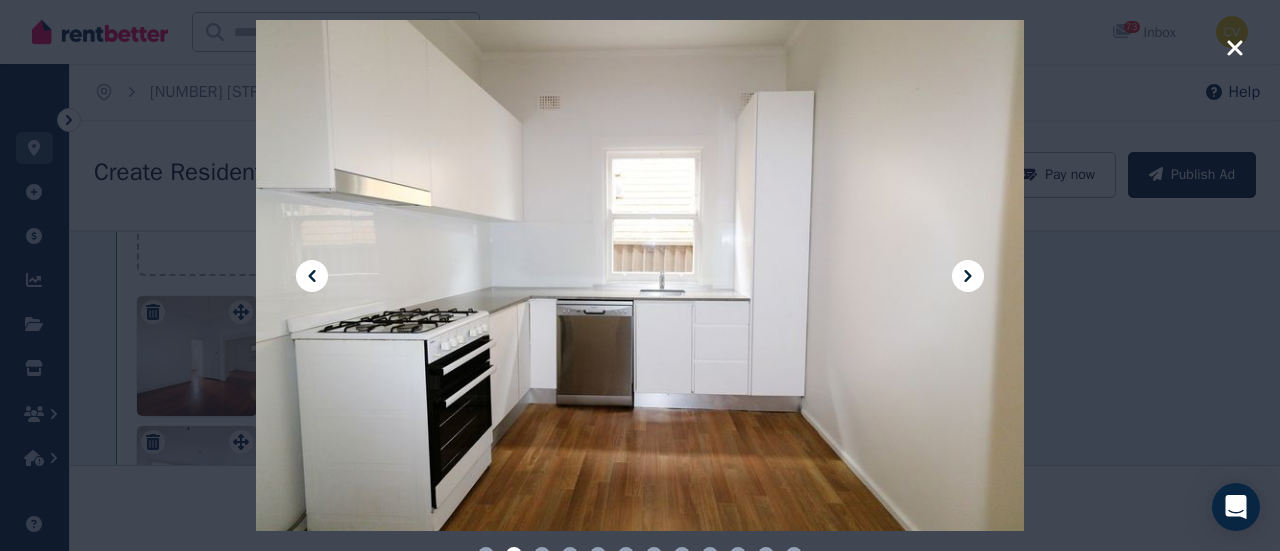 click 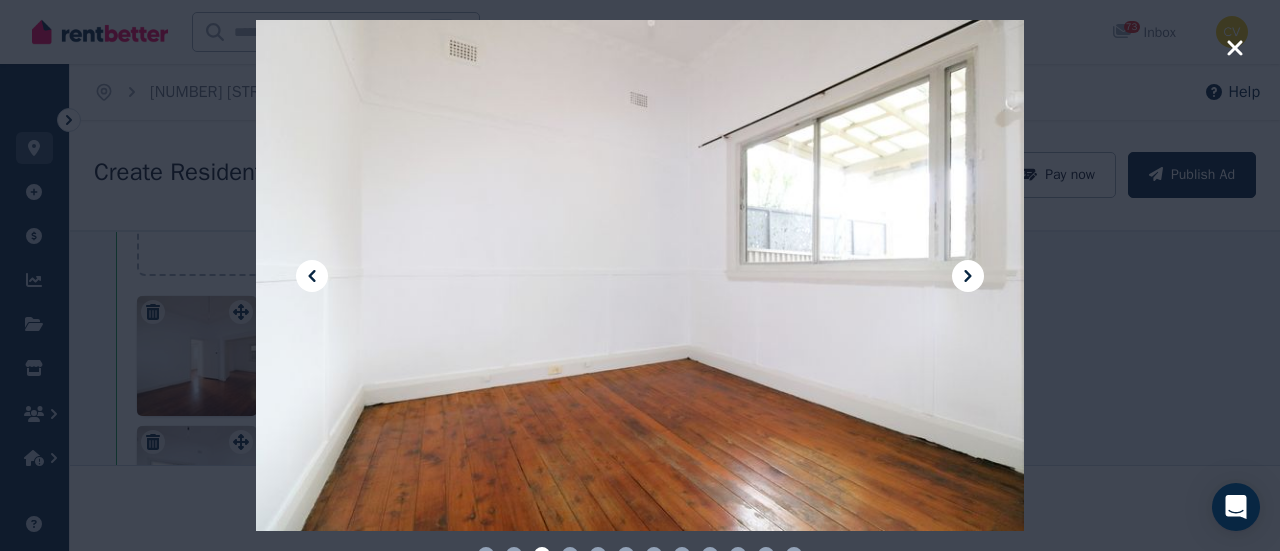 click 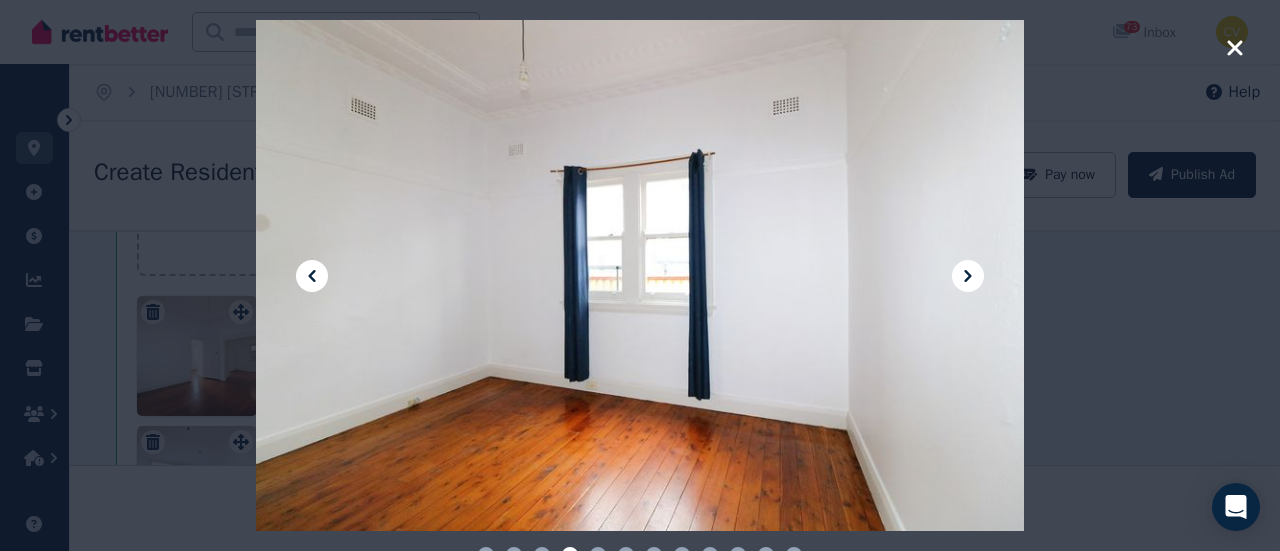 click 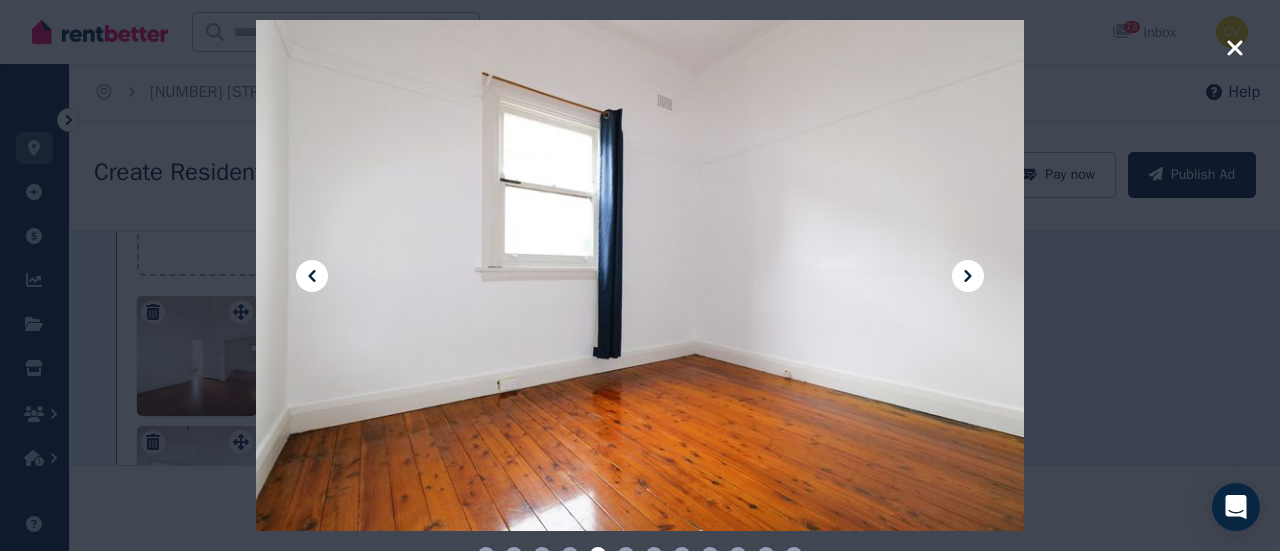 click 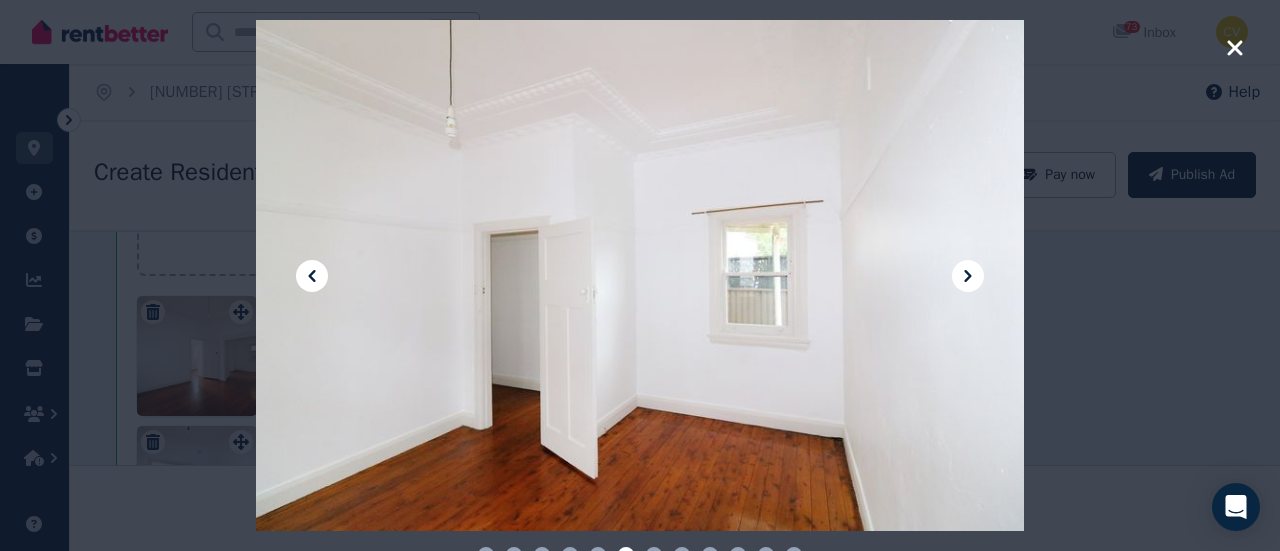 click 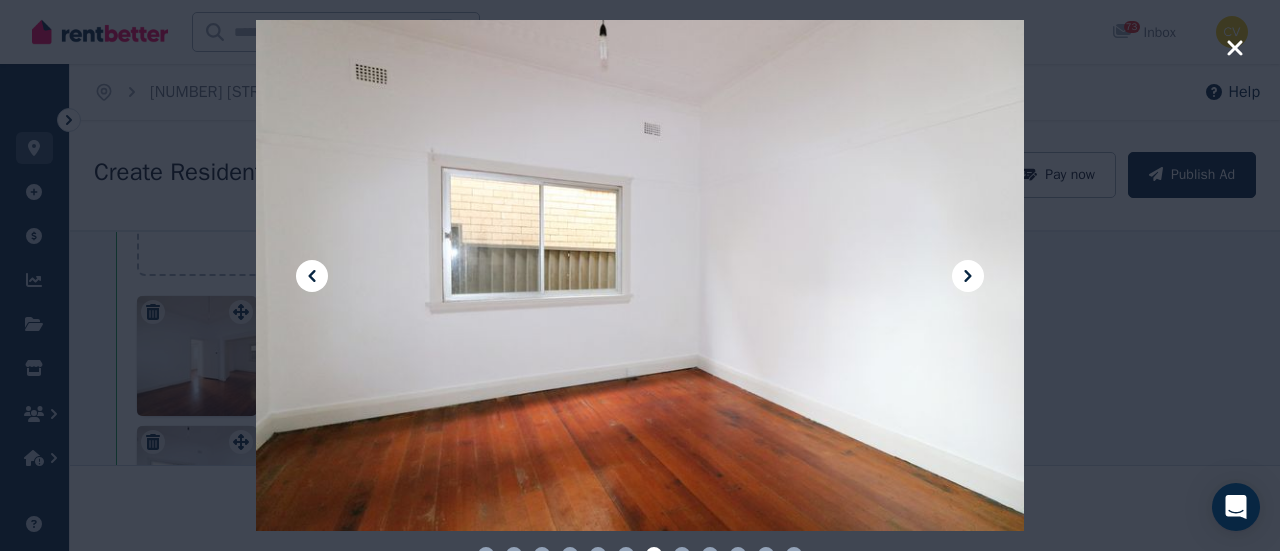 click 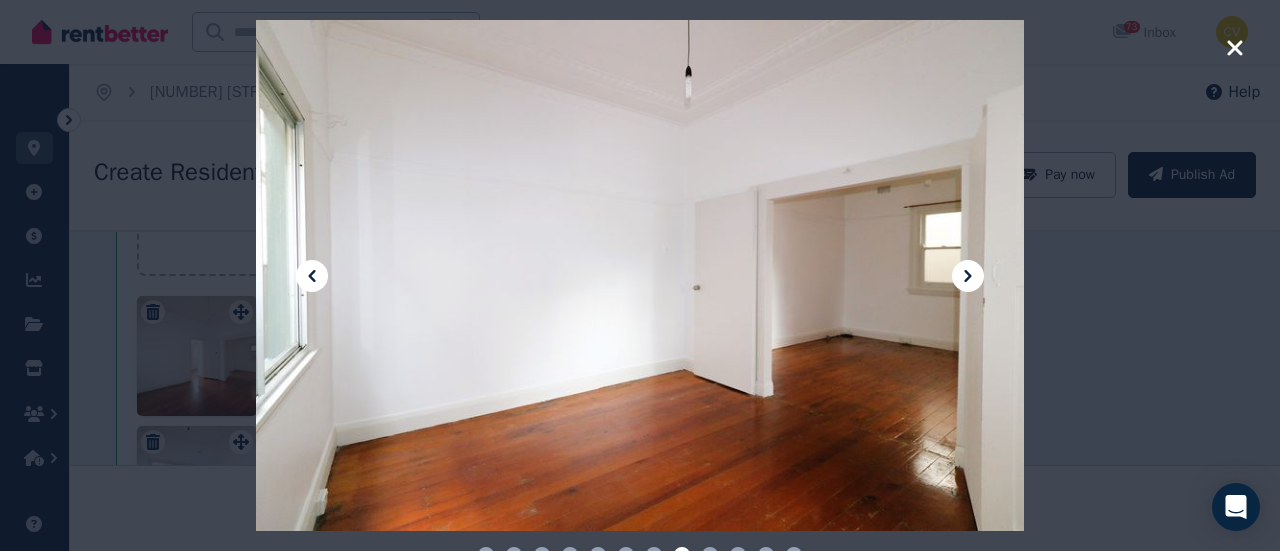 click 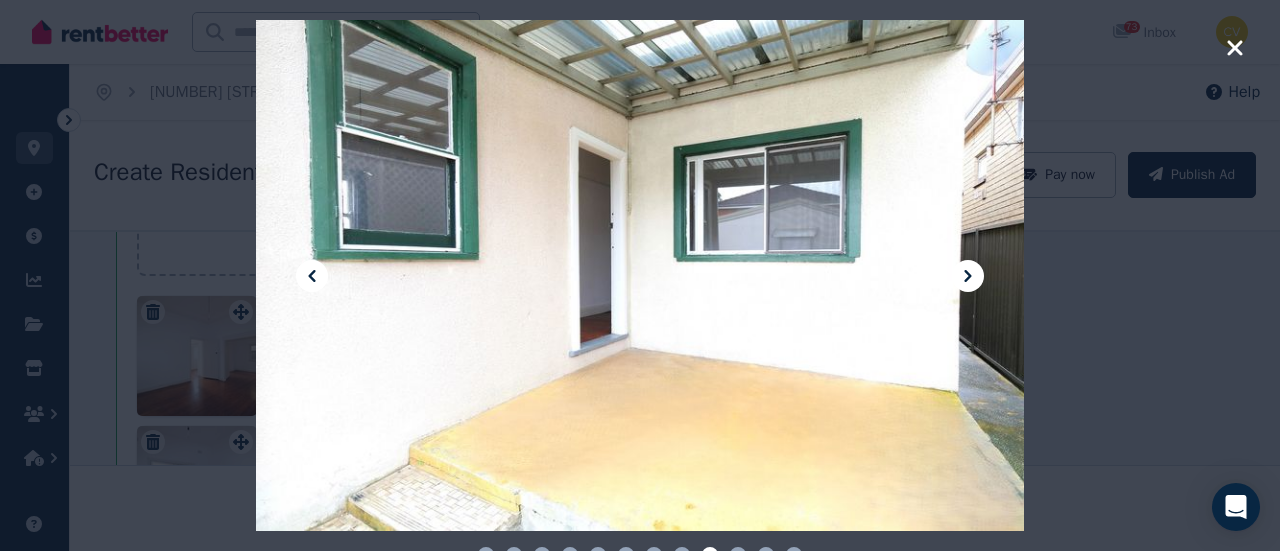 click 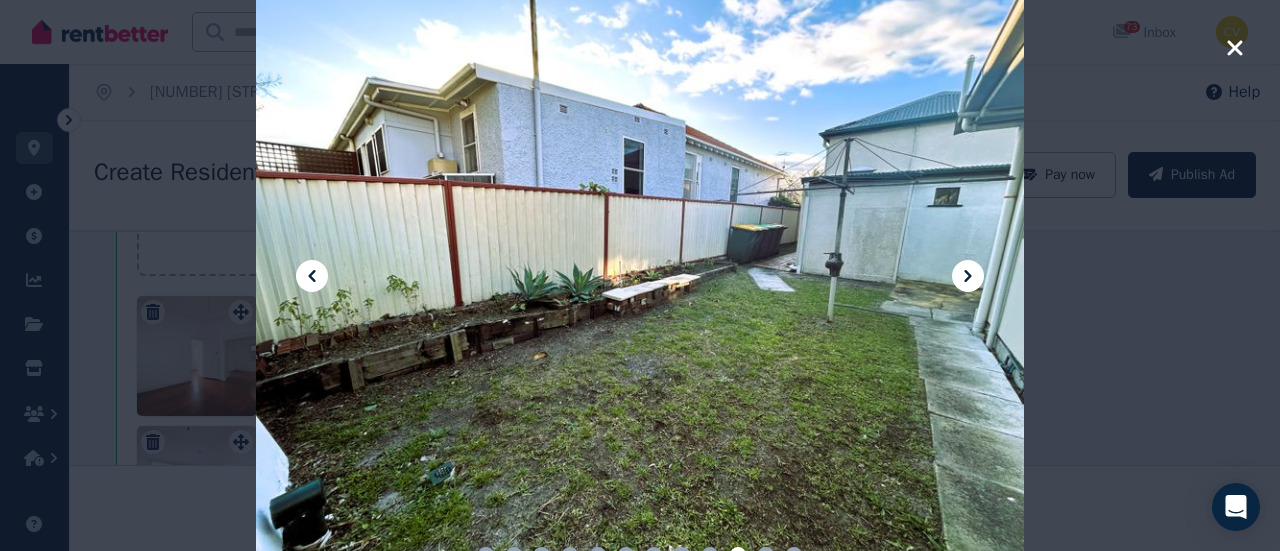 click 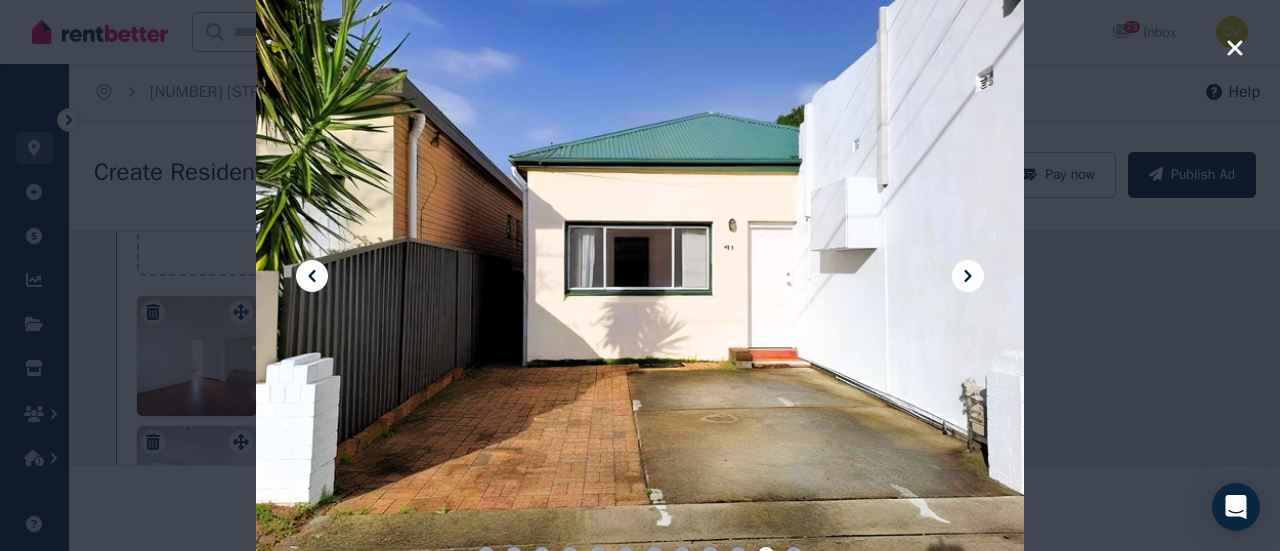 click 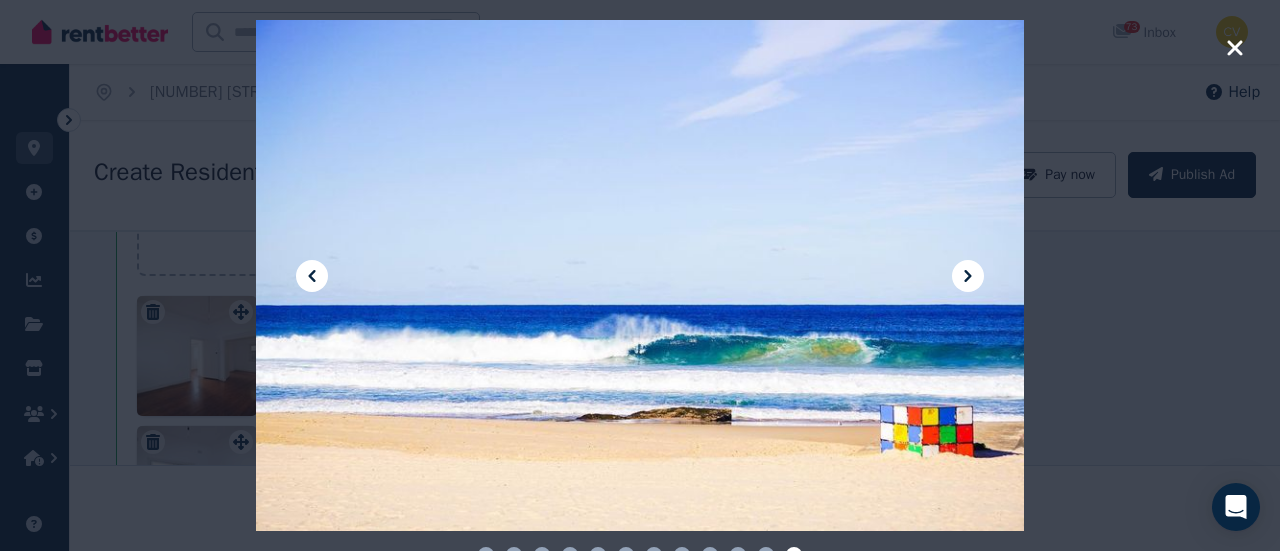 click 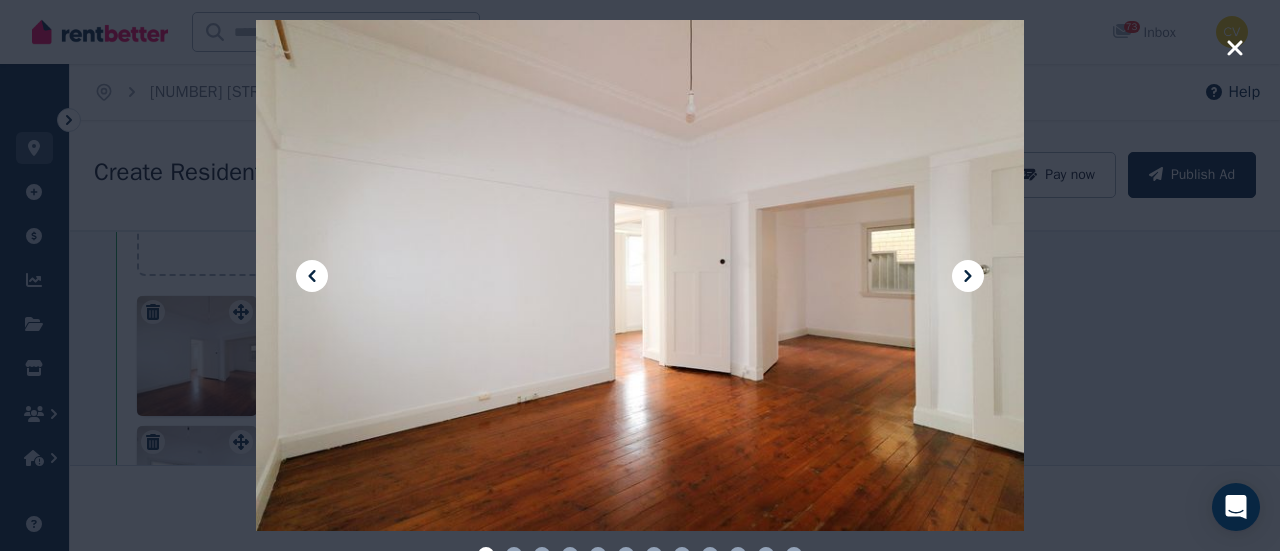 click 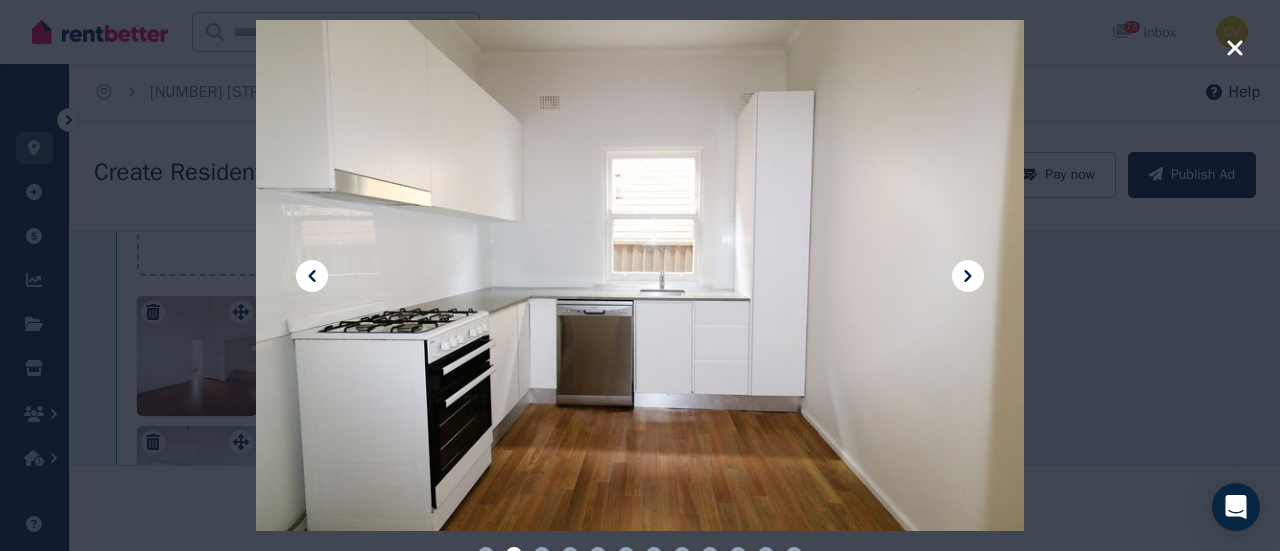 click 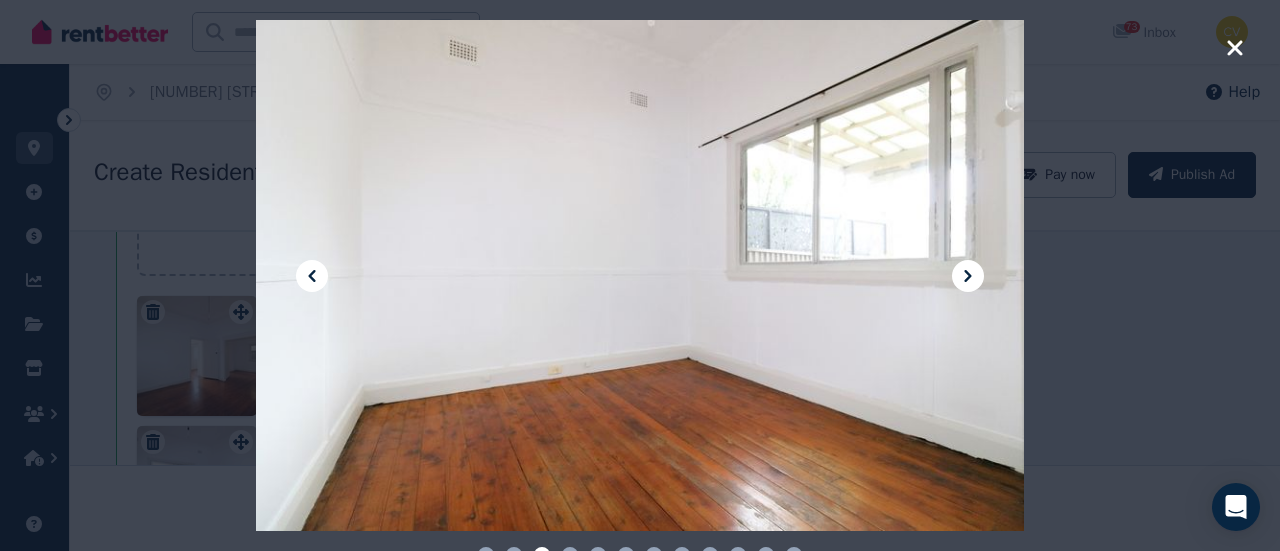 click 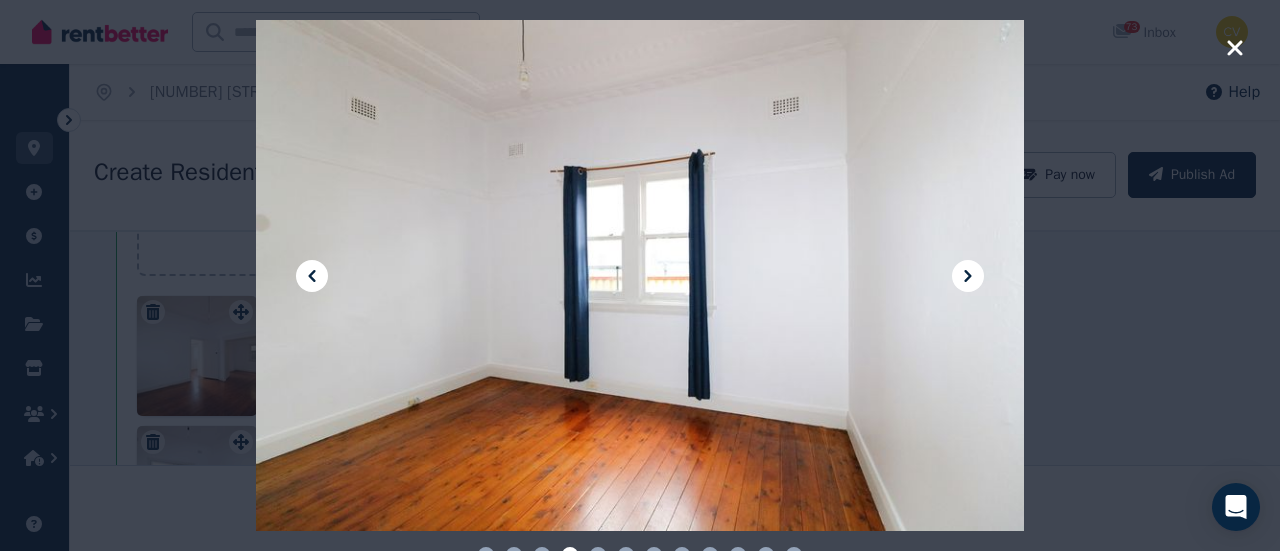 click 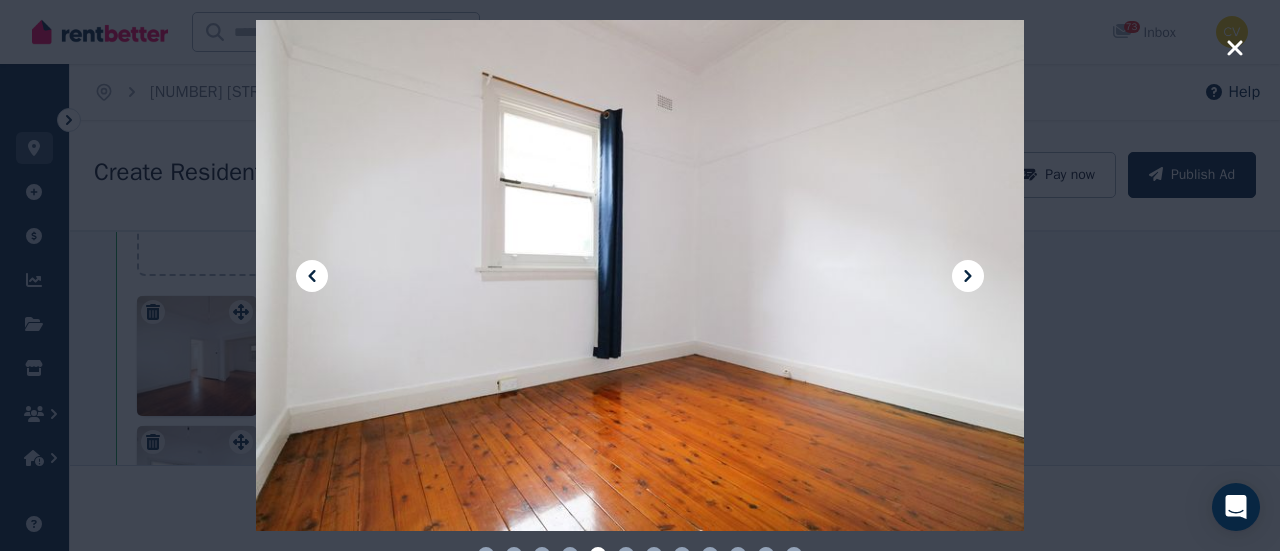 click 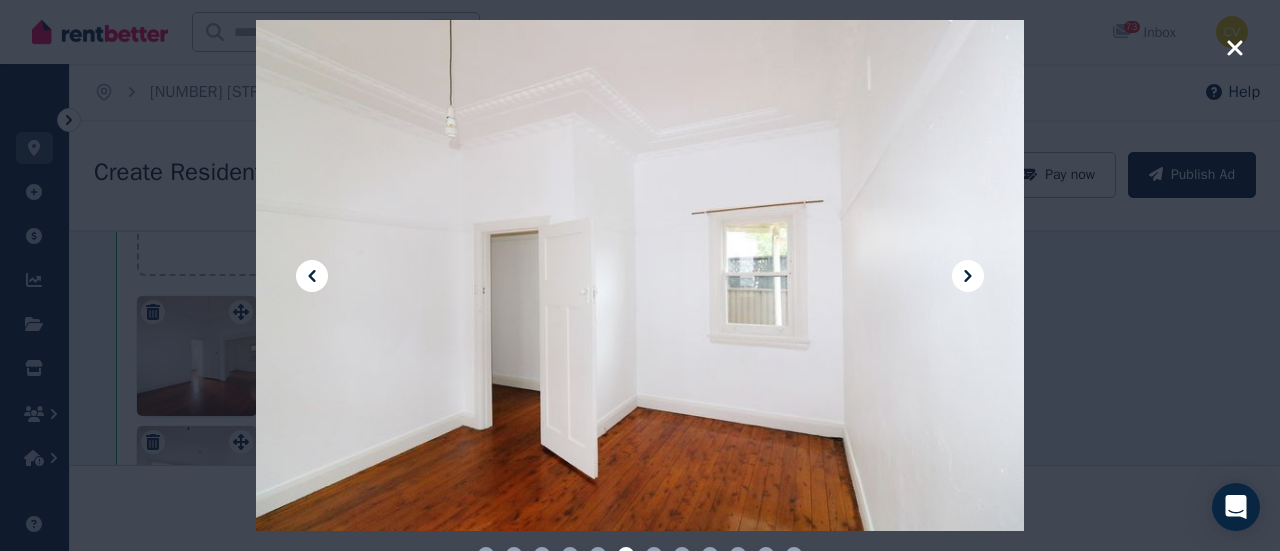 click 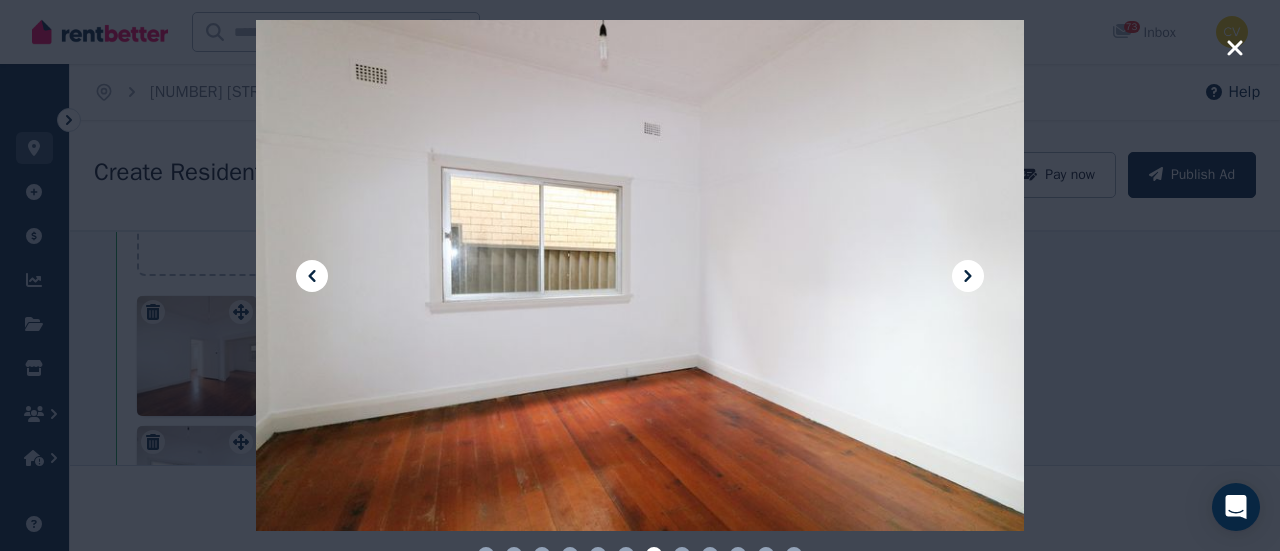 click 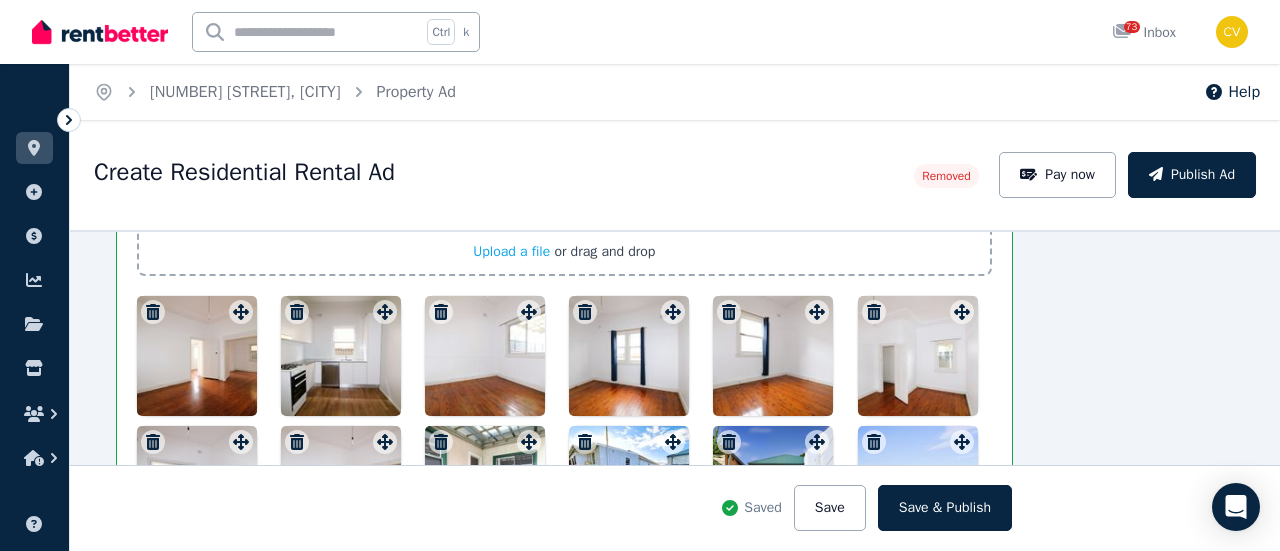 scroll, scrollTop: 2374, scrollLeft: 111, axis: both 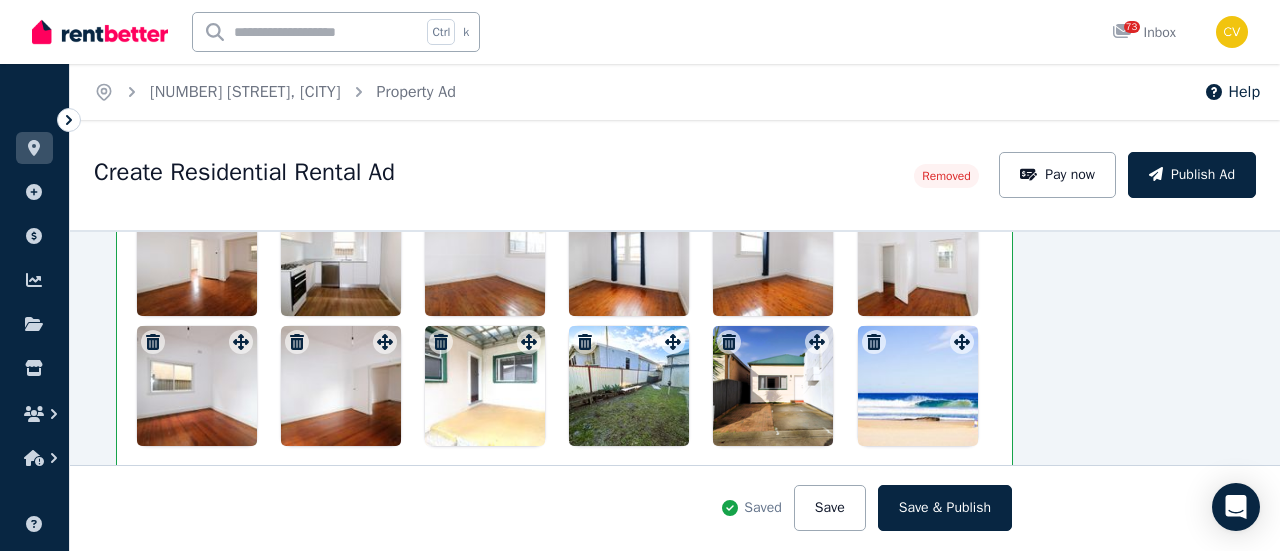 click at bounding box center (629, 386) 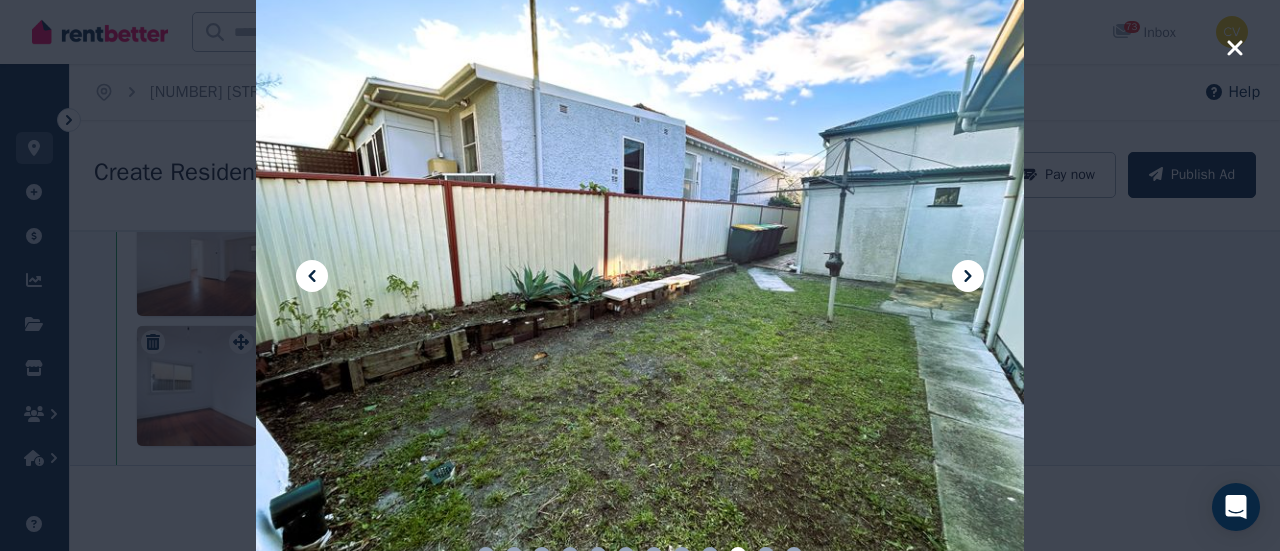 click 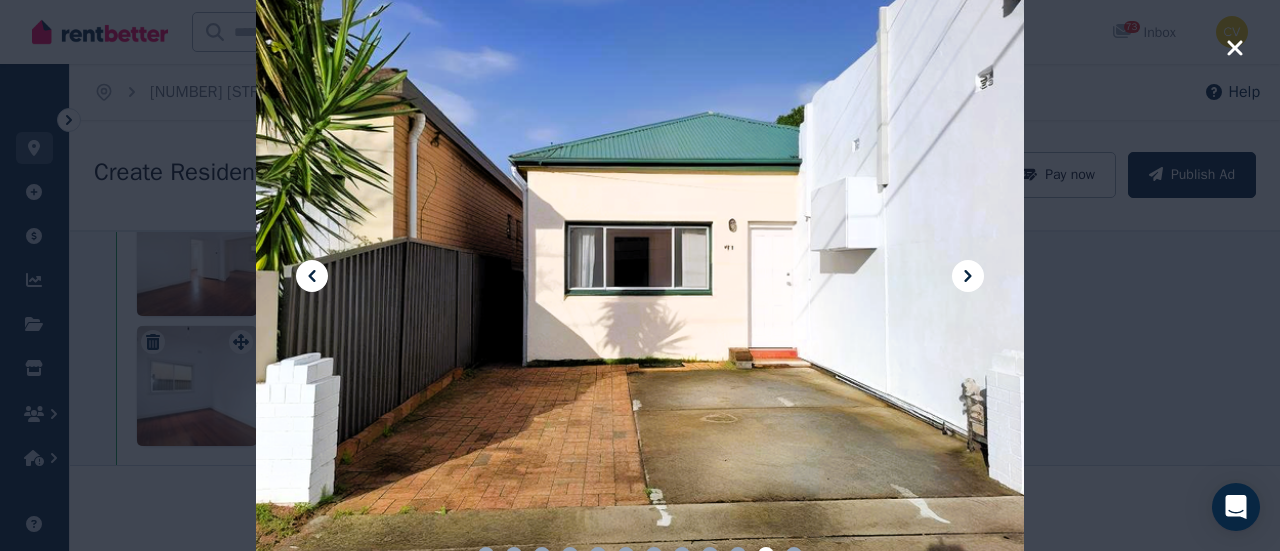 click 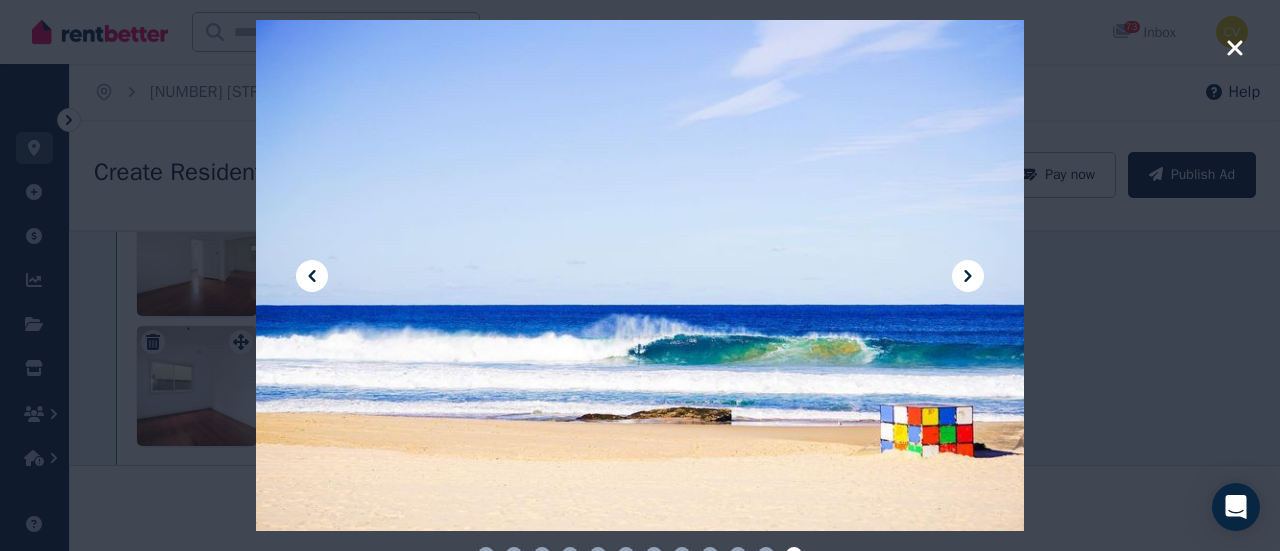 click 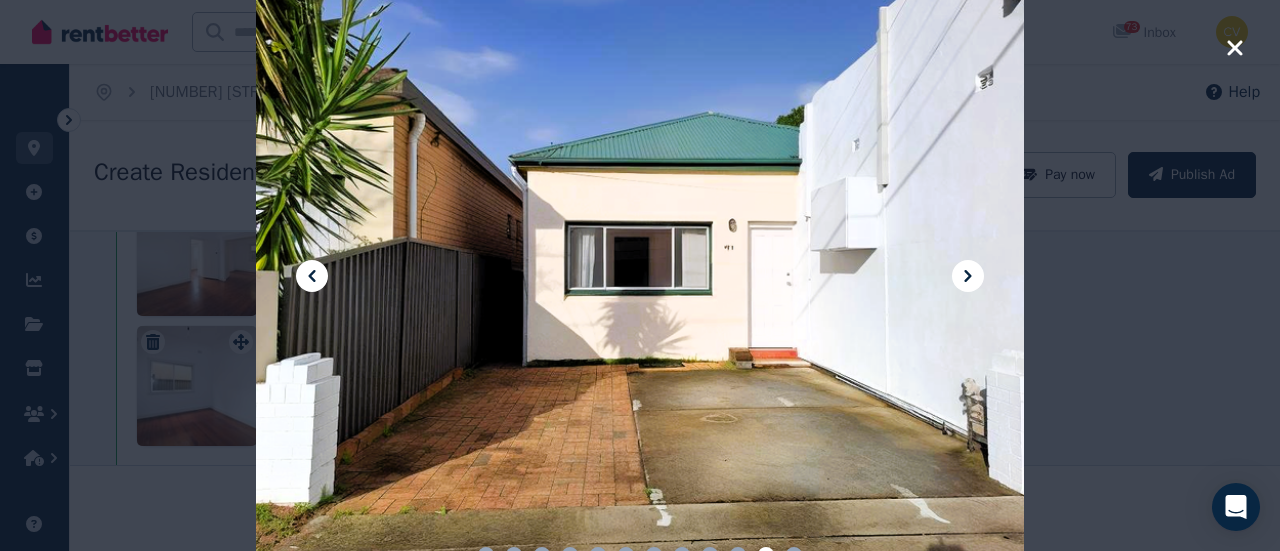 click at bounding box center [640, 275] 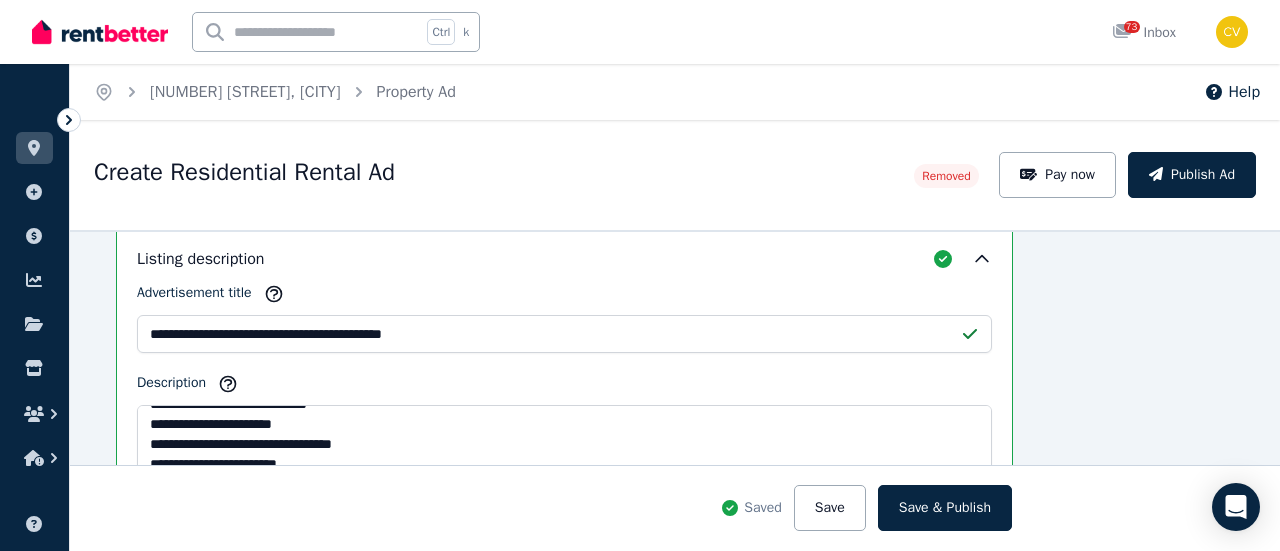 scroll, scrollTop: 974, scrollLeft: 111, axis: both 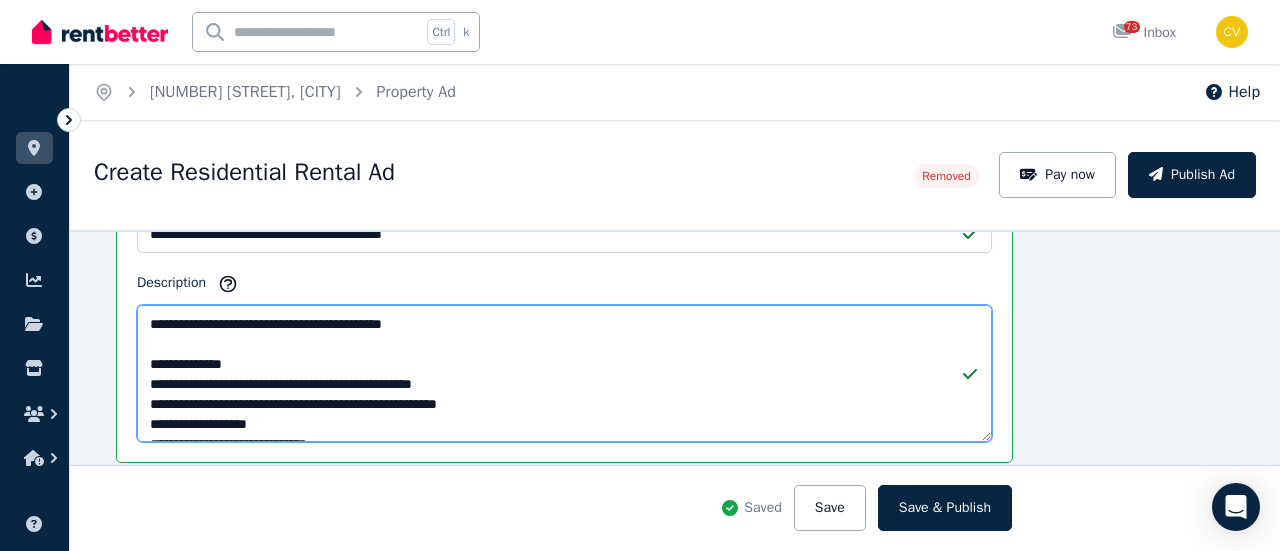 click on "**********" at bounding box center [564, 373] 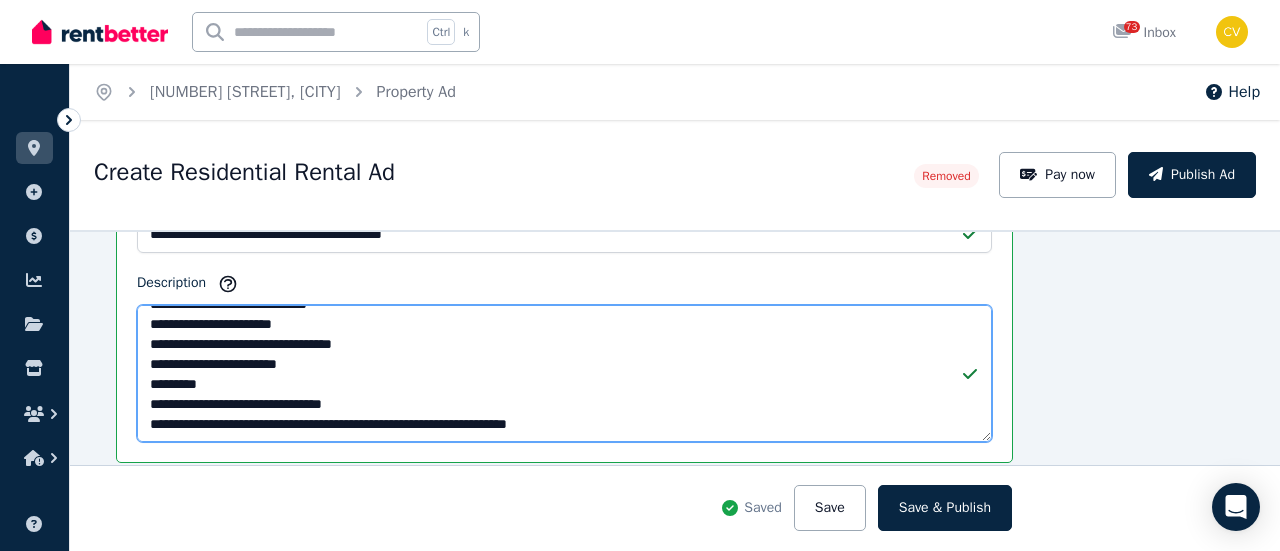 click on "**********" at bounding box center (564, 373) 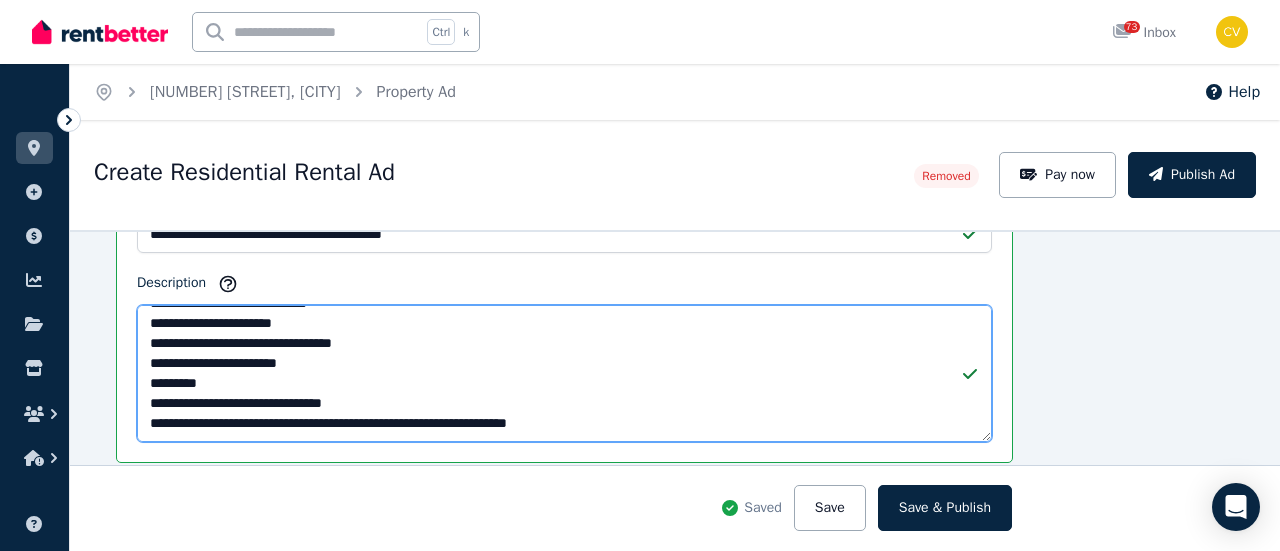 scroll, scrollTop: 140, scrollLeft: 0, axis: vertical 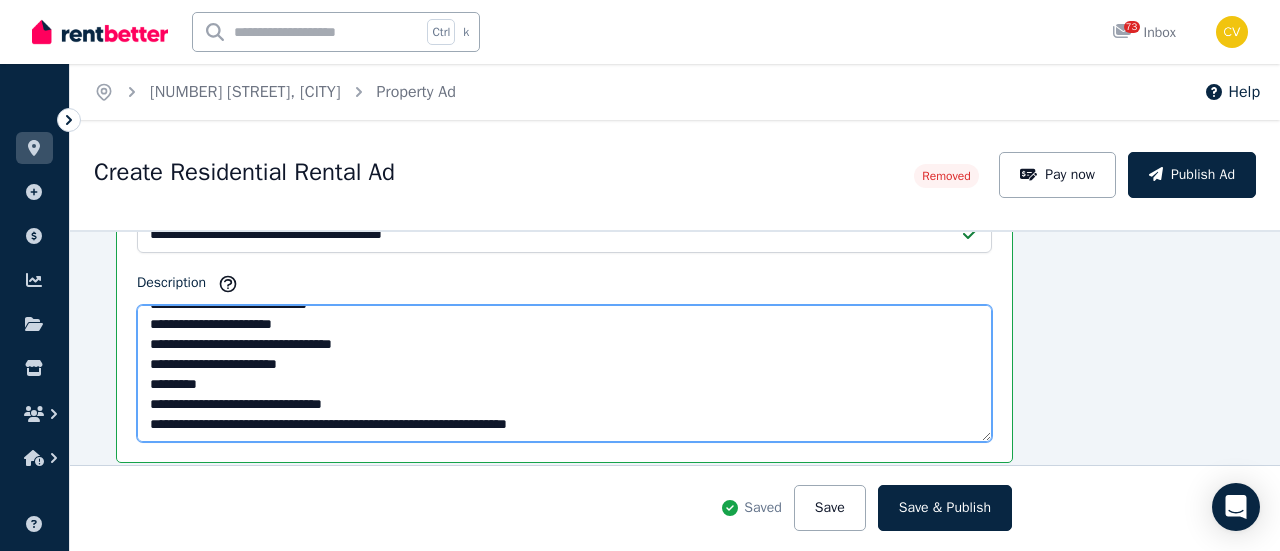 click on "**********" at bounding box center (564, 373) 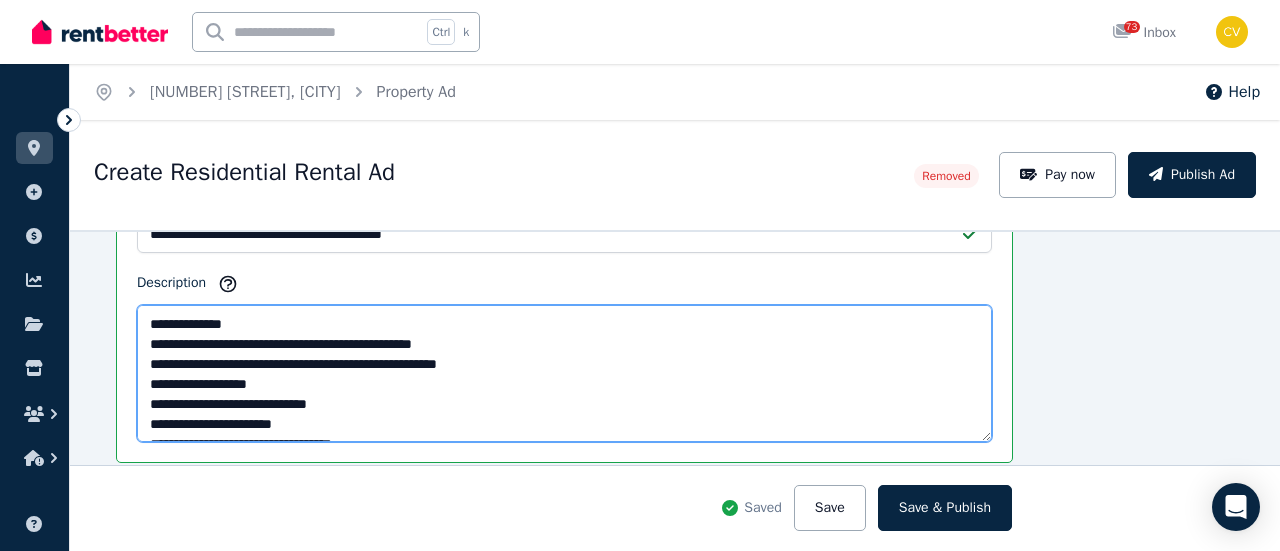 click on "**********" at bounding box center (564, 373) 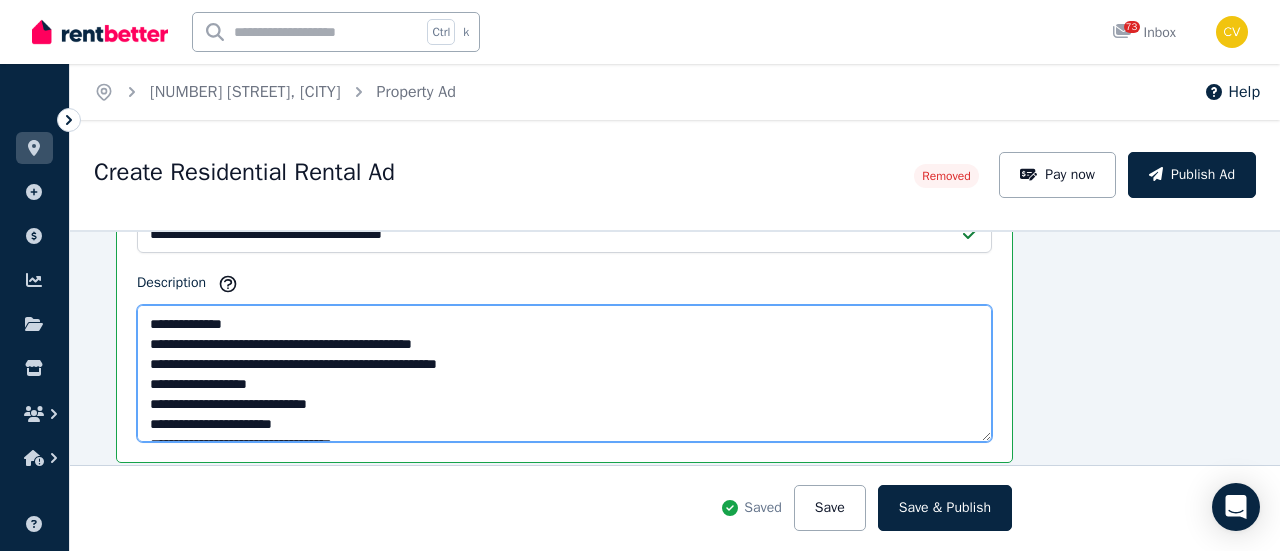 scroll, scrollTop: 140, scrollLeft: 0, axis: vertical 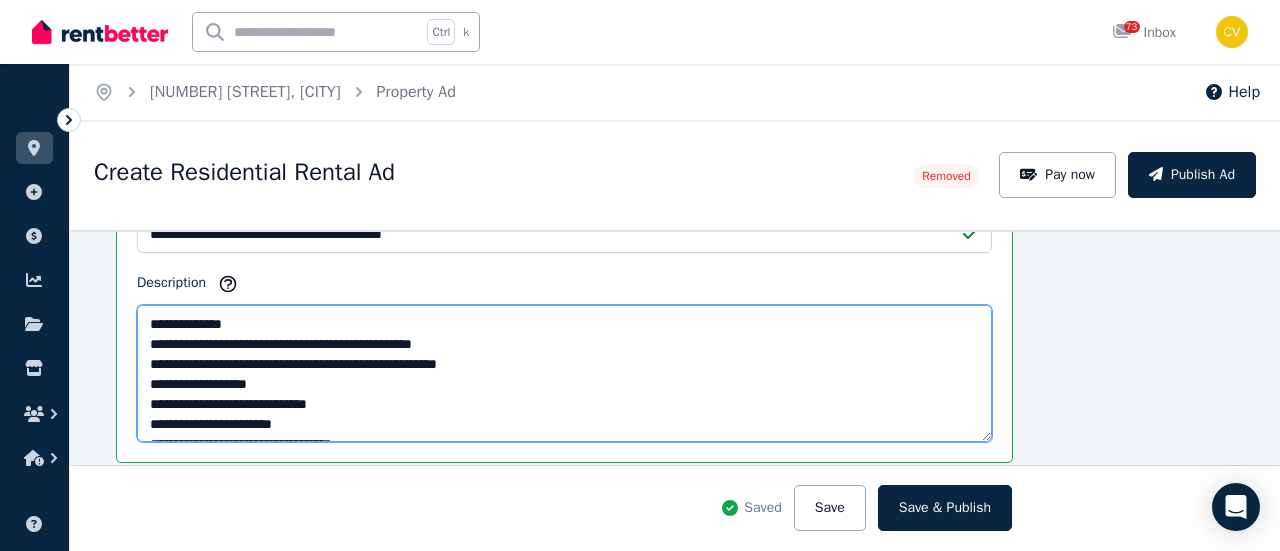 click on "**********" at bounding box center [564, 373] 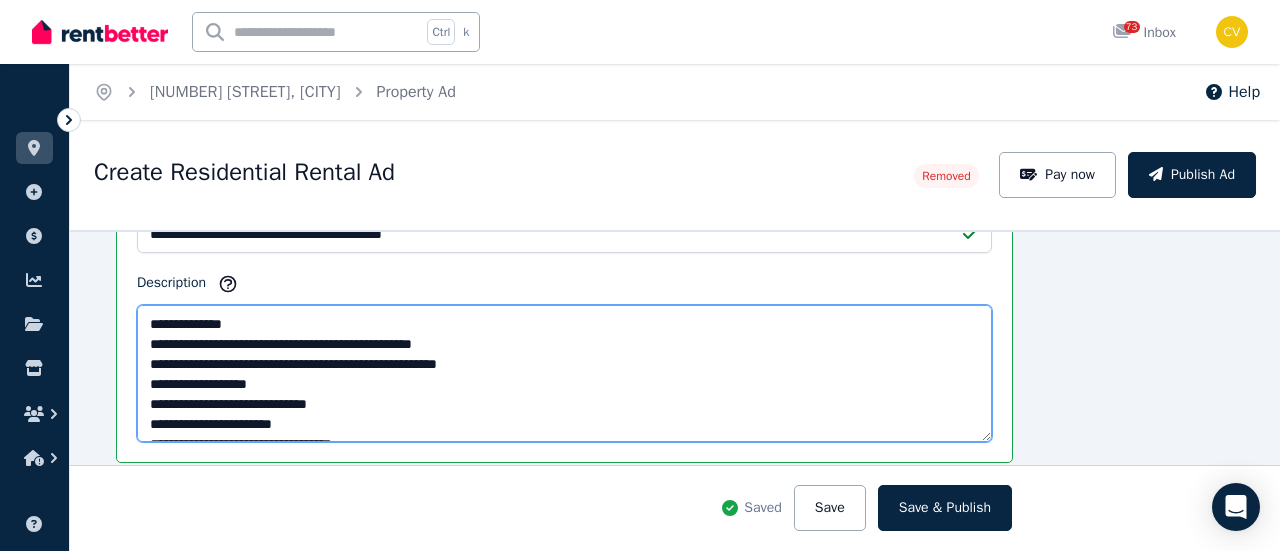 scroll, scrollTop: 0, scrollLeft: 0, axis: both 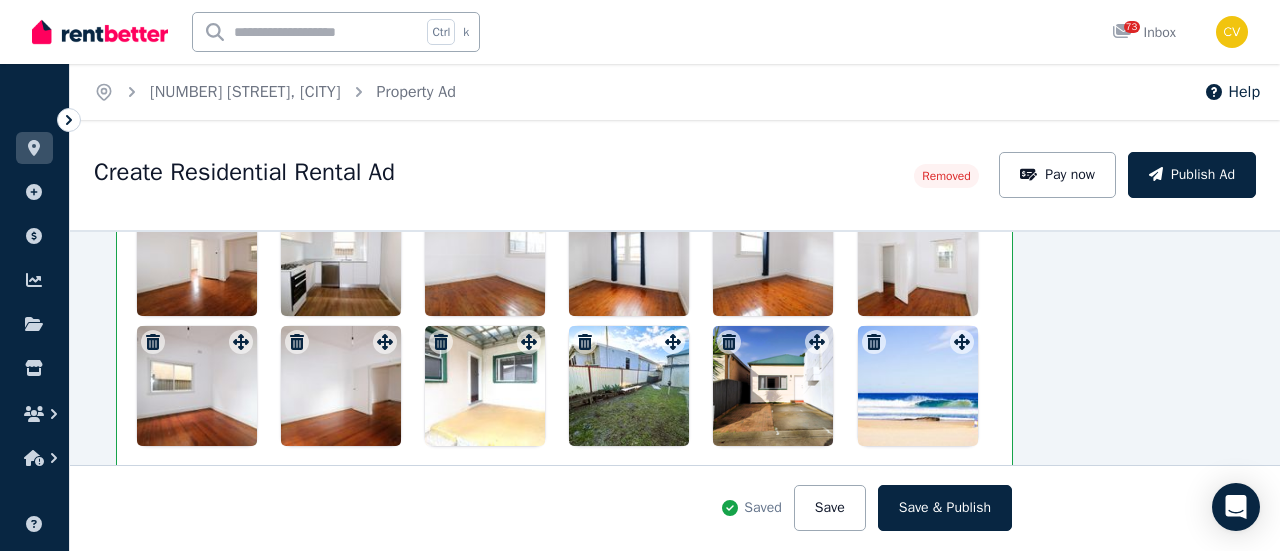 type on "**********" 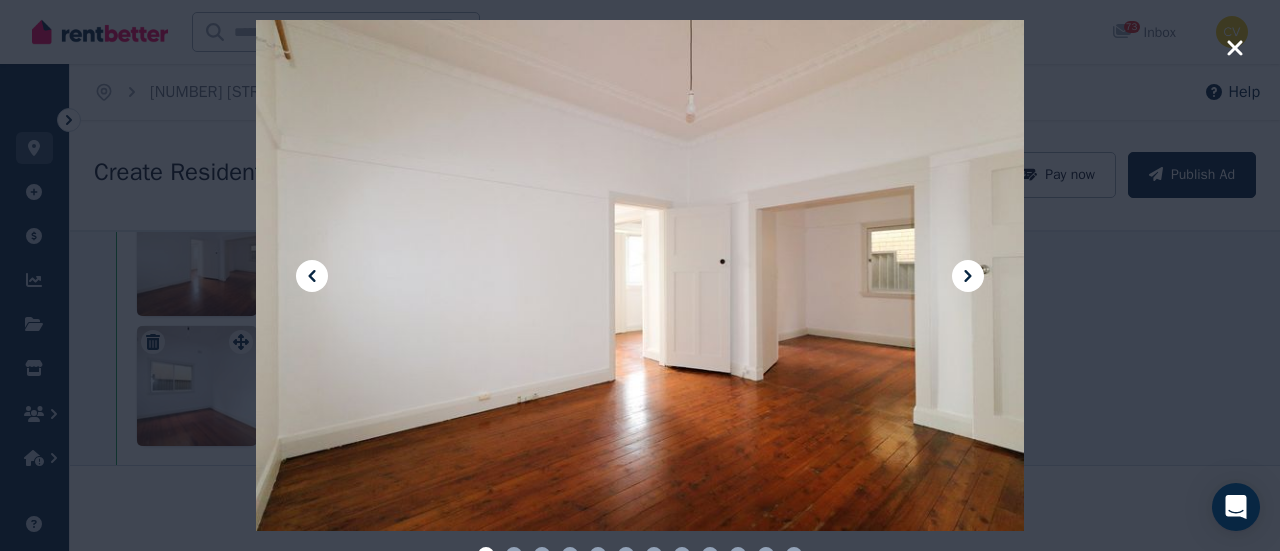 click 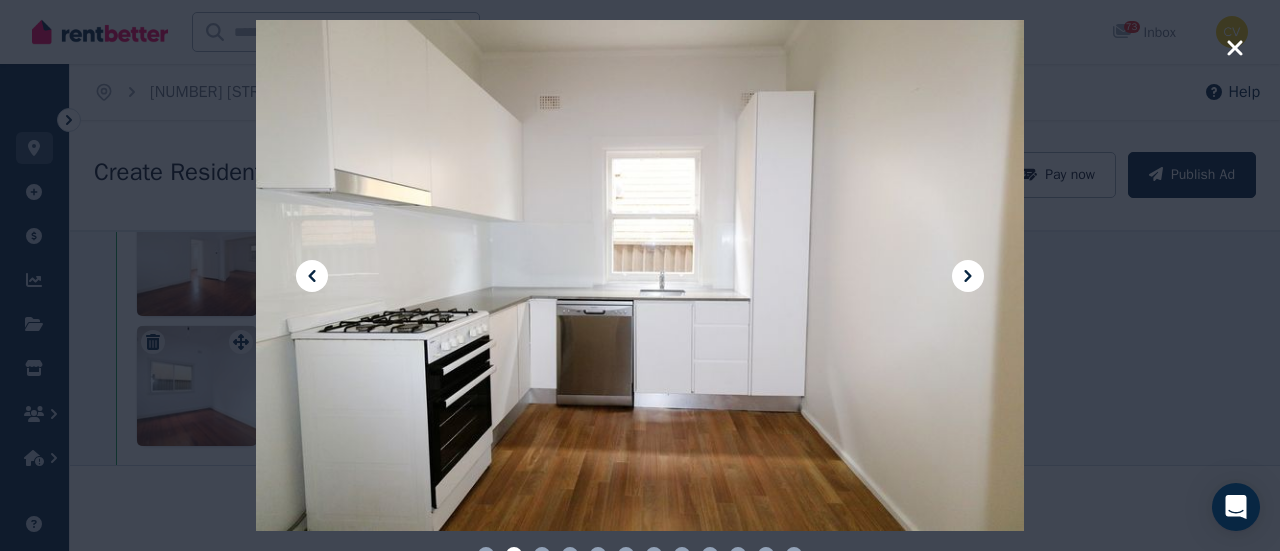 click 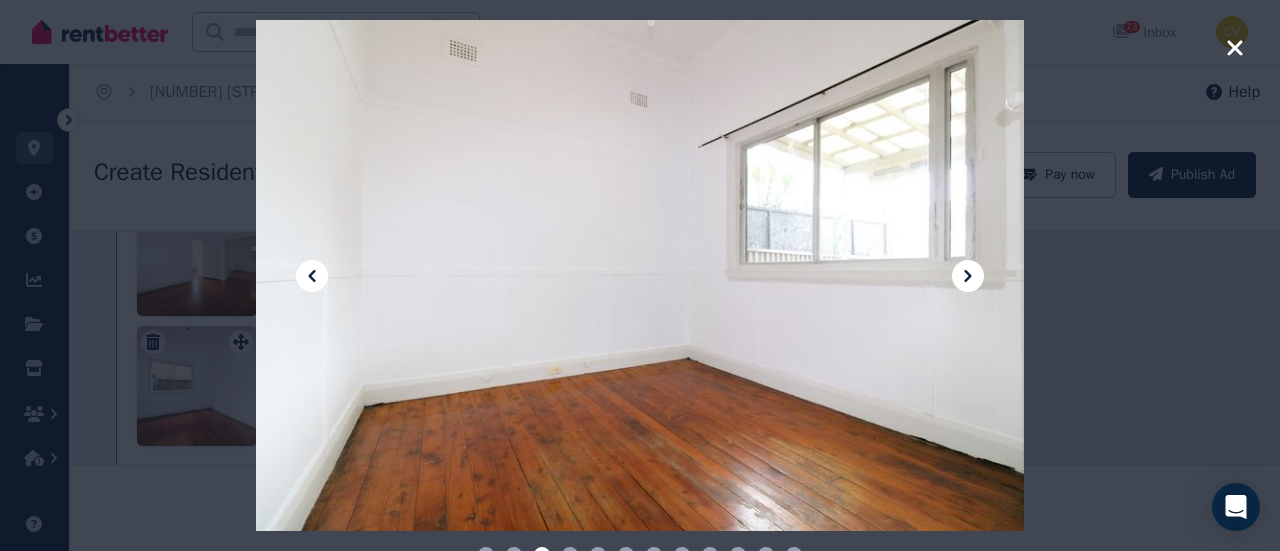click 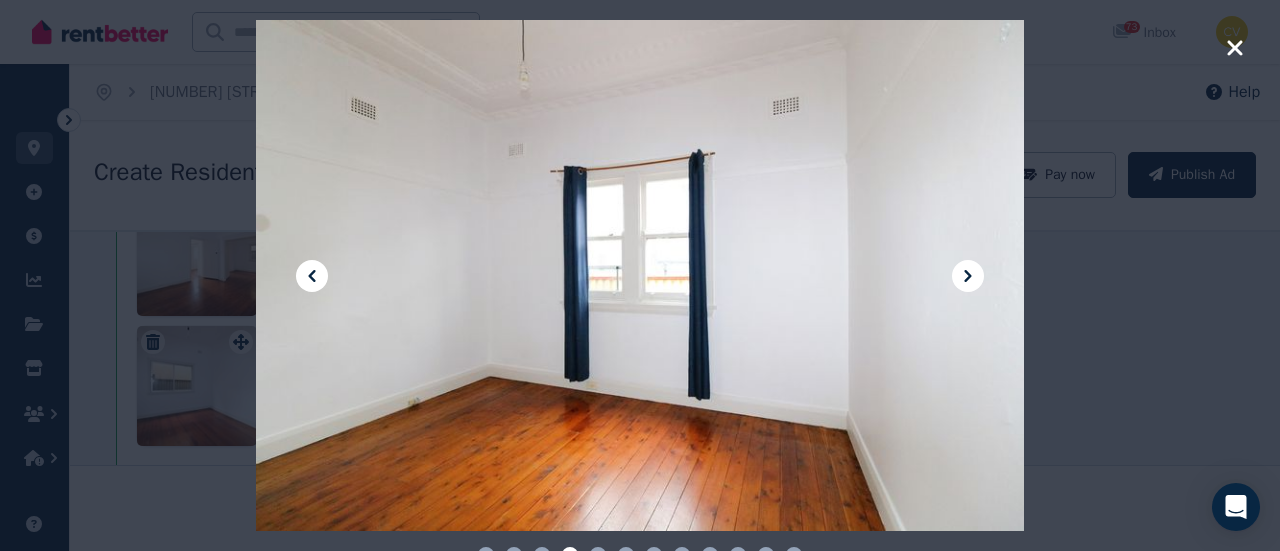 click 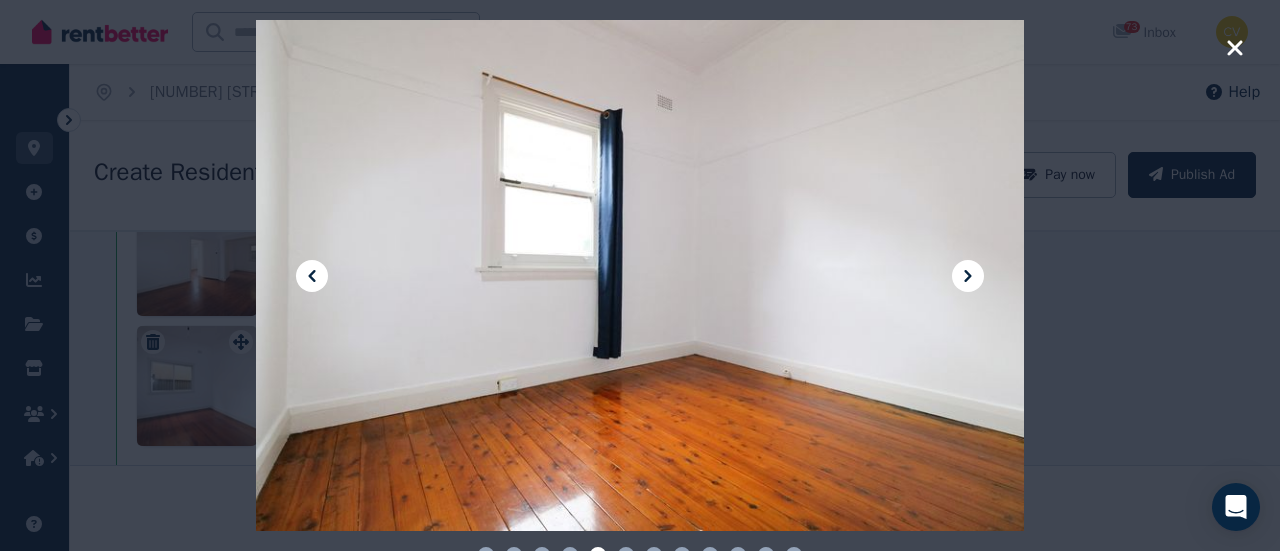 click 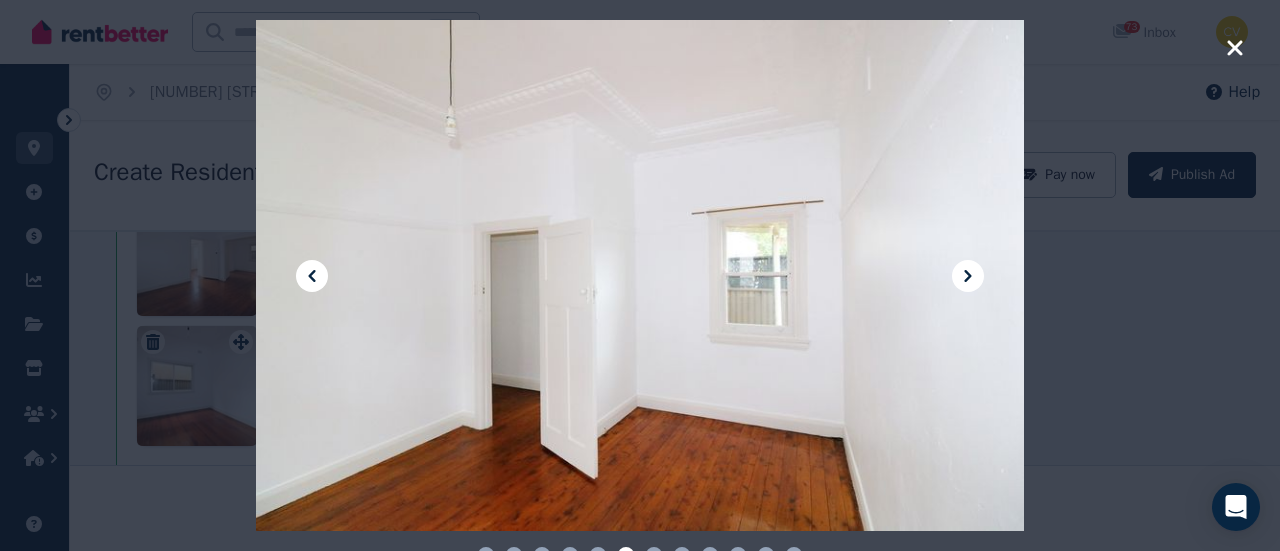 click 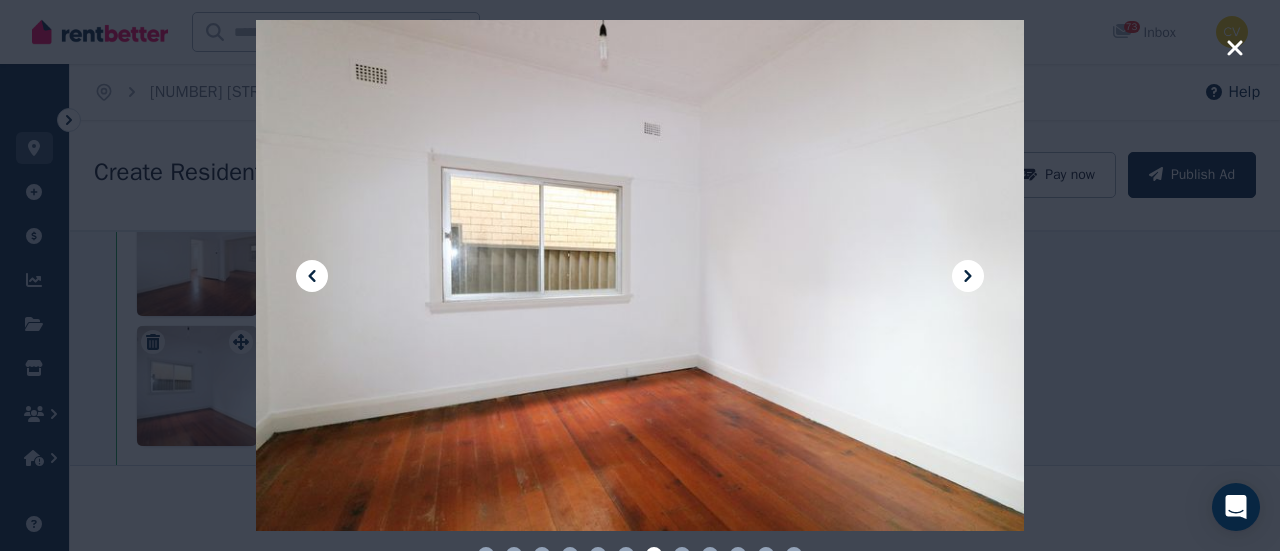 click 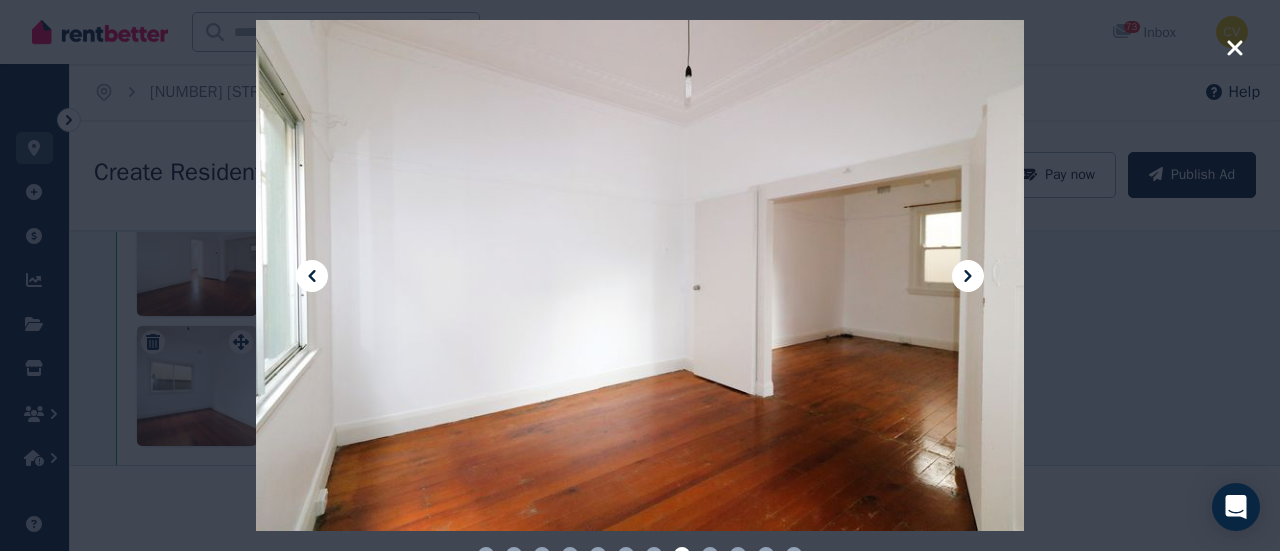 click 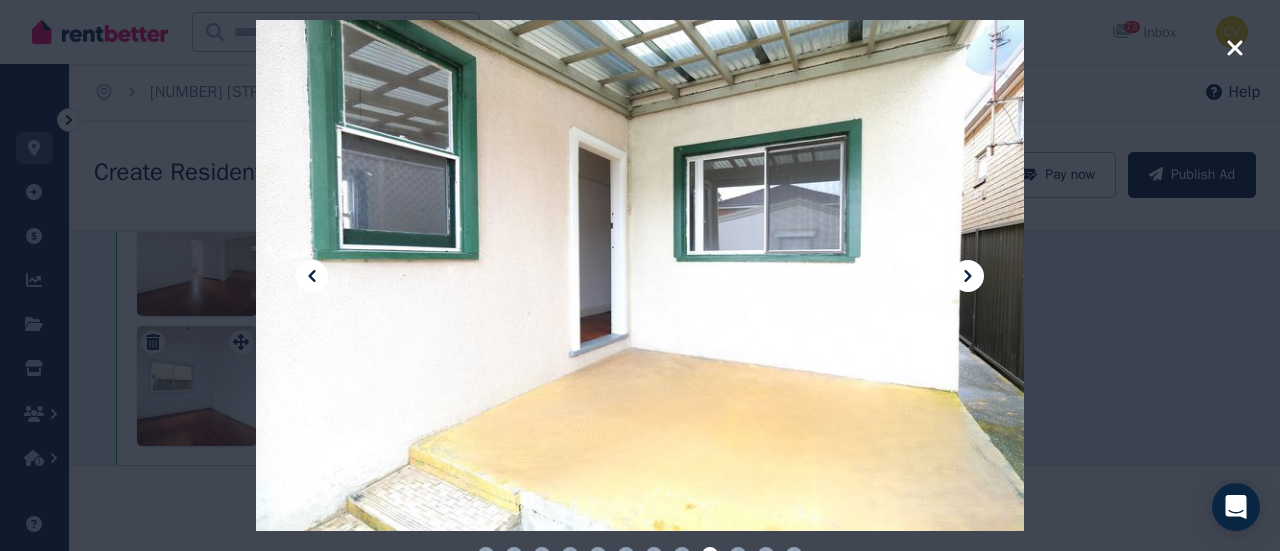 click 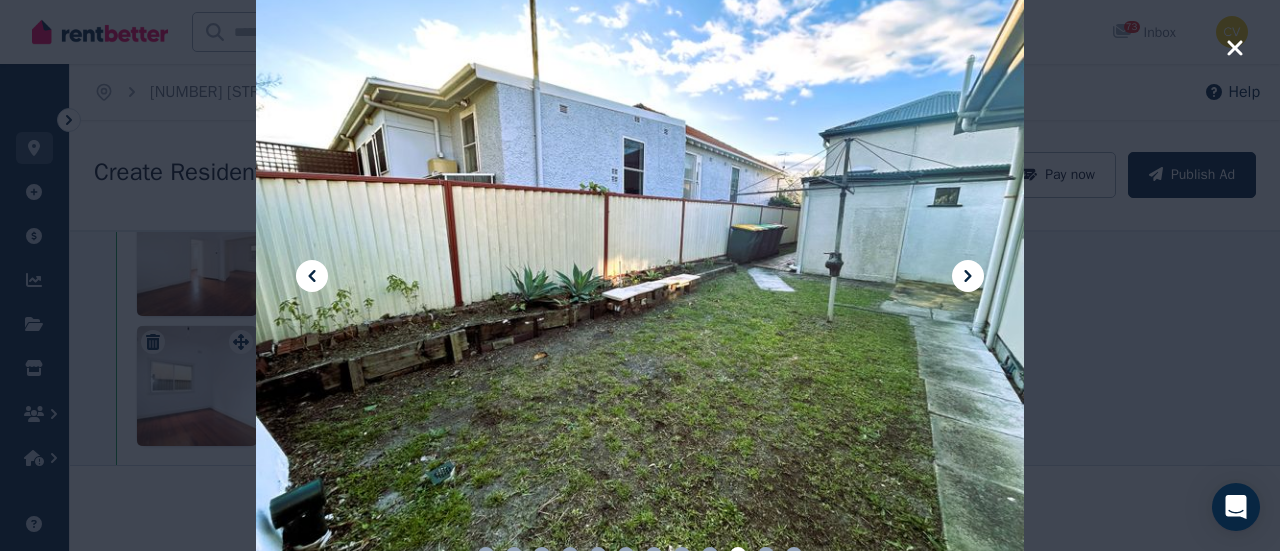 click 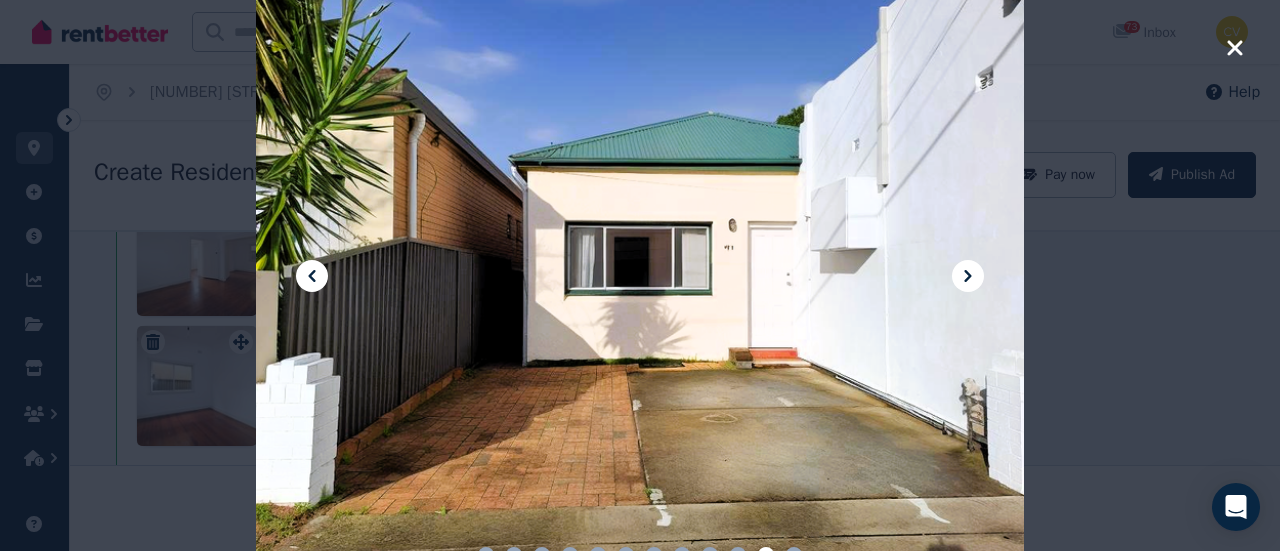 click 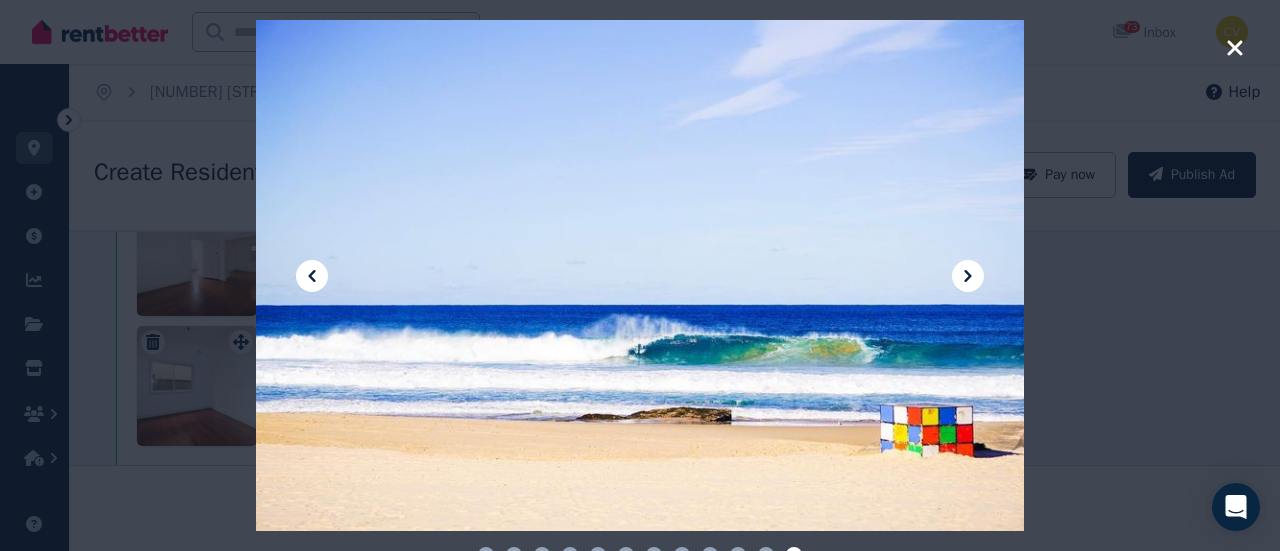 click 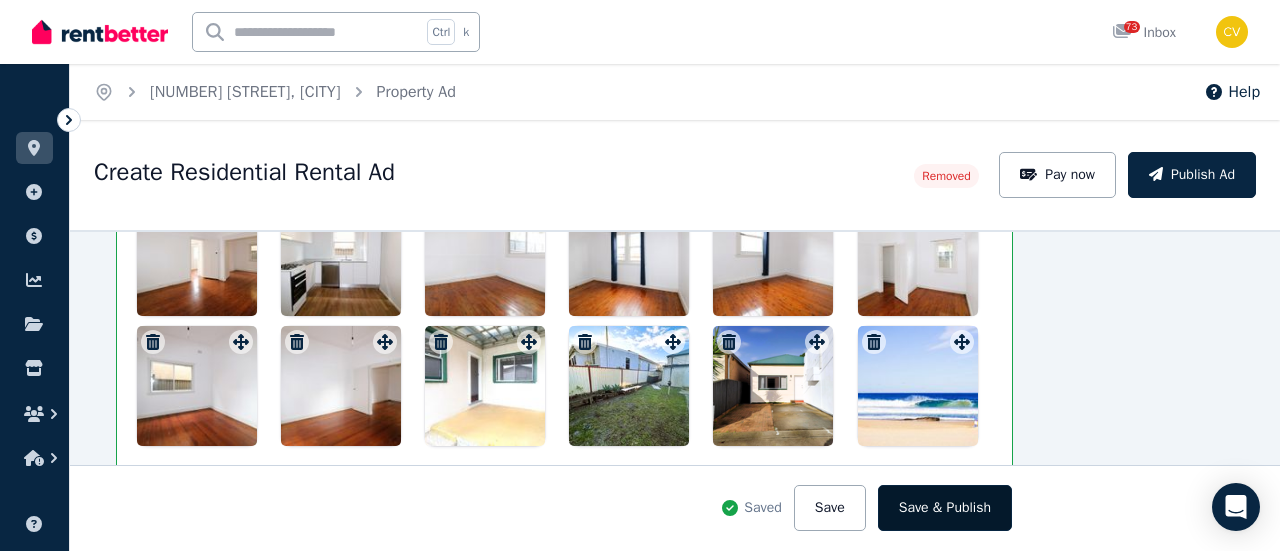 click on "Save & Publish" at bounding box center [945, 508] 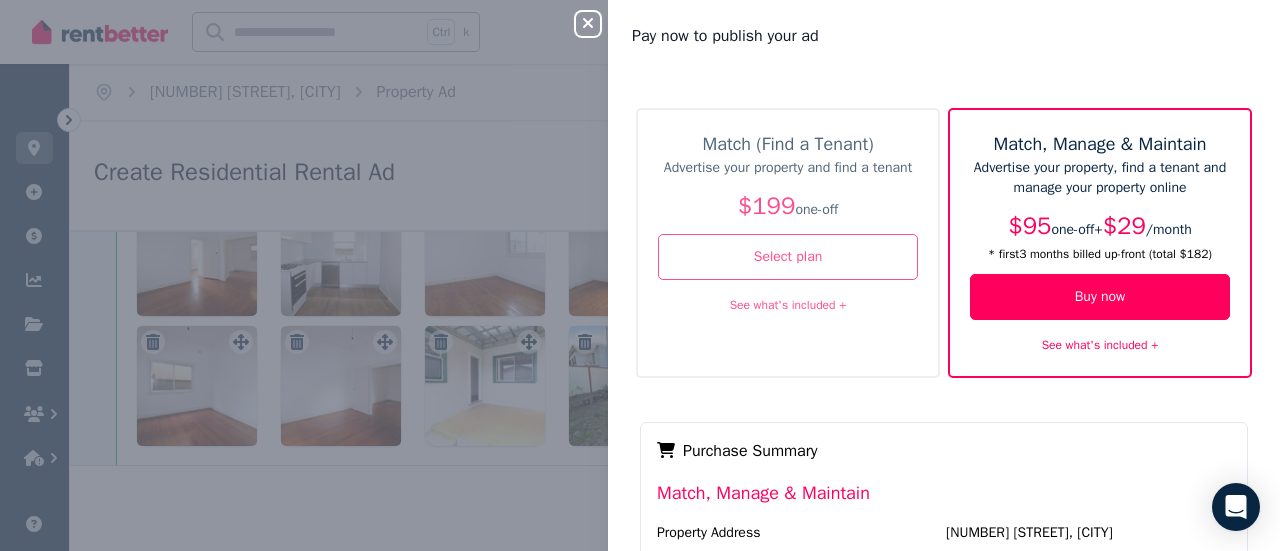 click on "See what's included +" at bounding box center [788, 305] 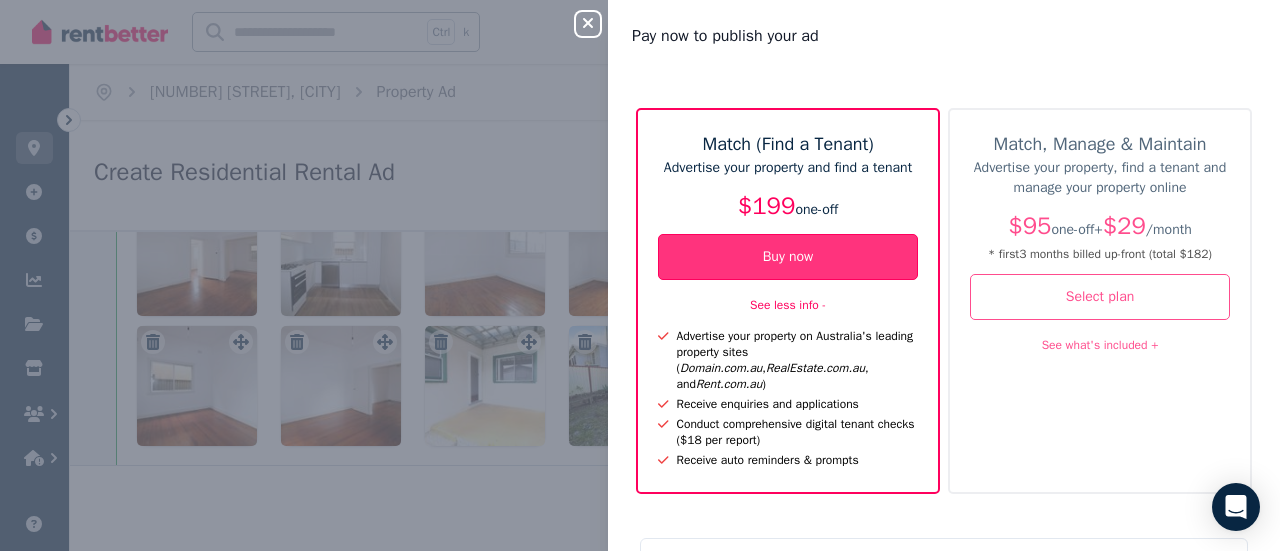click on "Buy now" at bounding box center (788, 257) 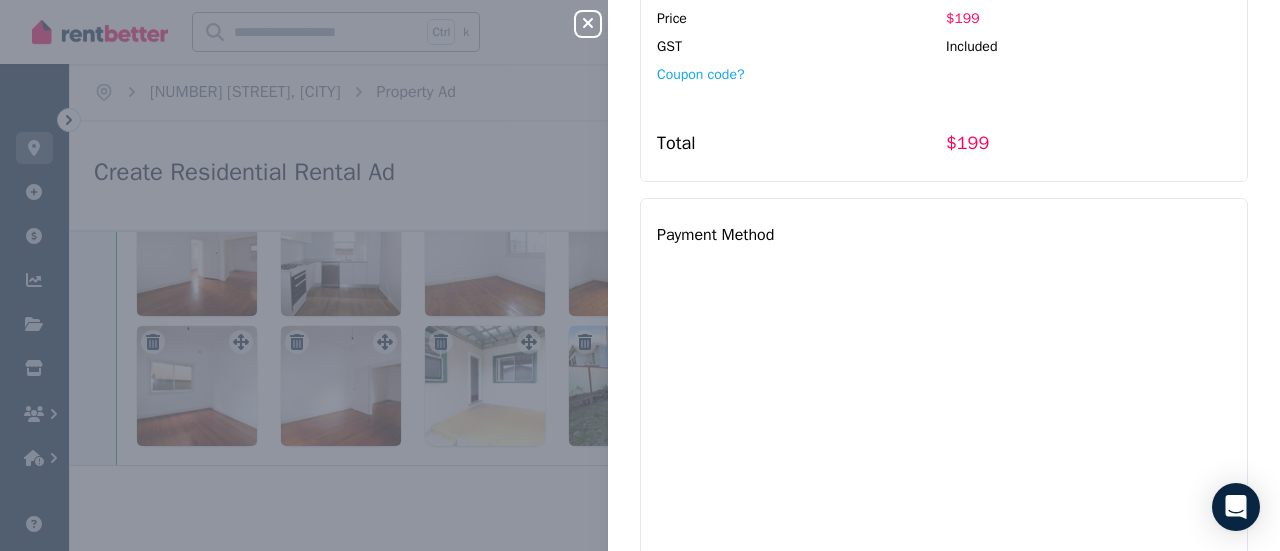 scroll, scrollTop: 1058, scrollLeft: 0, axis: vertical 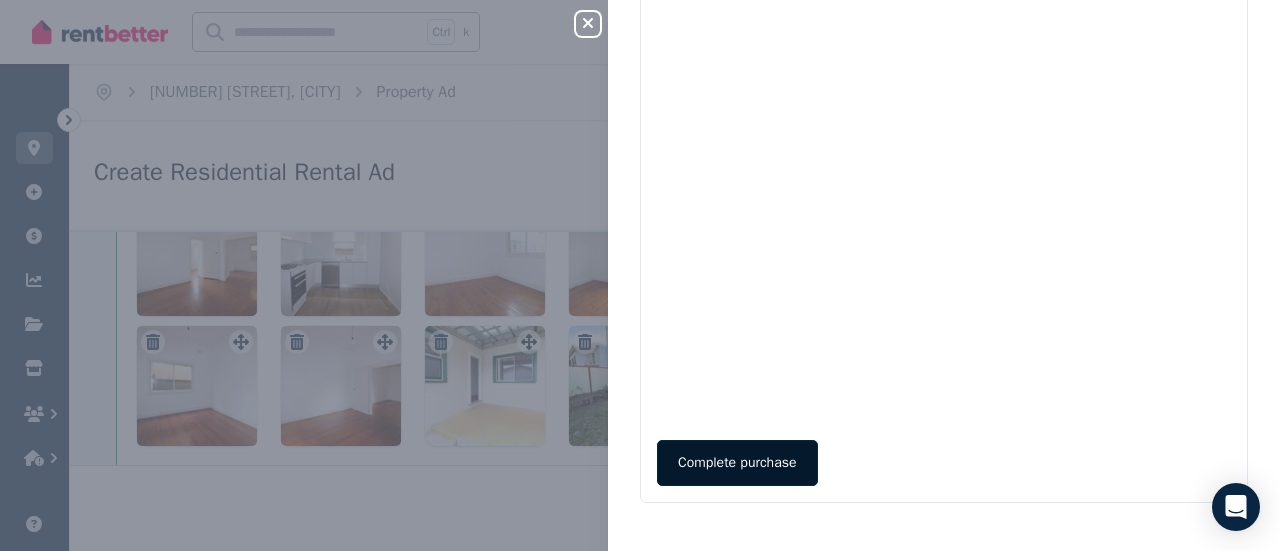 click on "Complete purchase" at bounding box center (737, 463) 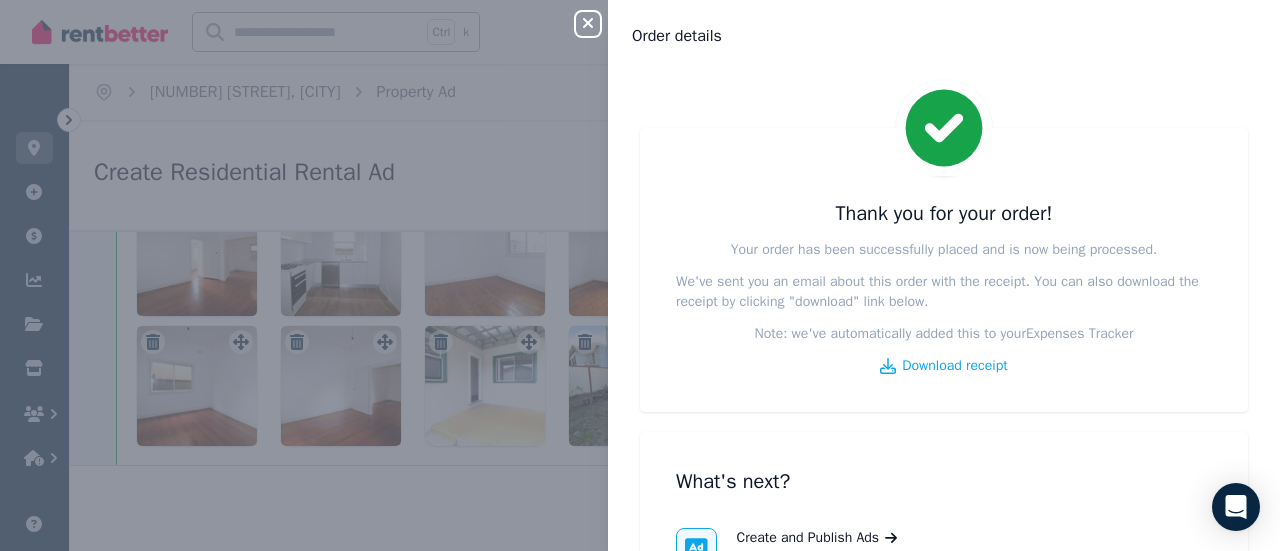 scroll, scrollTop: 200, scrollLeft: 0, axis: vertical 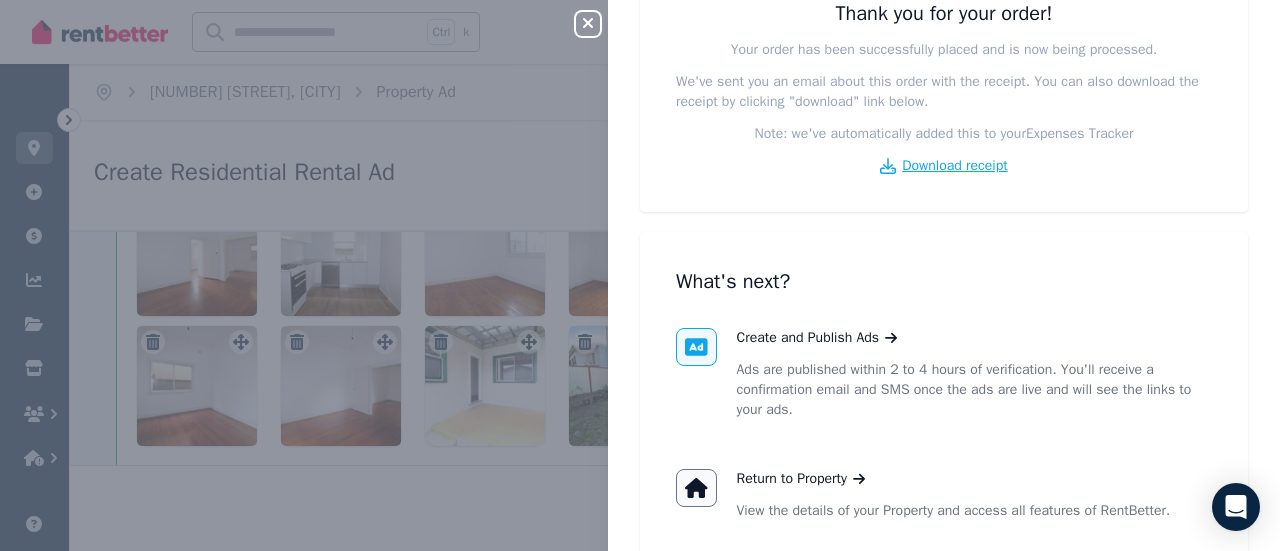 click on "Download receipt" at bounding box center [954, 166] 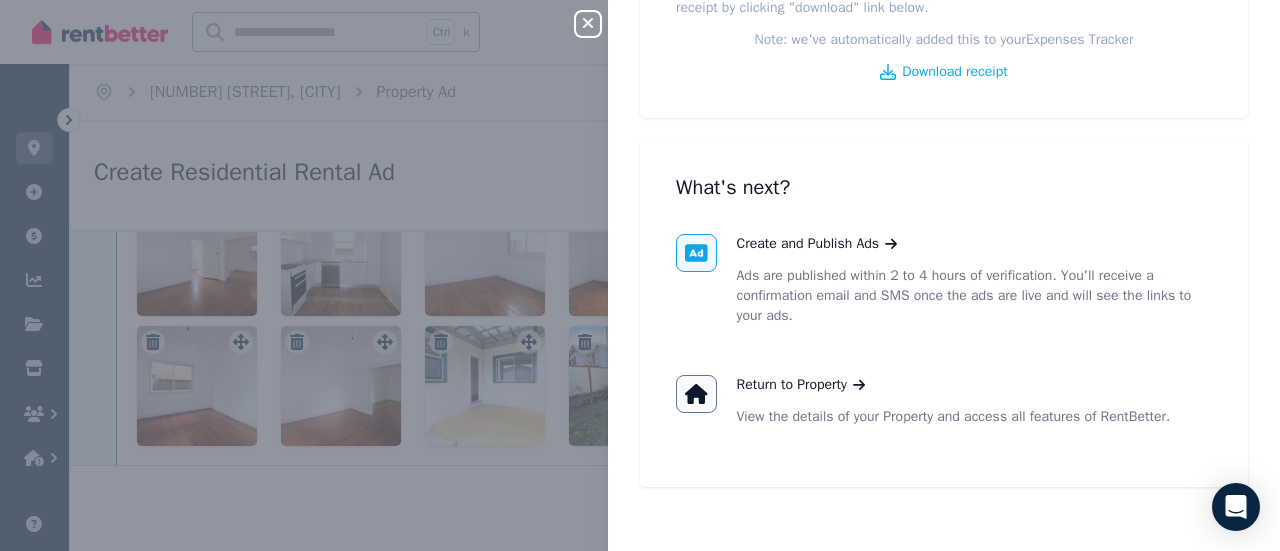 scroll, scrollTop: 0, scrollLeft: 0, axis: both 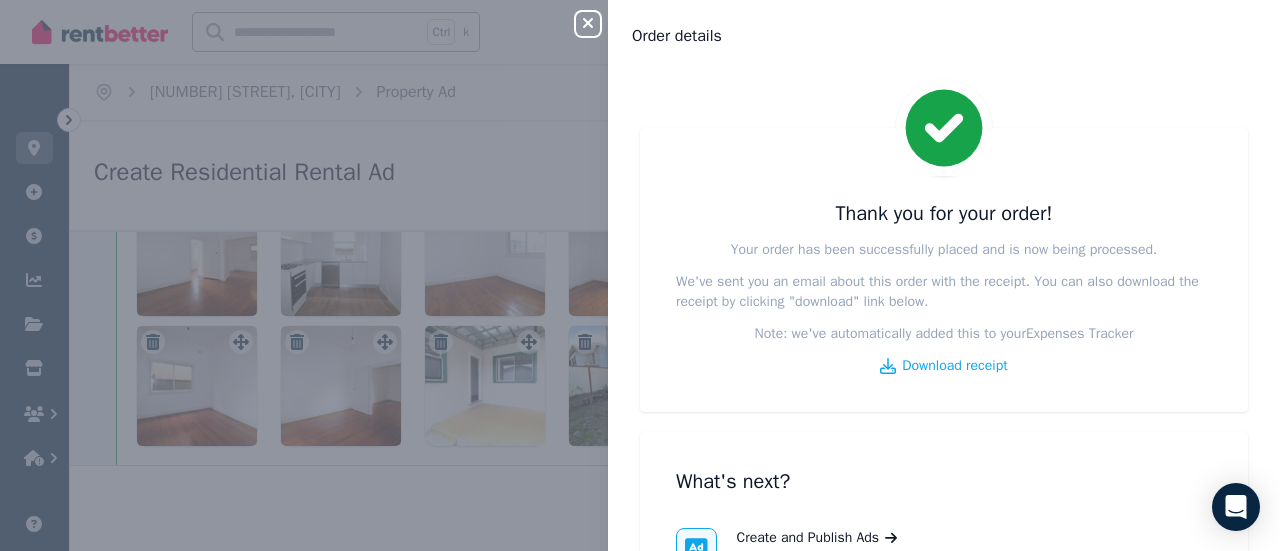 click 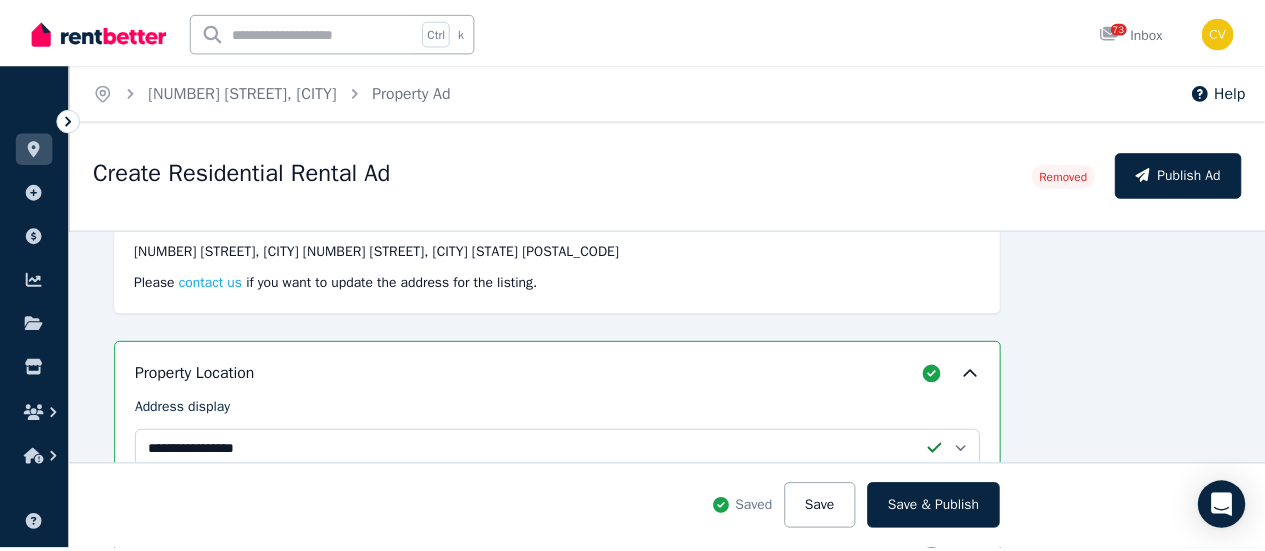 scroll, scrollTop: 0, scrollLeft: 111, axis: horizontal 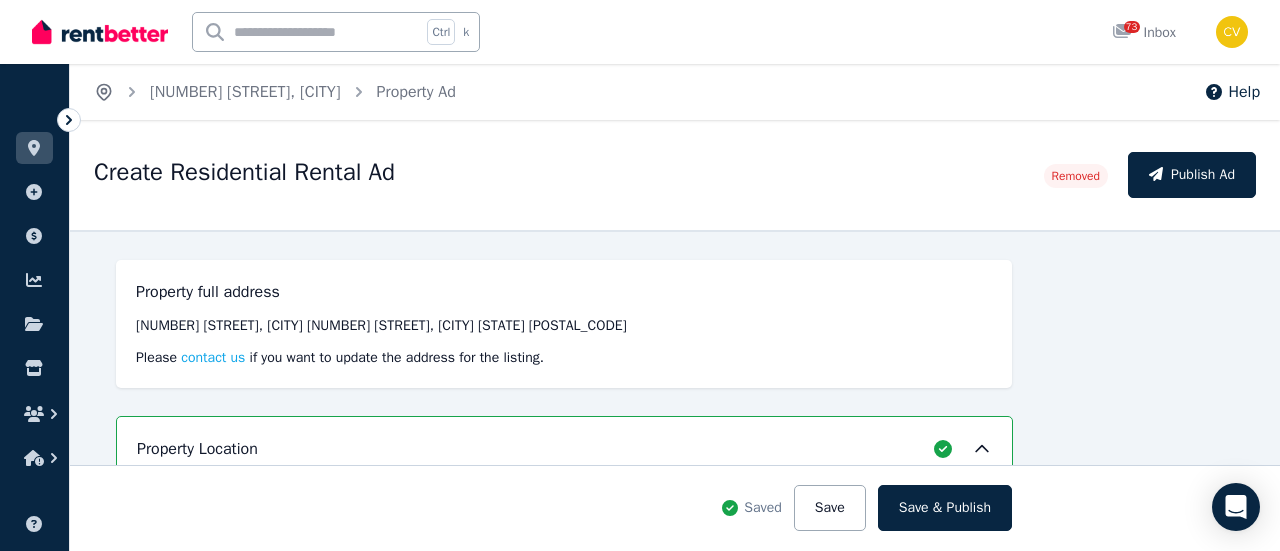 click 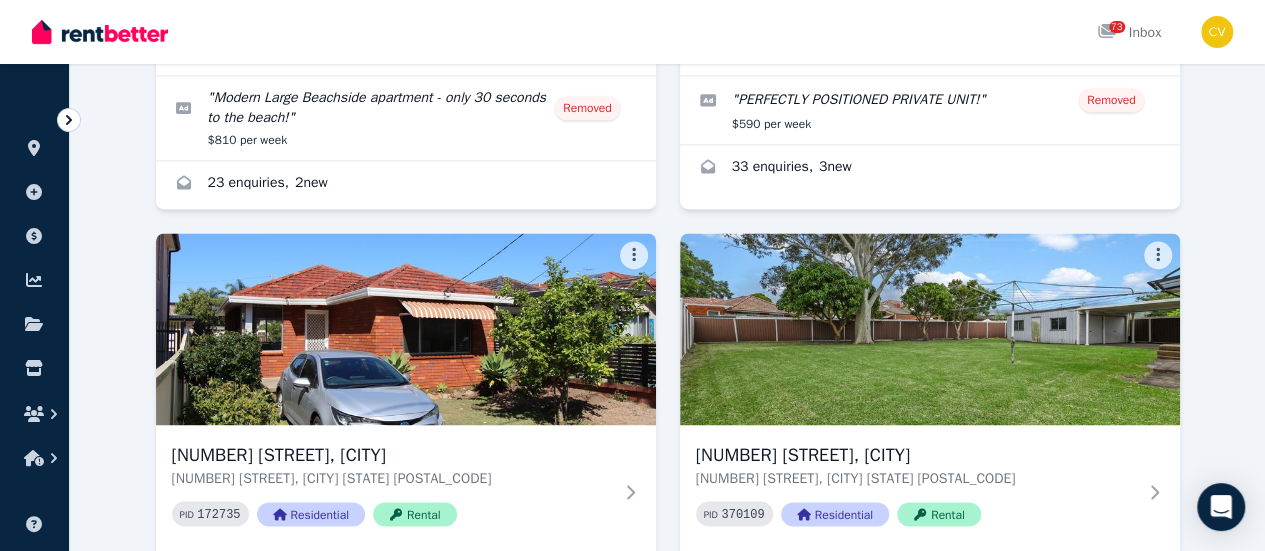 scroll, scrollTop: 1600, scrollLeft: 0, axis: vertical 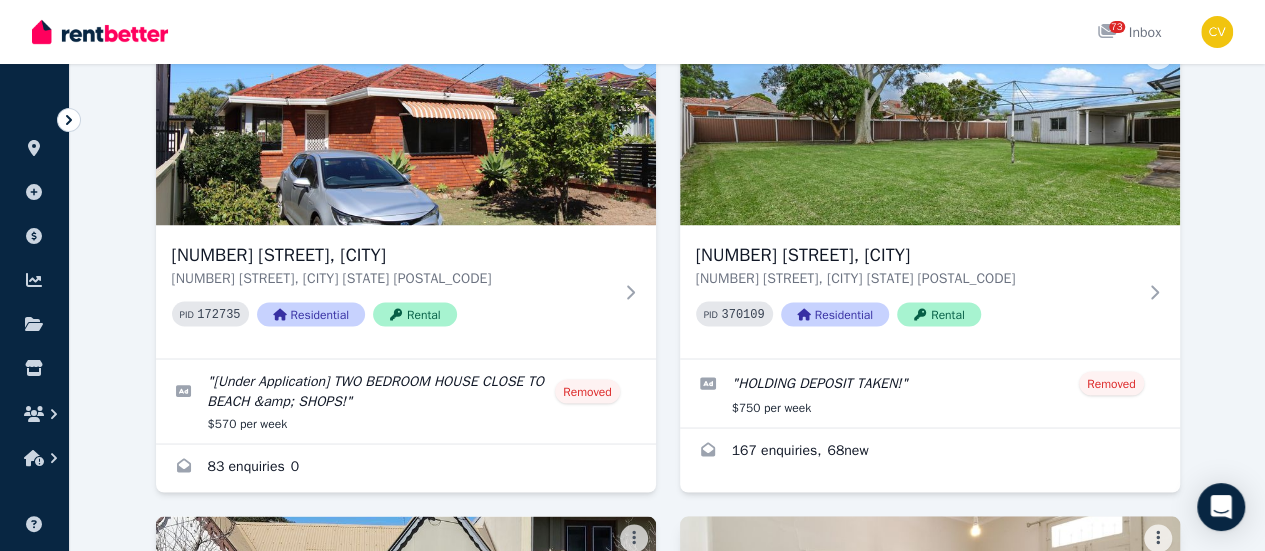 click at bounding box center [929, 612] 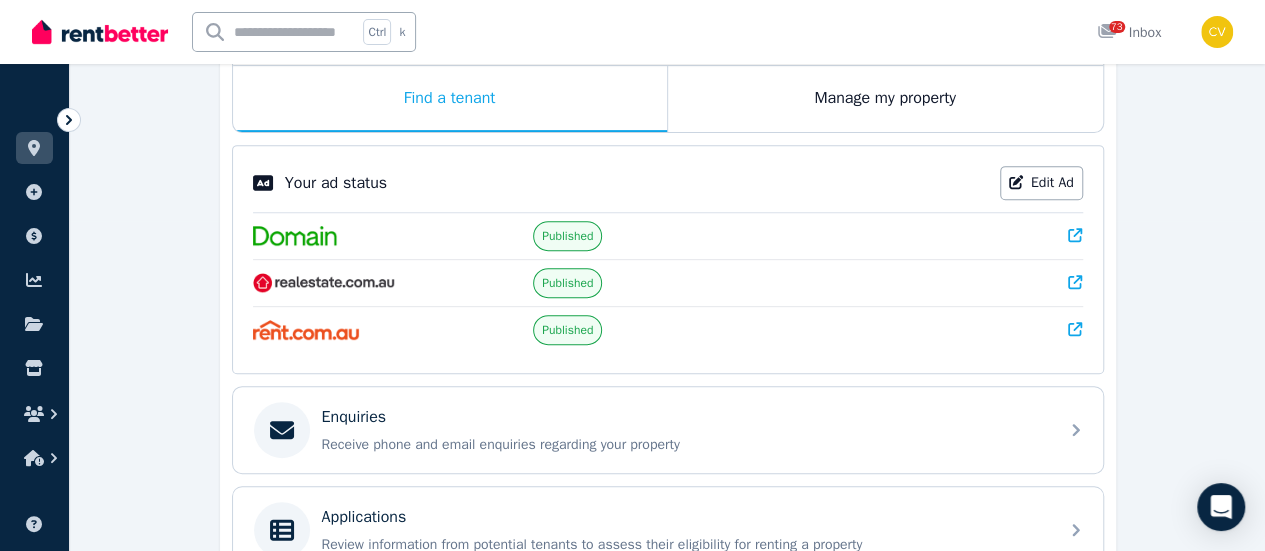 scroll, scrollTop: 230, scrollLeft: 0, axis: vertical 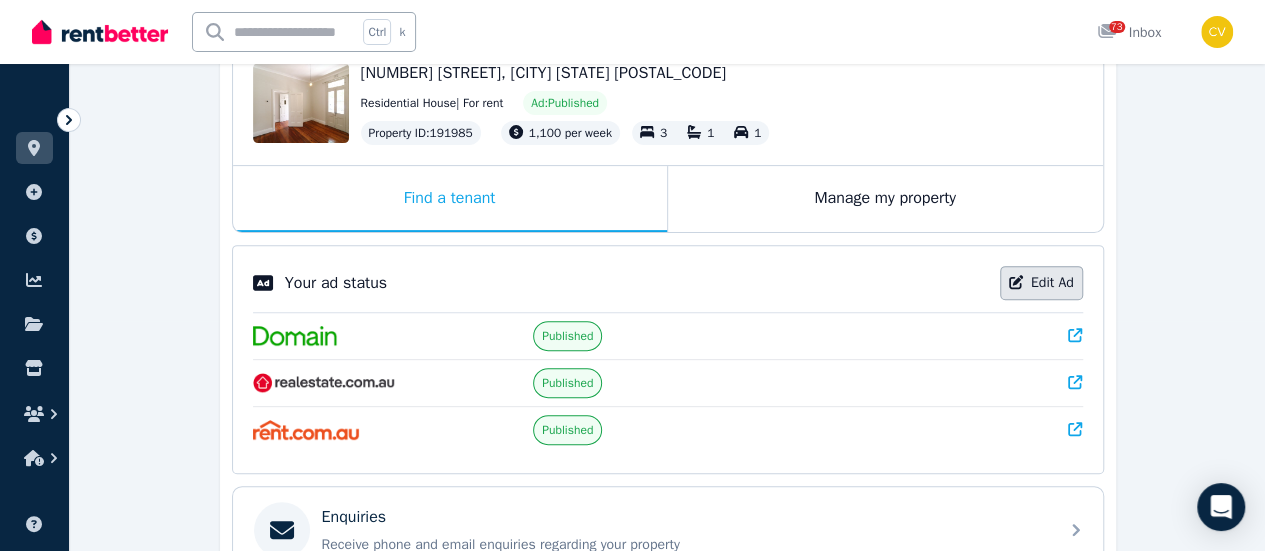 click on "Edit Ad" at bounding box center (1041, 283) 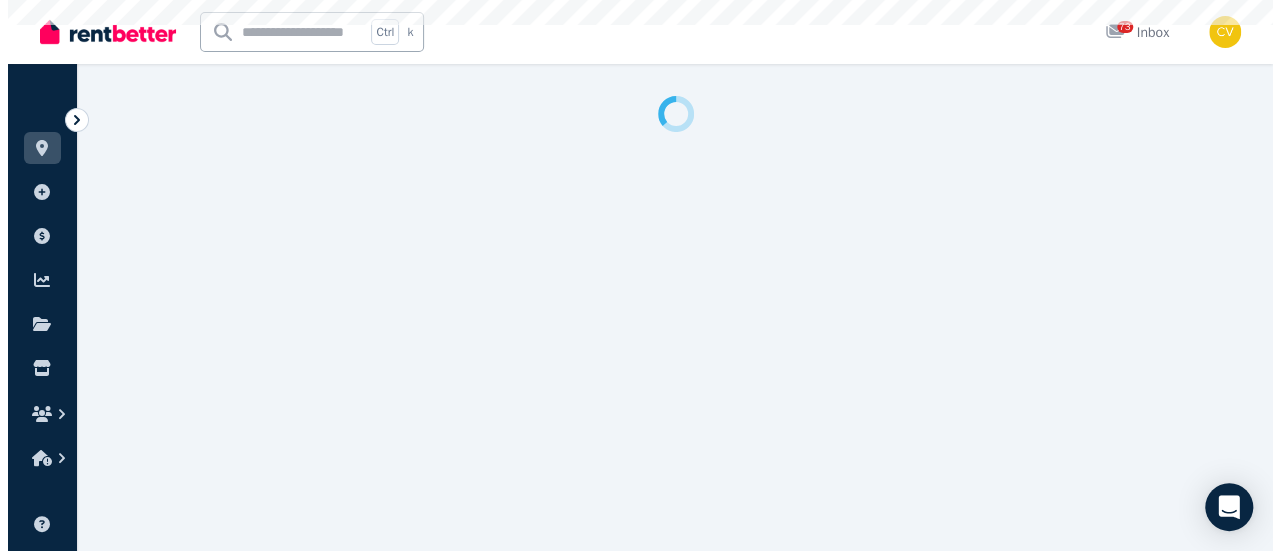 scroll, scrollTop: 0, scrollLeft: 0, axis: both 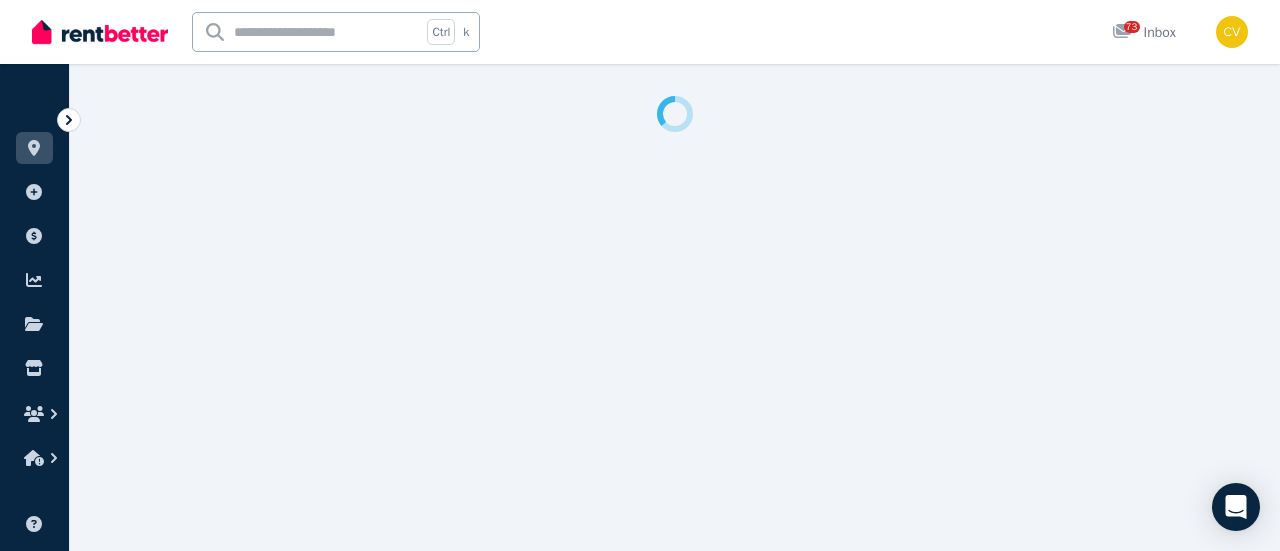 select on "**********" 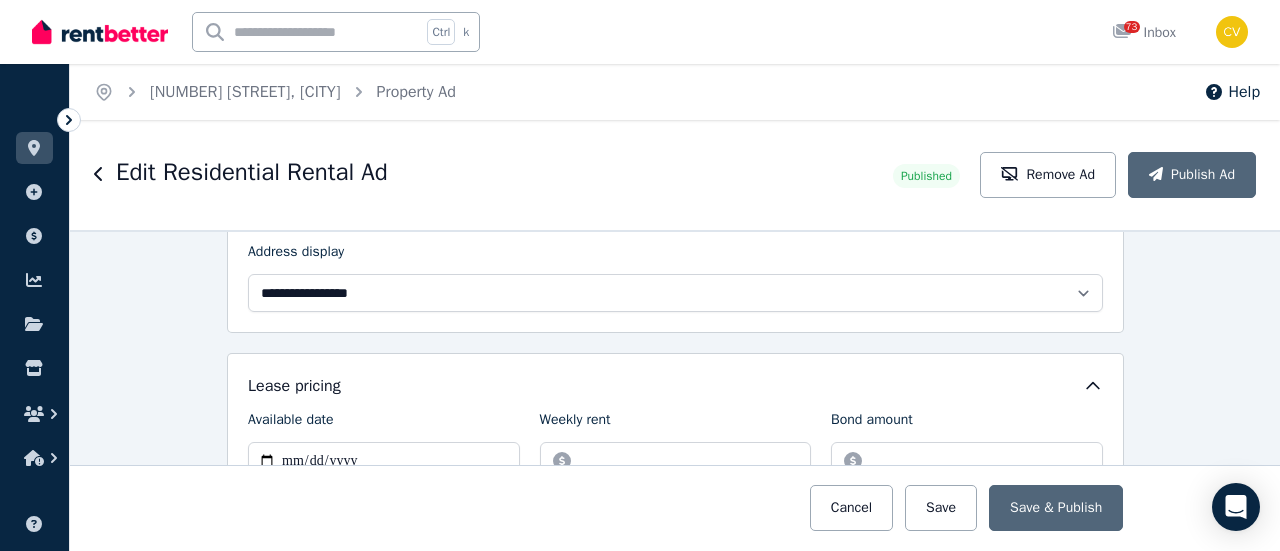 scroll, scrollTop: 700, scrollLeft: 0, axis: vertical 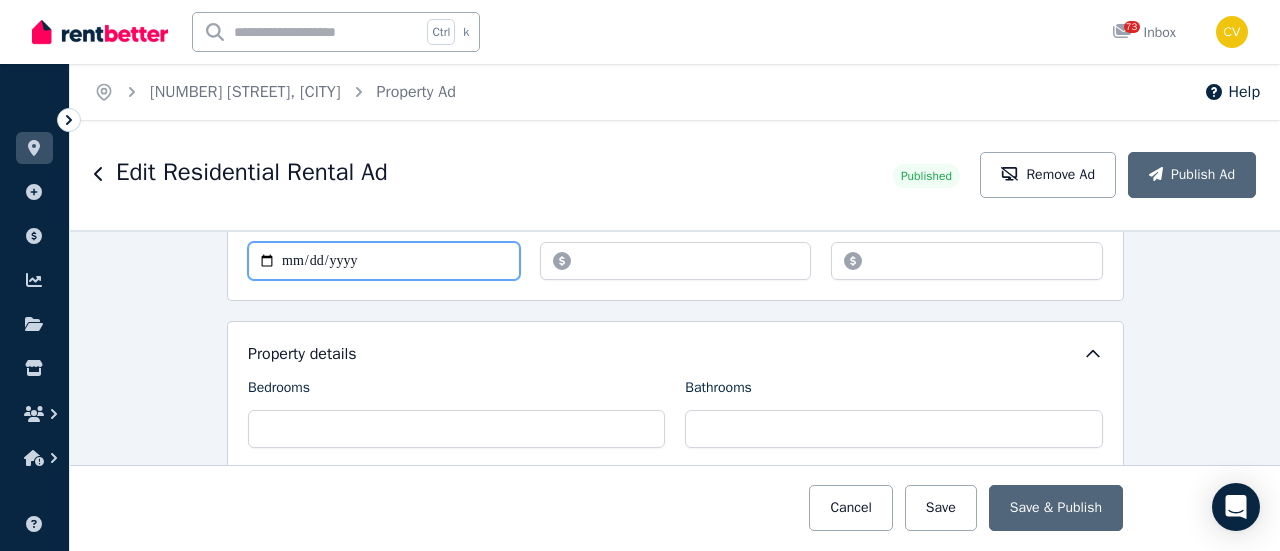 click on "**********" at bounding box center [384, 261] 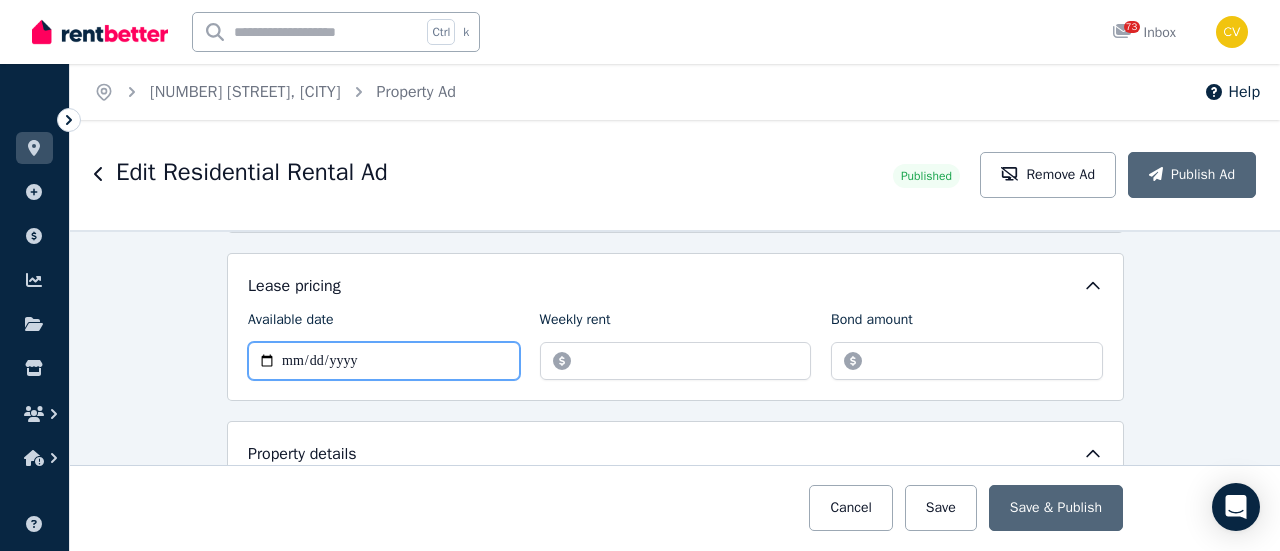 click on "**********" at bounding box center [384, 361] 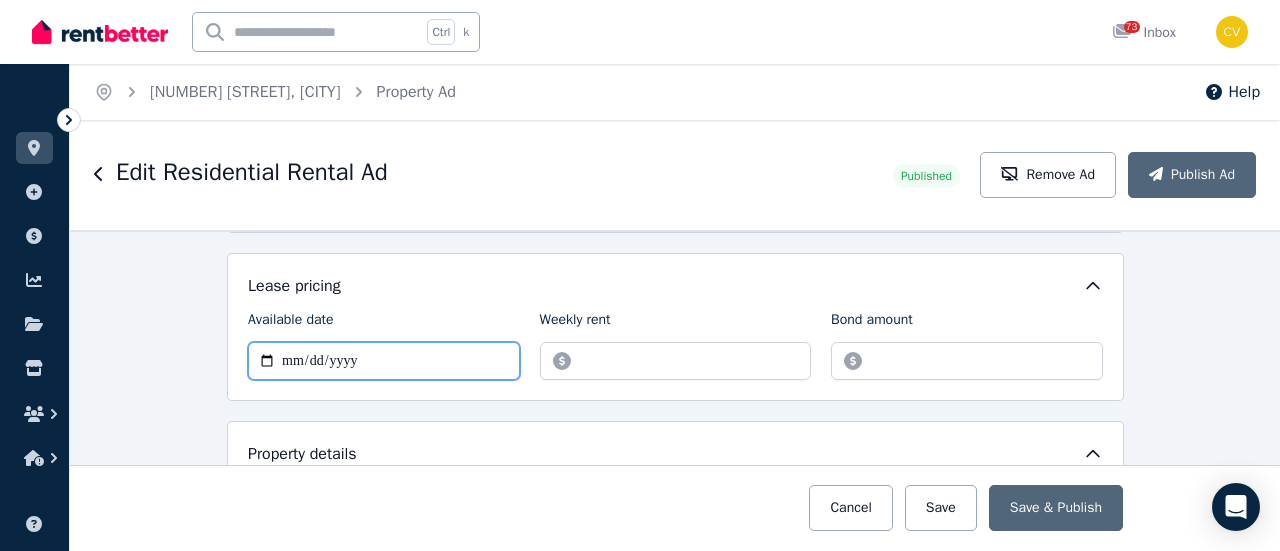 type on "**********" 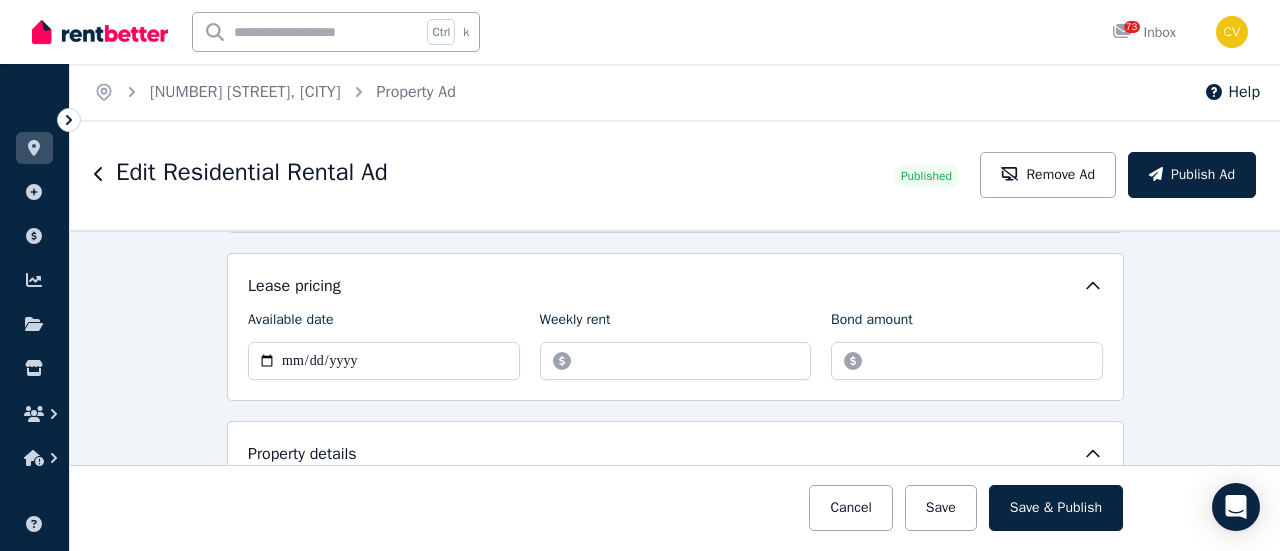 click on "Lease pricing" at bounding box center (675, 286) 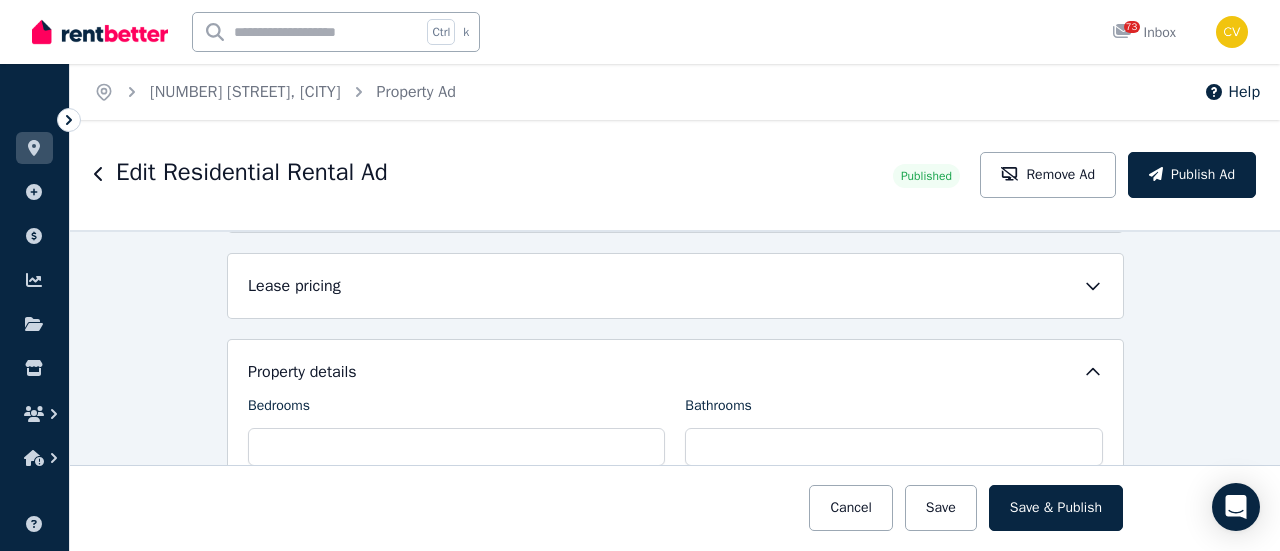 click on "Lease pricing" at bounding box center [675, 286] 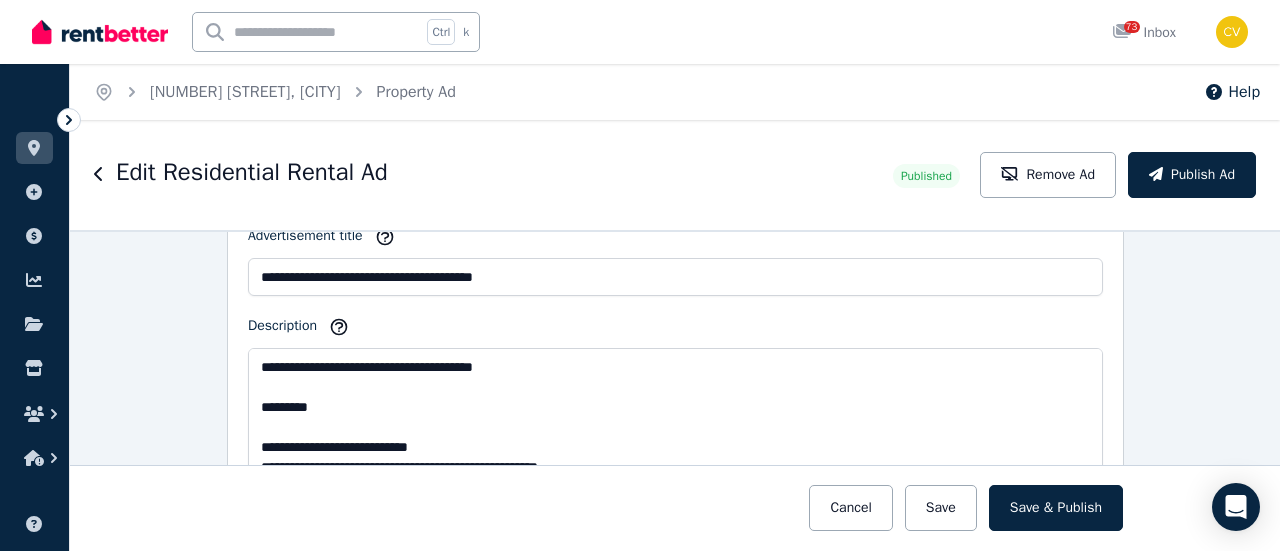 scroll, scrollTop: 1300, scrollLeft: 0, axis: vertical 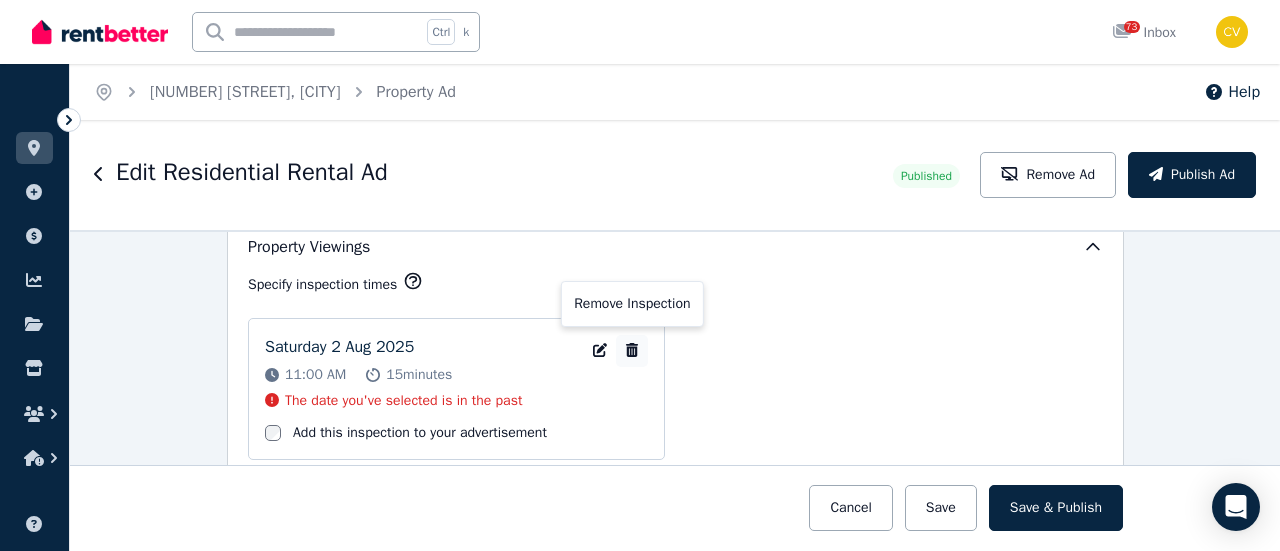 click 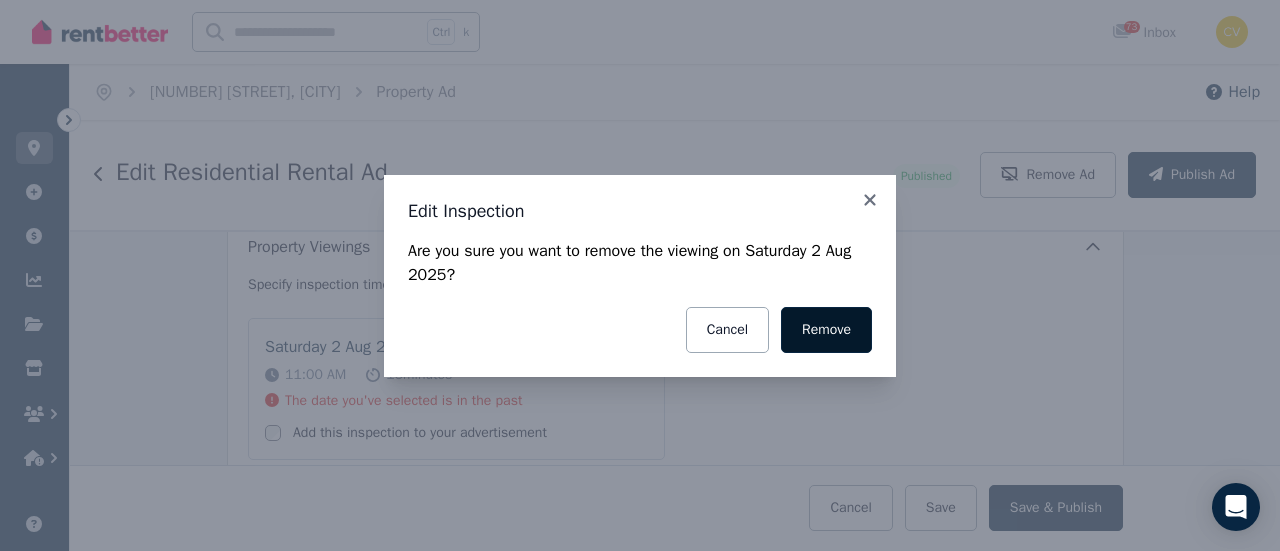 click on "Remove" at bounding box center (826, 330) 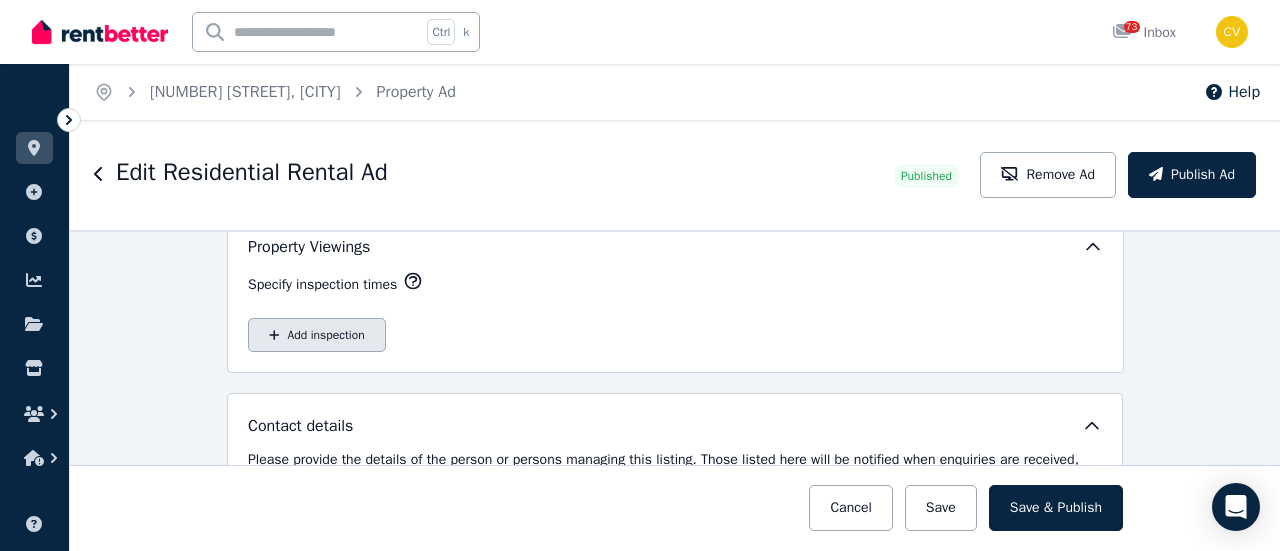 click on "Add inspection" at bounding box center (317, 335) 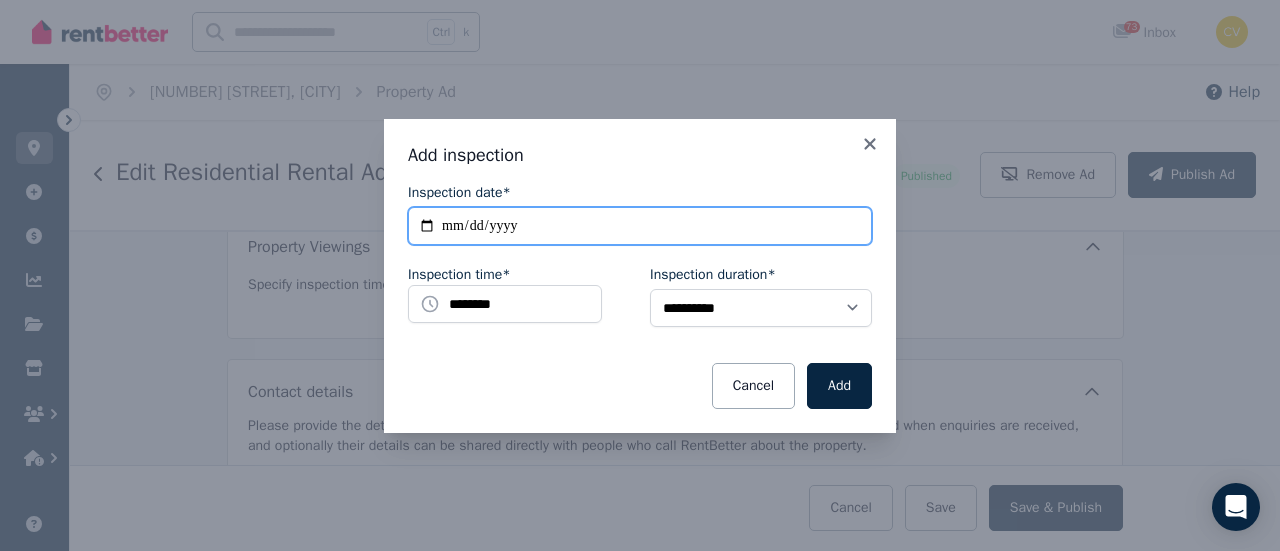 click on "**********" at bounding box center [640, 226] 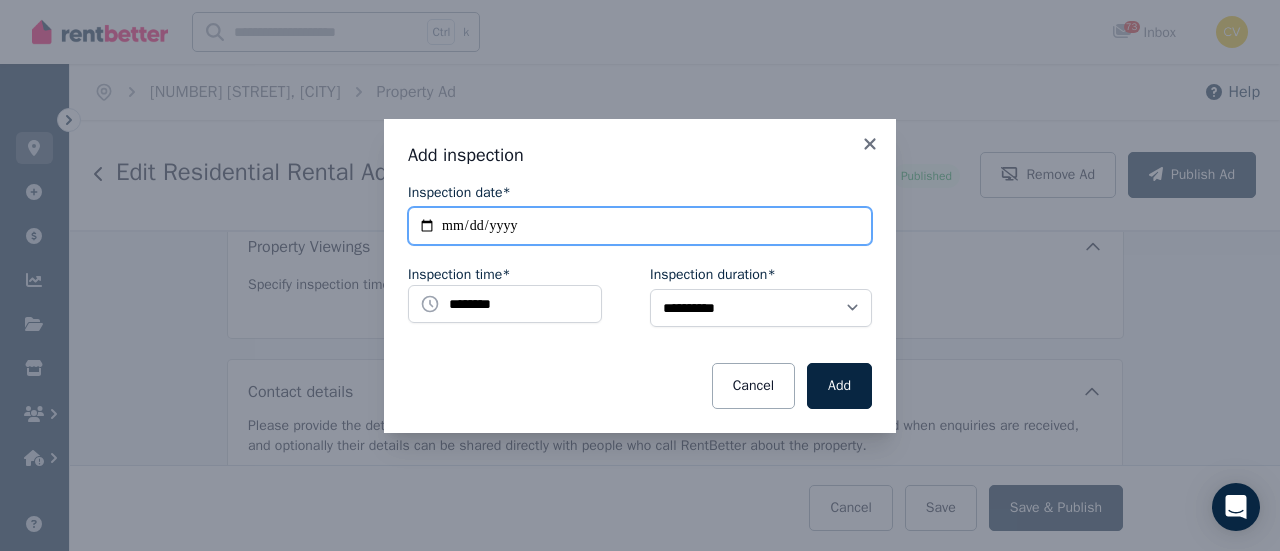 type on "**********" 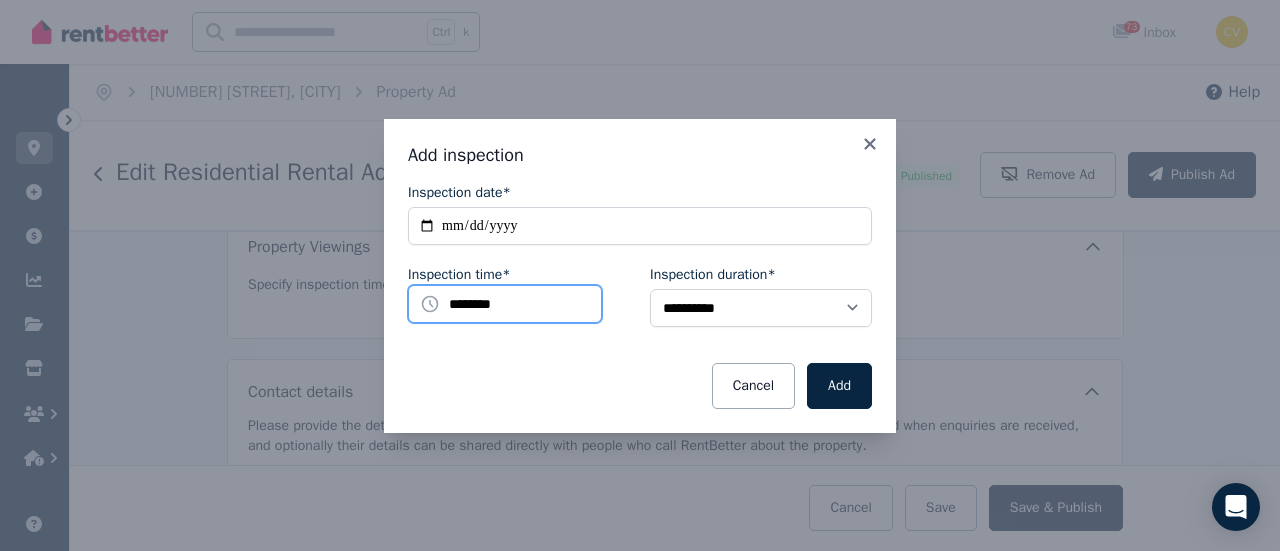 click on "********" at bounding box center [505, 304] 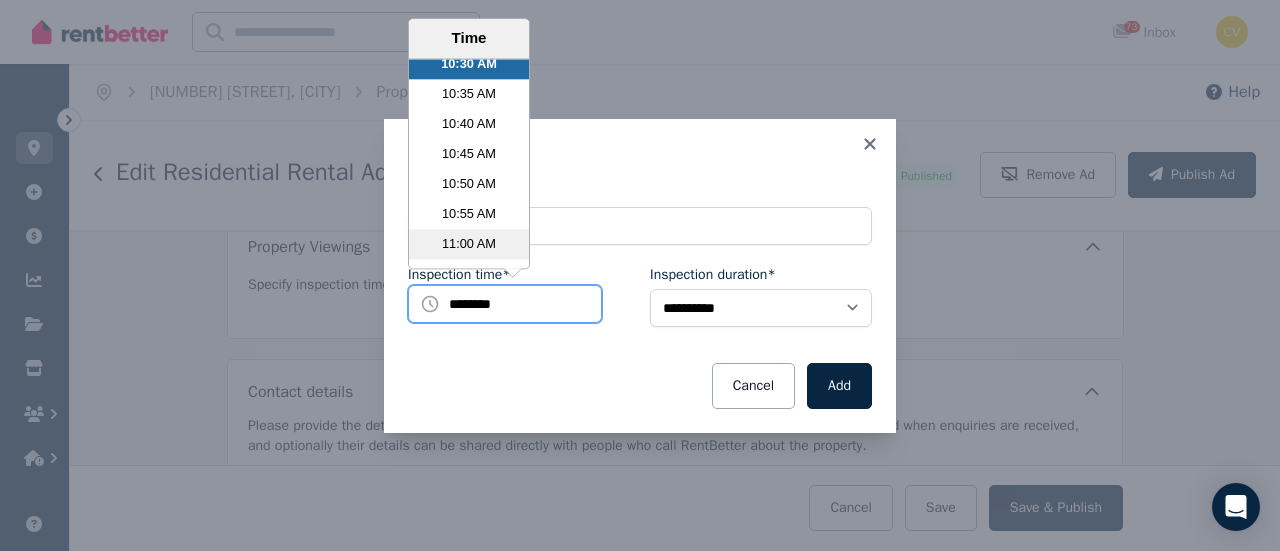 scroll, scrollTop: 3890, scrollLeft: 0, axis: vertical 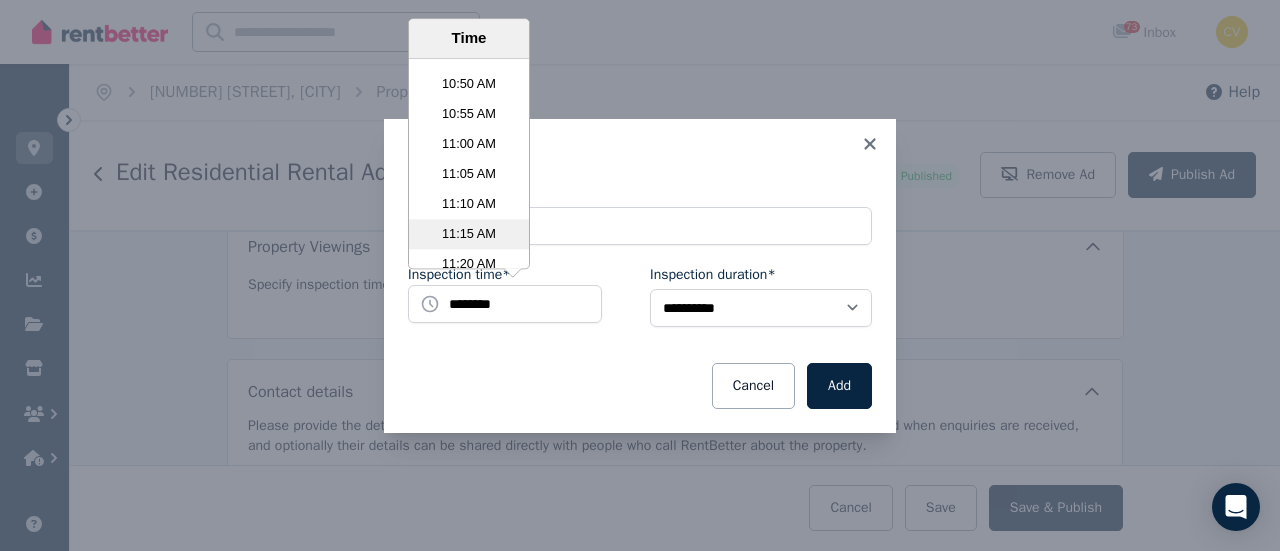 click on "11:15 AM" at bounding box center (469, 234) 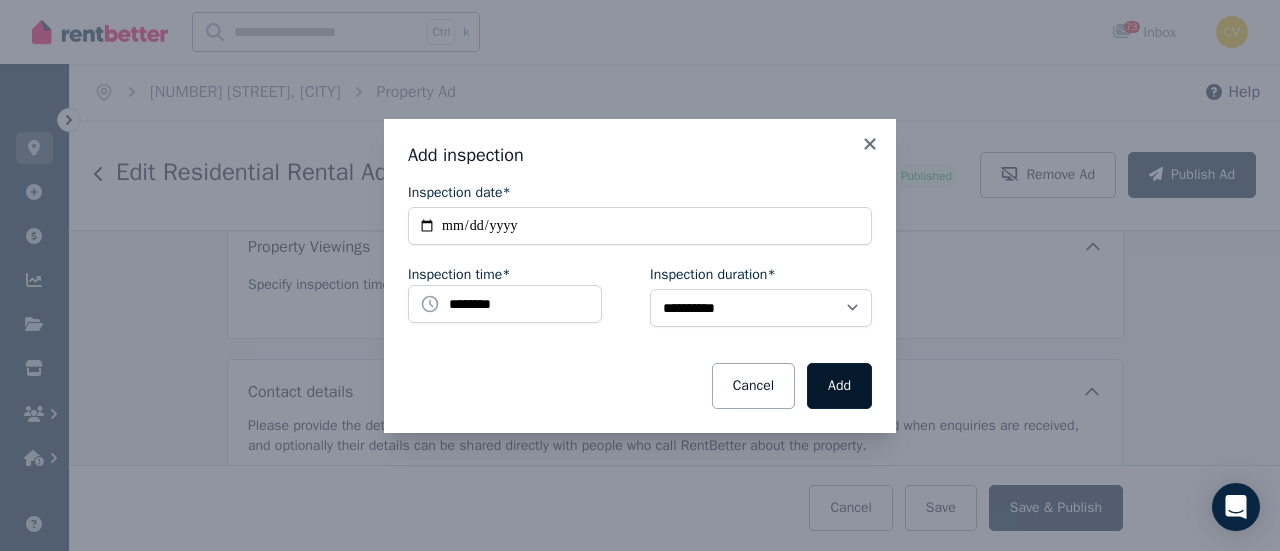 click on "Add" at bounding box center (839, 386) 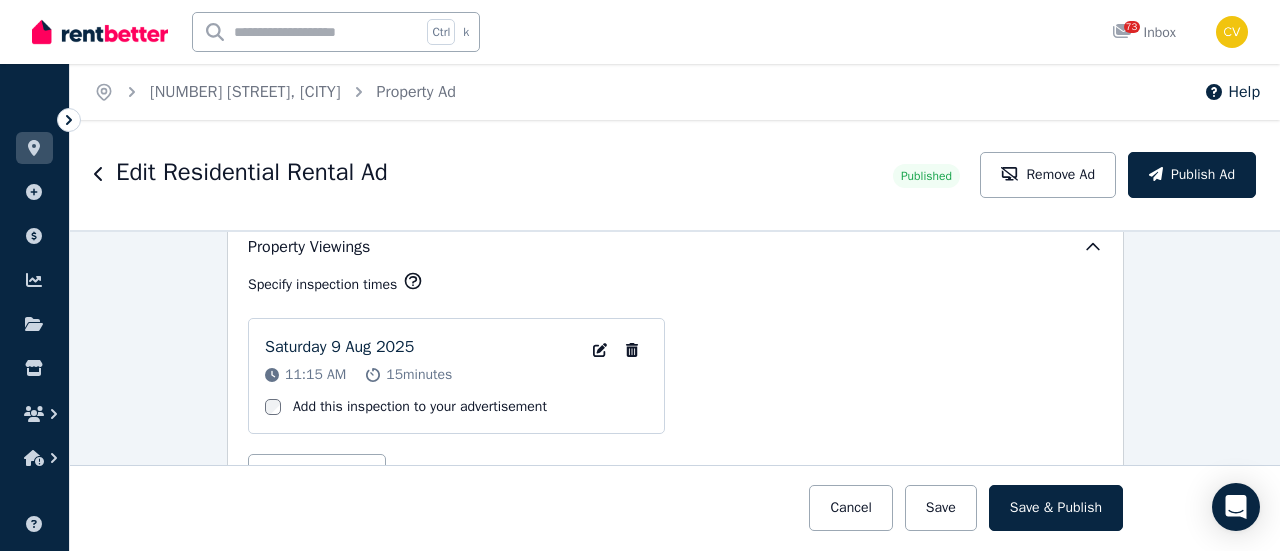 scroll, scrollTop: 3200, scrollLeft: 0, axis: vertical 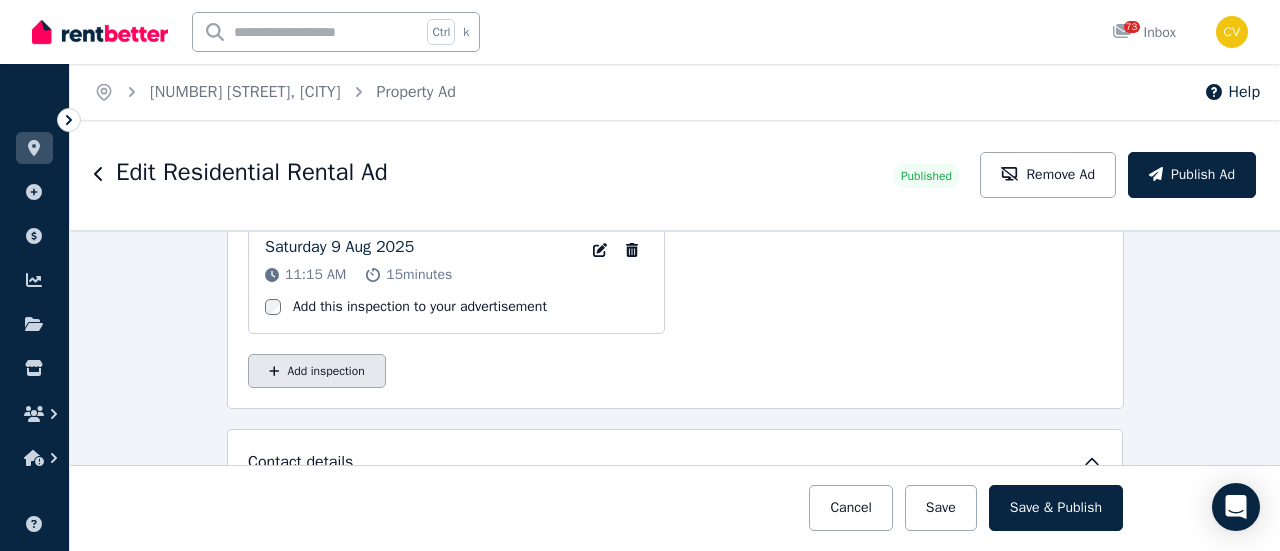 click on "Add inspection" at bounding box center (317, 371) 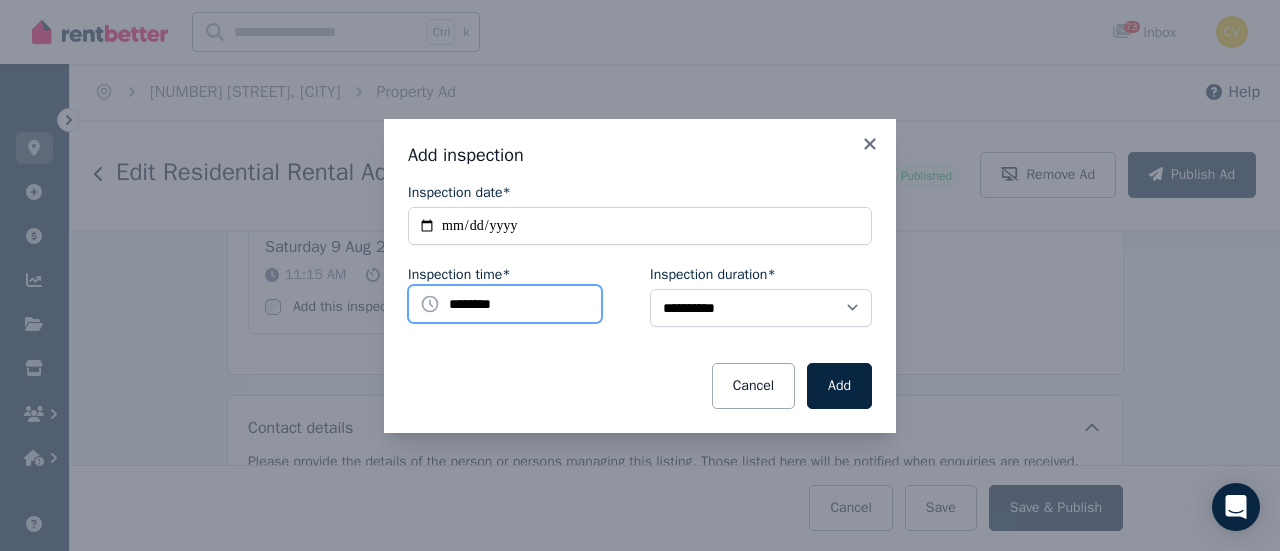 click on "********" at bounding box center [505, 304] 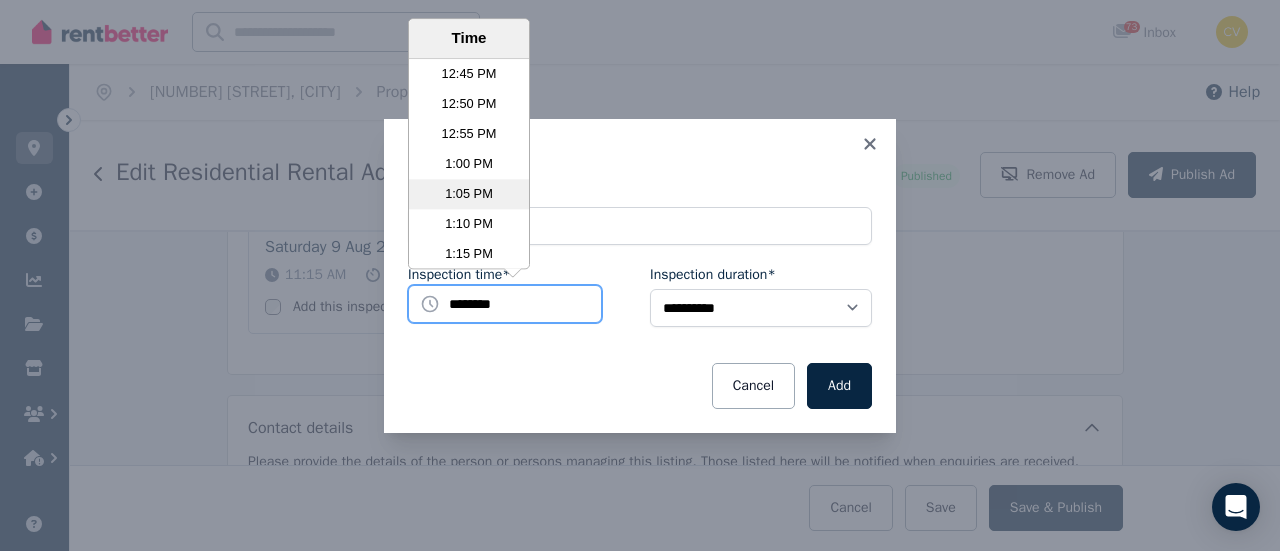scroll, scrollTop: 4690, scrollLeft: 0, axis: vertical 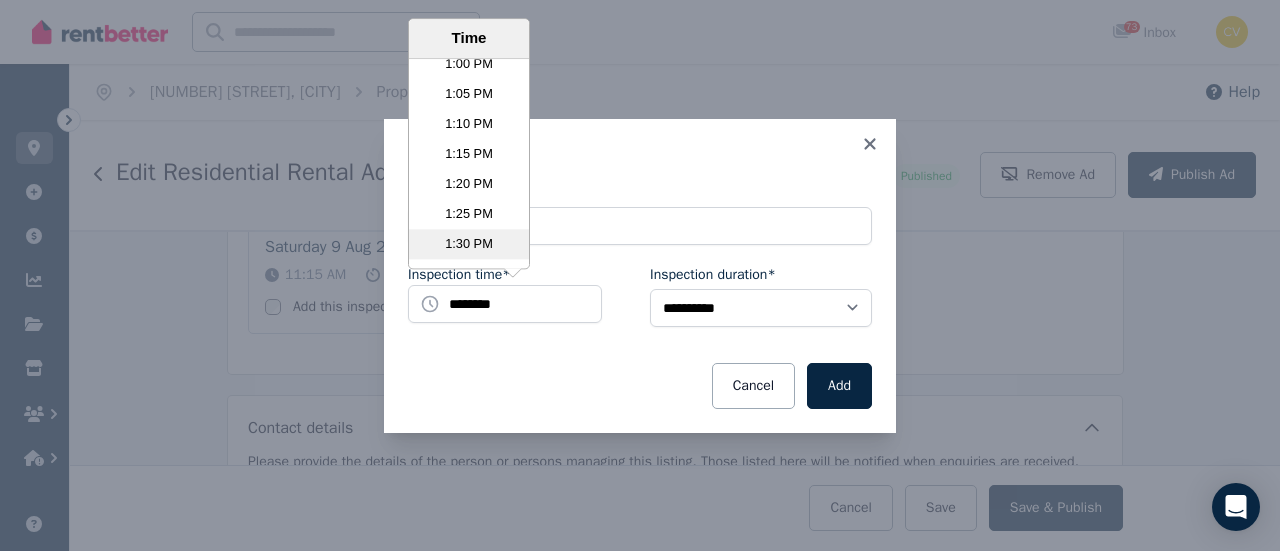 click on "1:30 PM" at bounding box center (469, 244) 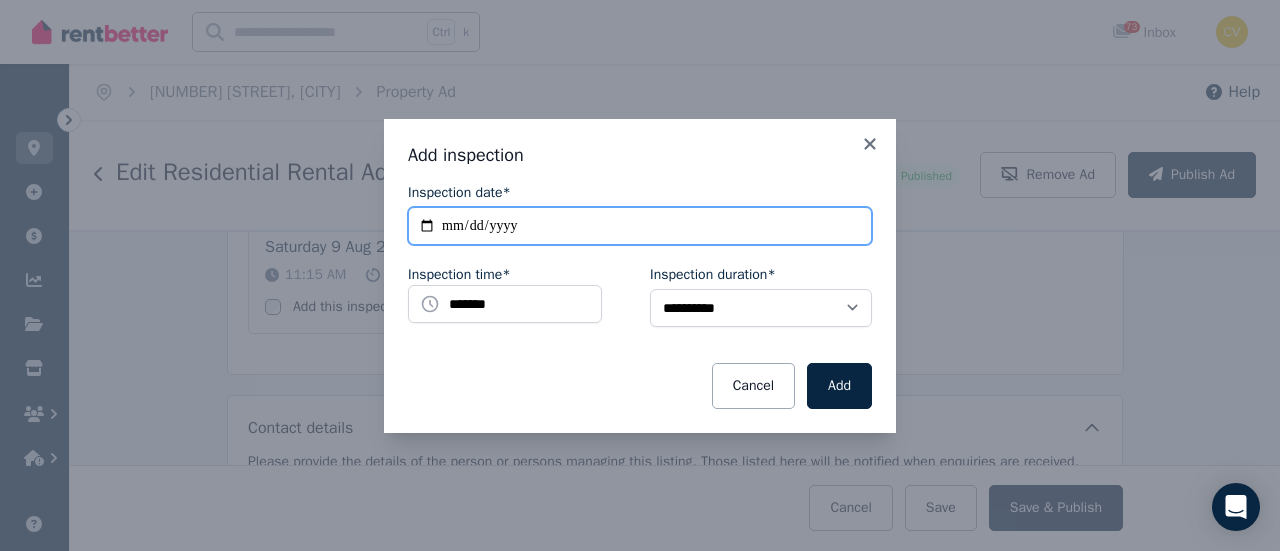 click on "**********" at bounding box center (640, 226) 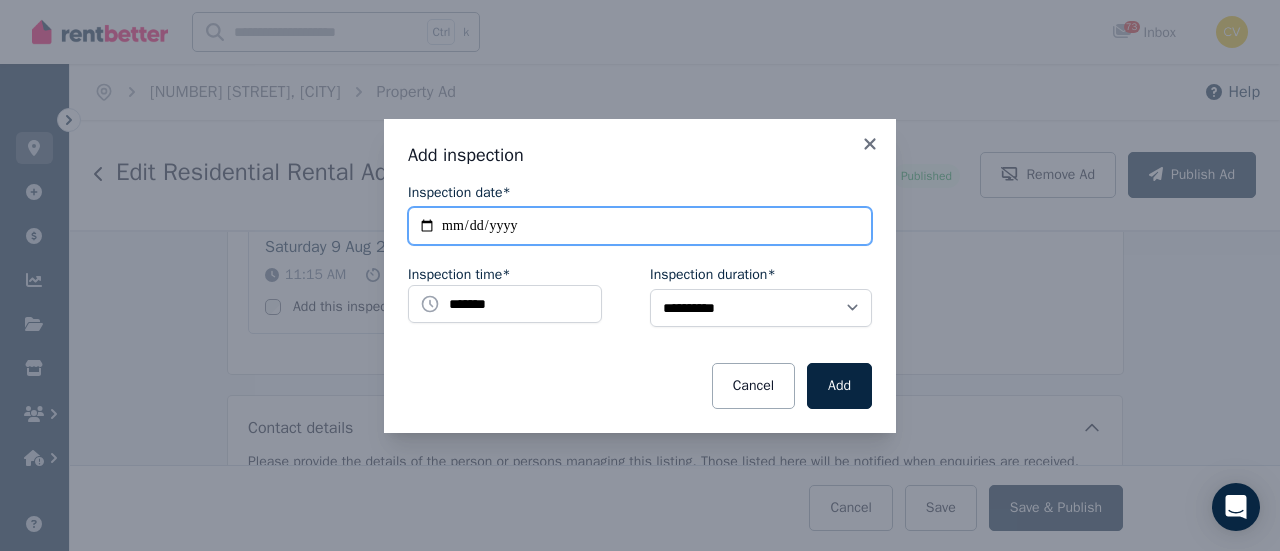 type on "**********" 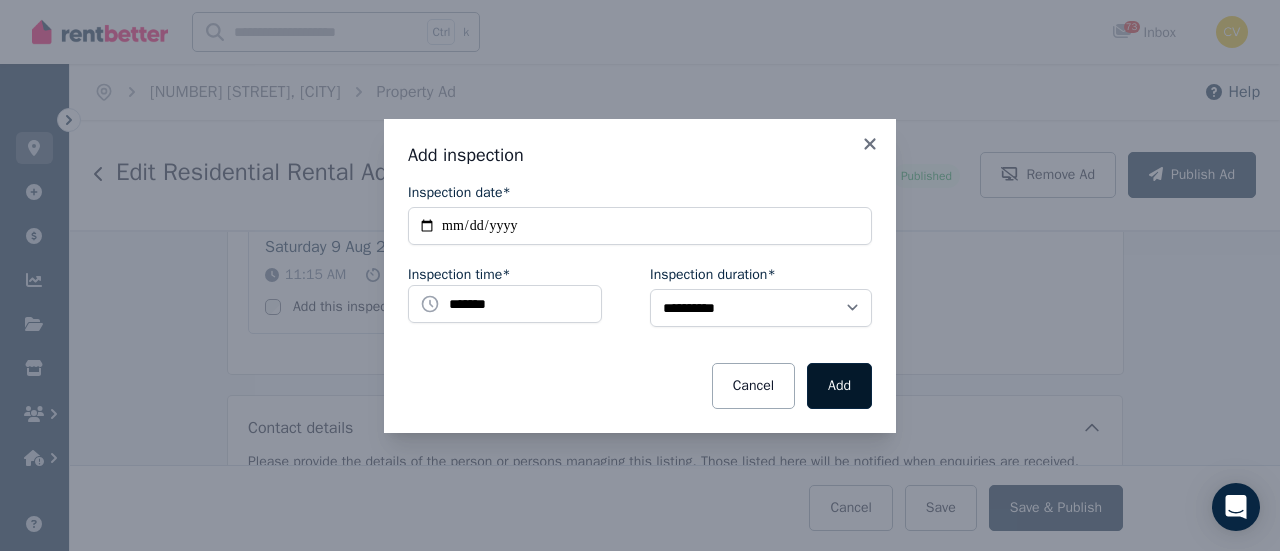 click on "Add" at bounding box center [839, 386] 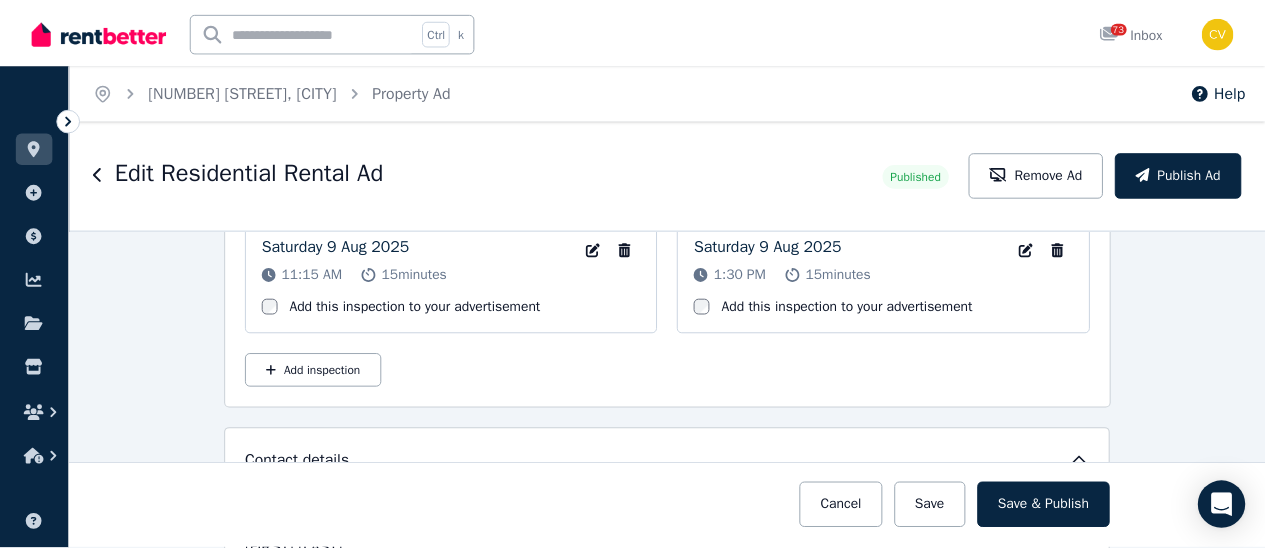 scroll, scrollTop: 3100, scrollLeft: 0, axis: vertical 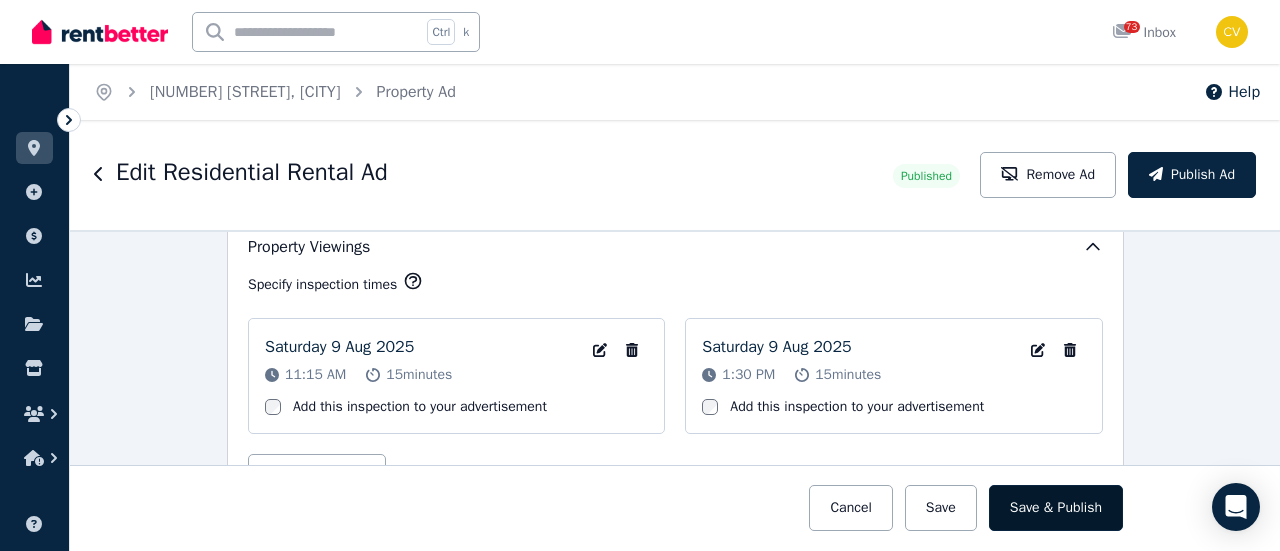 click on "Save & Publish" at bounding box center (1056, 508) 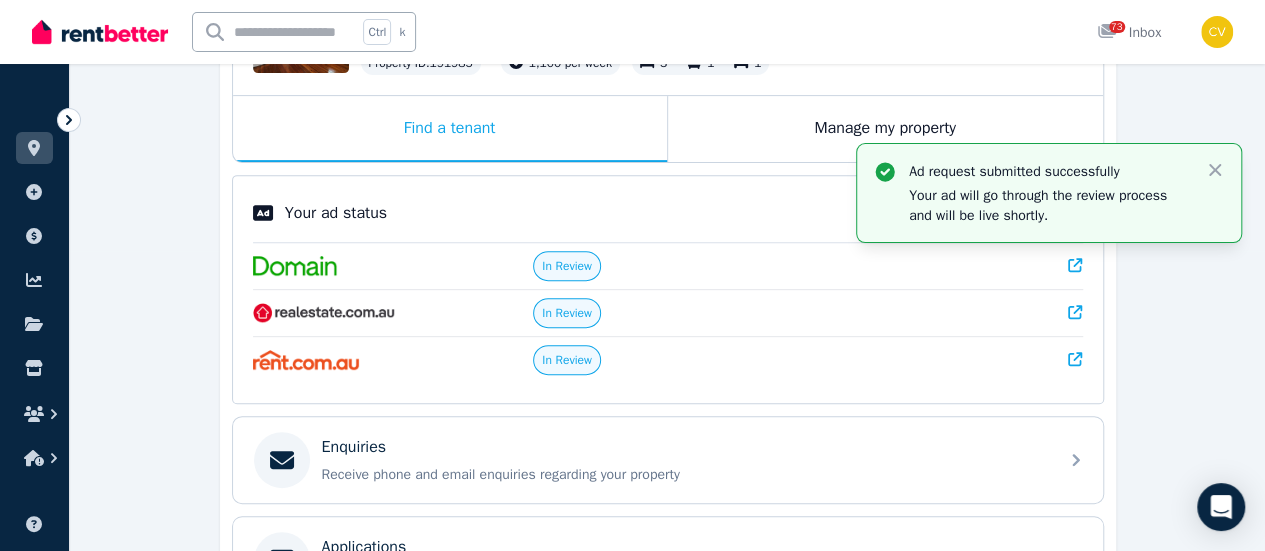 scroll, scrollTop: 400, scrollLeft: 0, axis: vertical 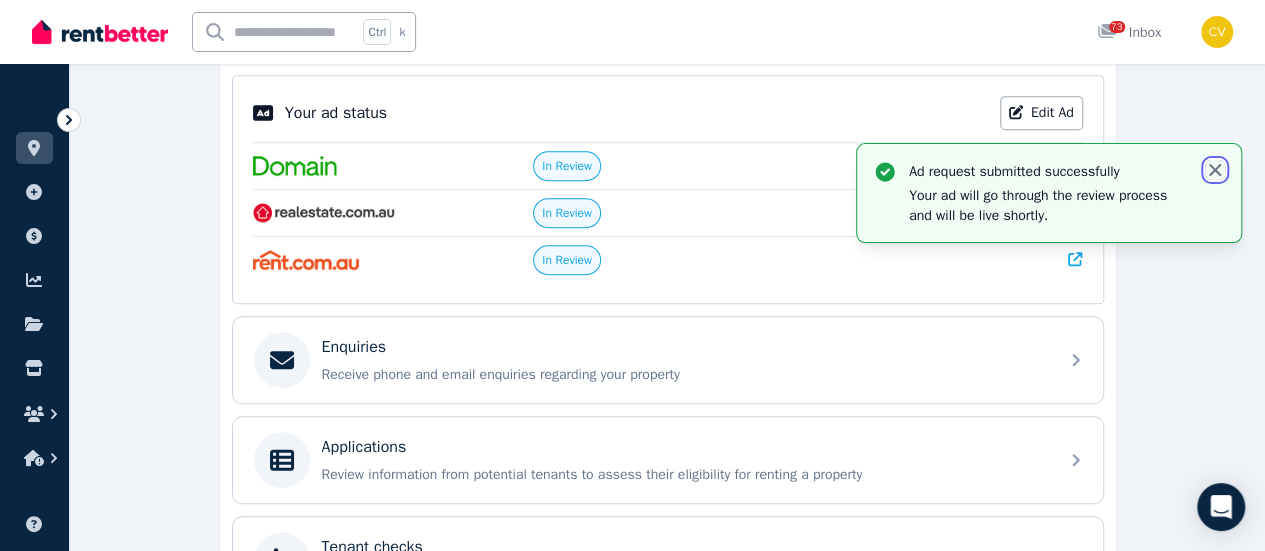 click 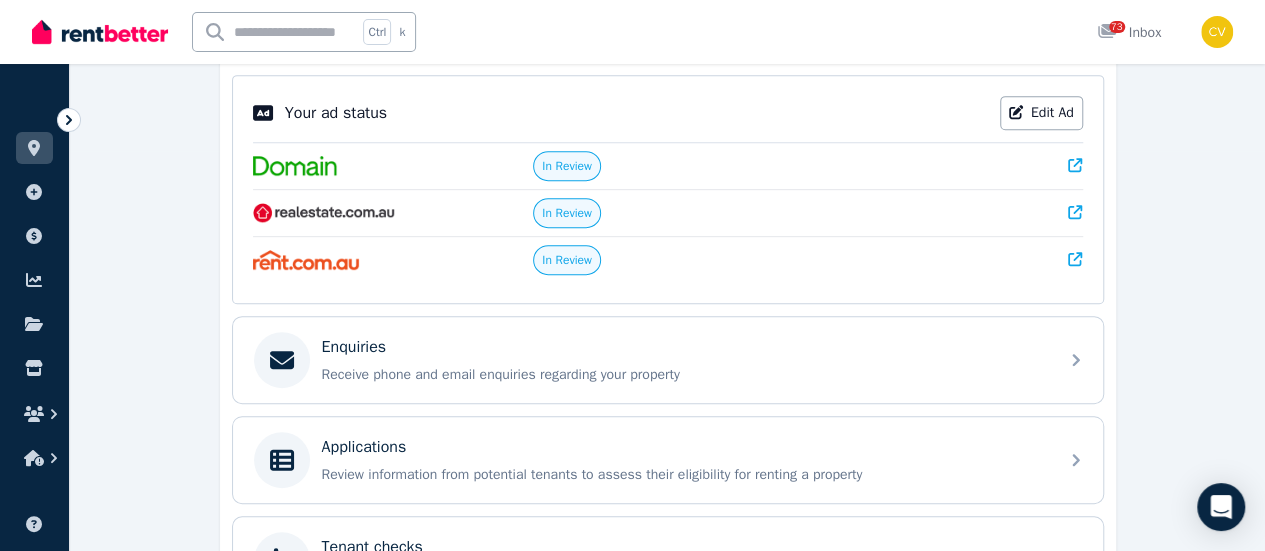 scroll, scrollTop: 100, scrollLeft: 0, axis: vertical 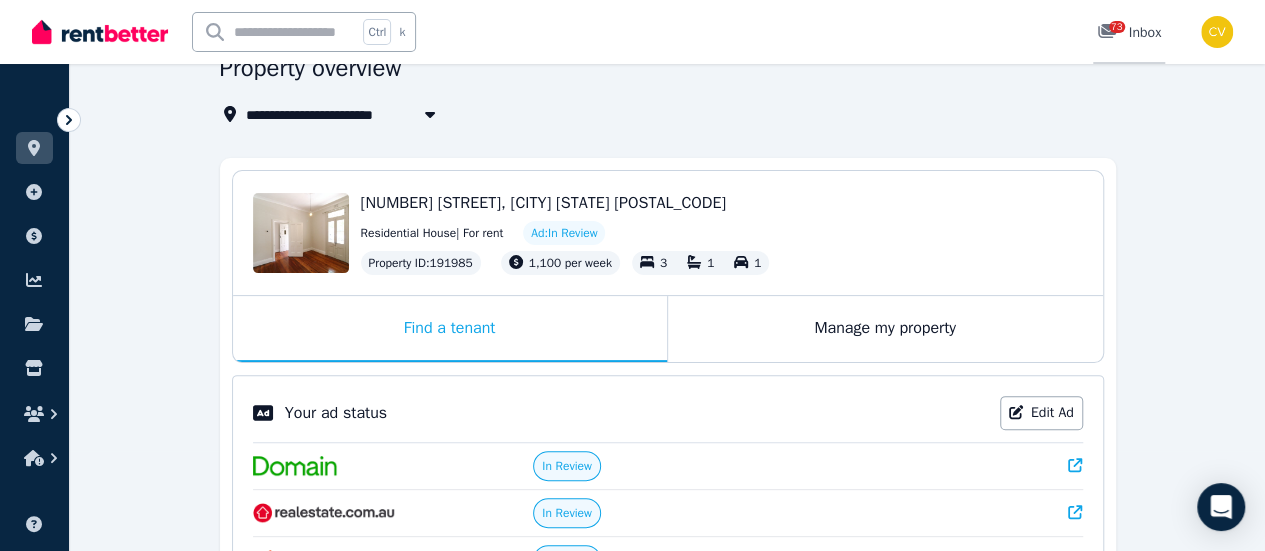 click on "73 Inbox" at bounding box center [1129, 33] 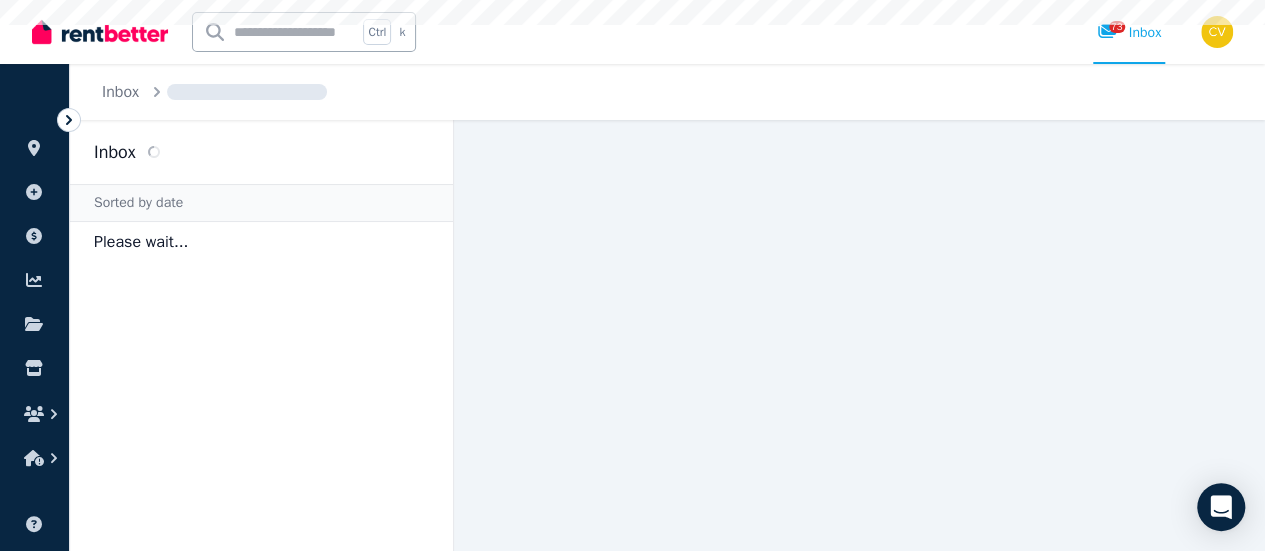 scroll, scrollTop: 0, scrollLeft: 0, axis: both 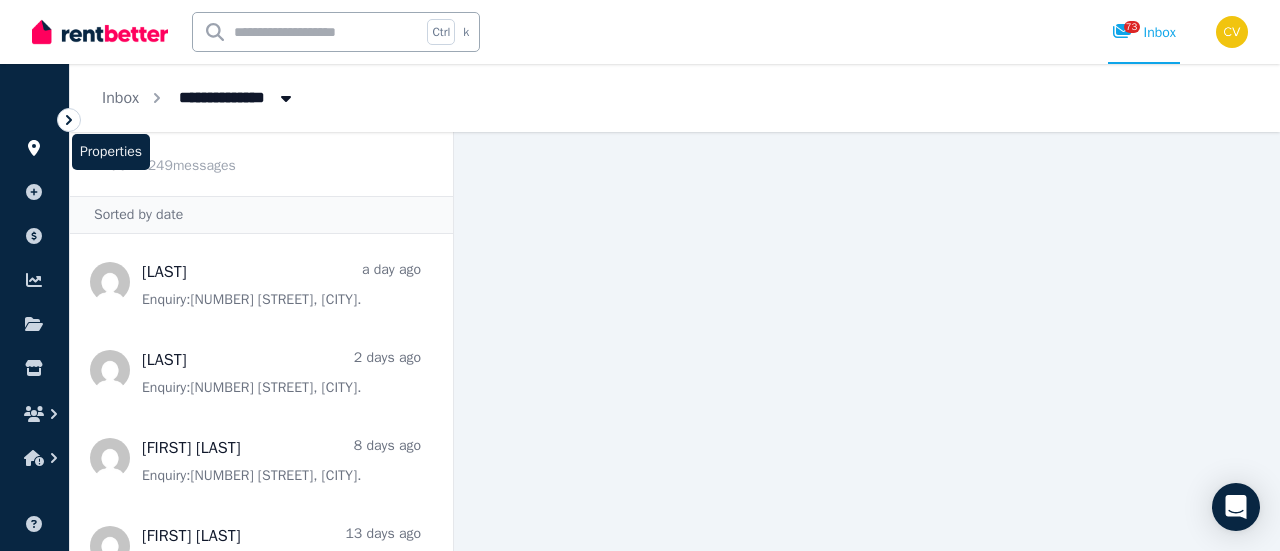 click 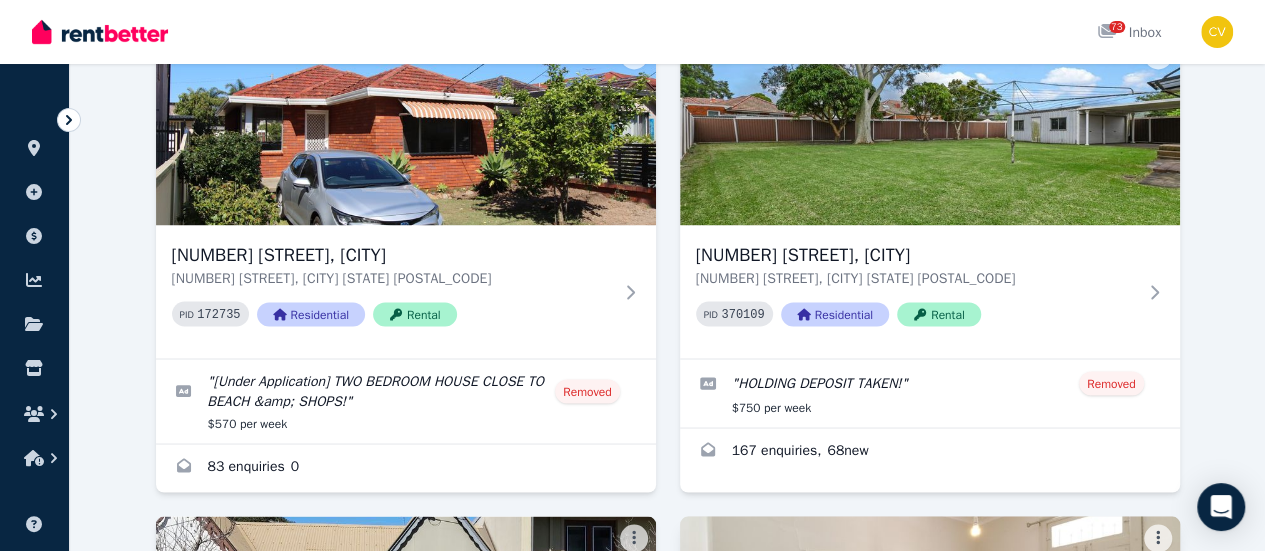 scroll, scrollTop: 1700, scrollLeft: 0, axis: vertical 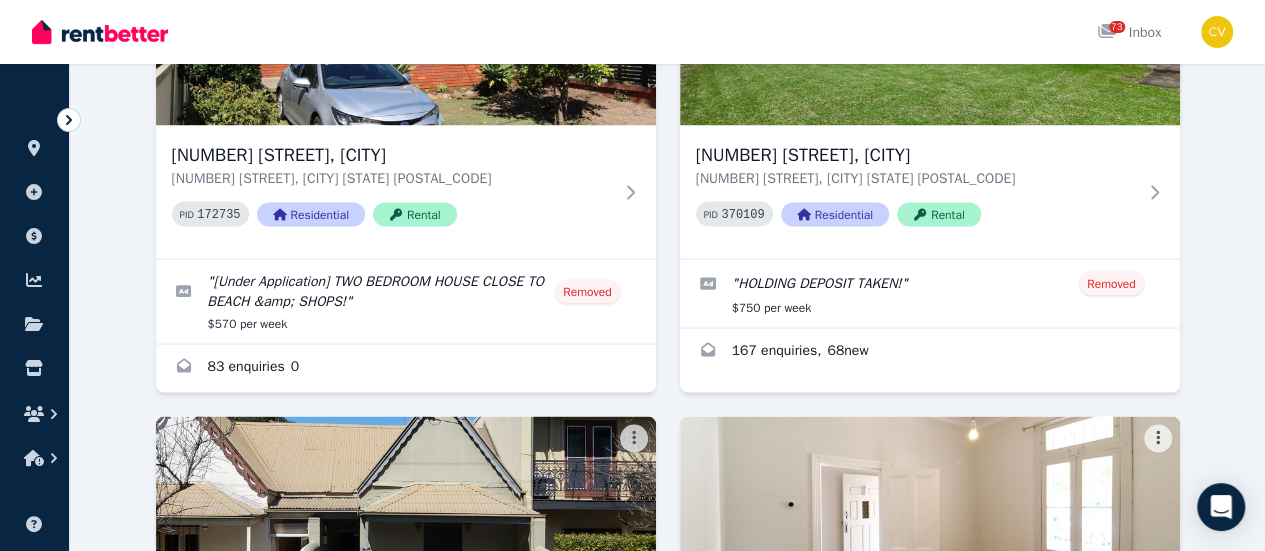 click at bounding box center (406, 1287) 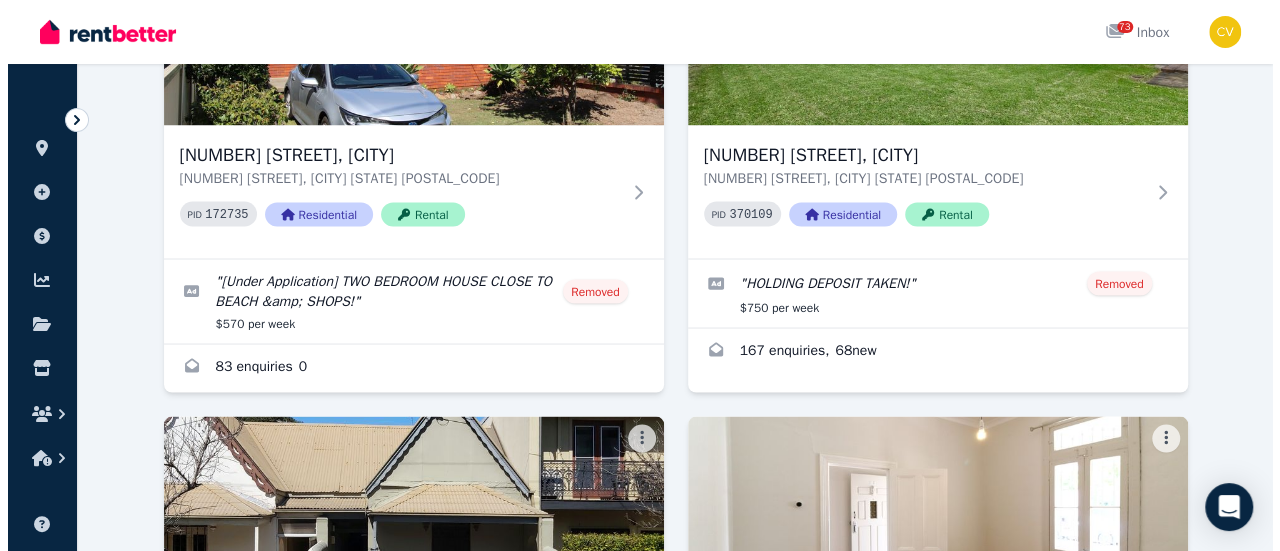 scroll, scrollTop: 0, scrollLeft: 0, axis: both 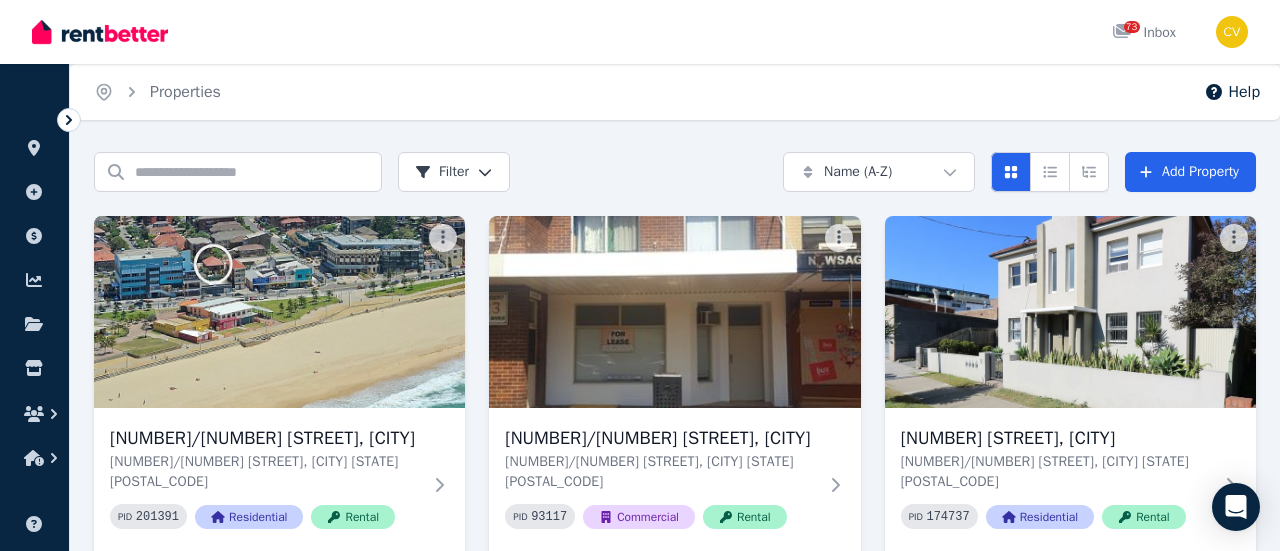 select on "**********" 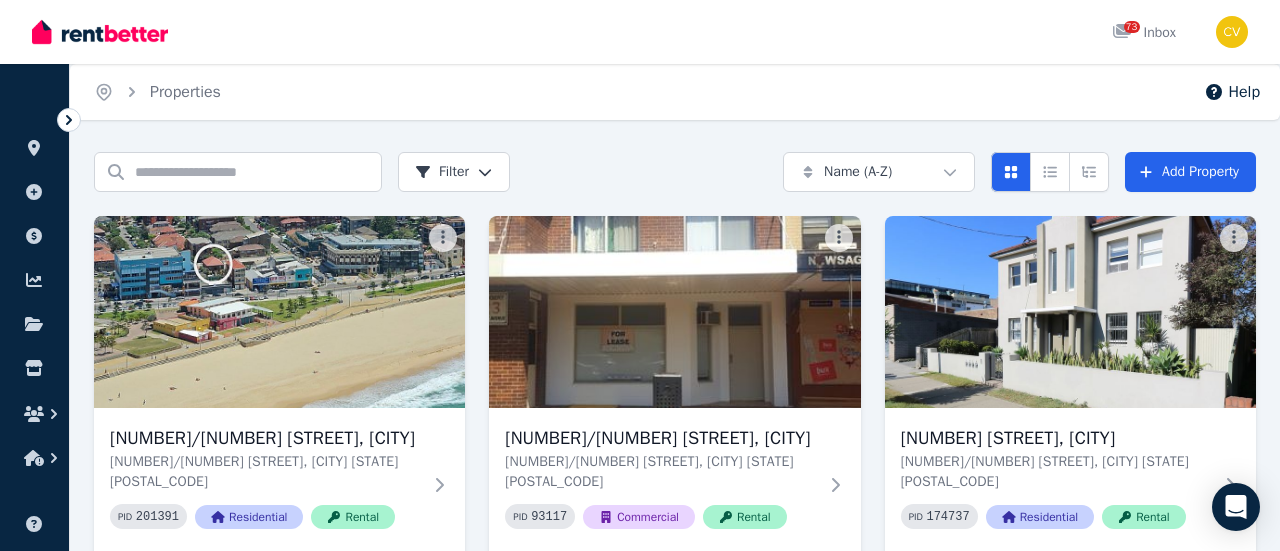 select on "**********" 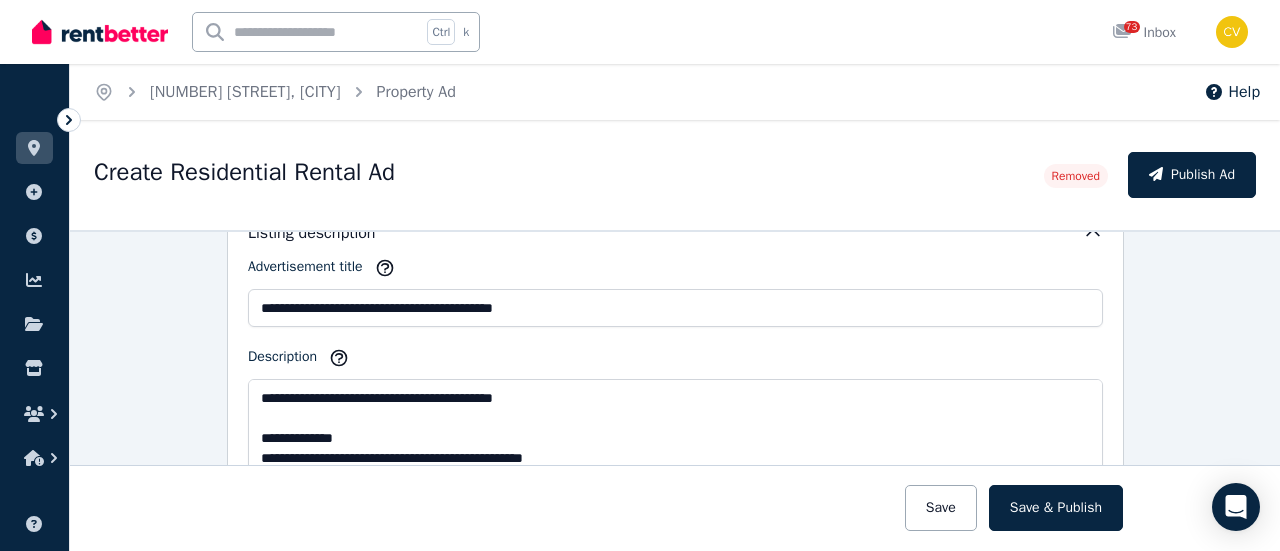 scroll, scrollTop: 1100, scrollLeft: 0, axis: vertical 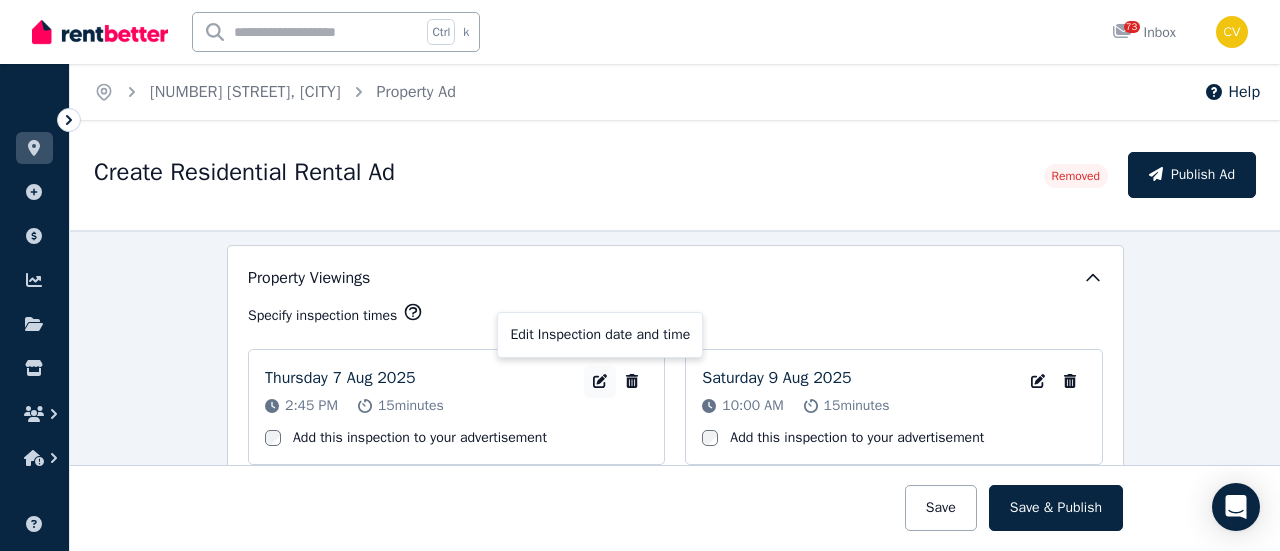 click at bounding box center (600, 382) 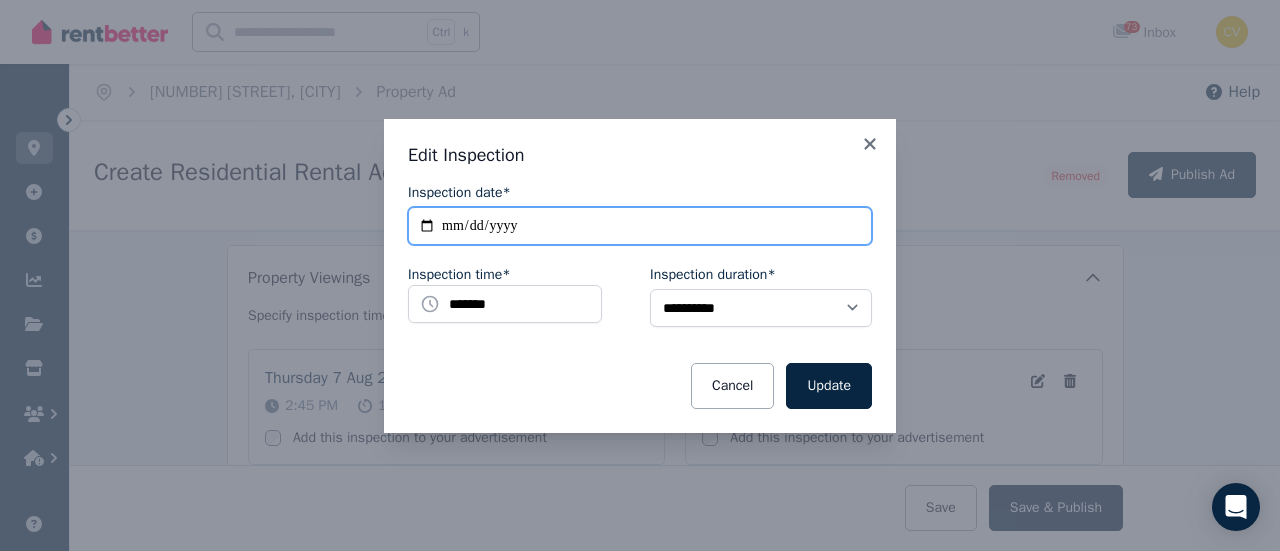 click on "**********" at bounding box center [640, 226] 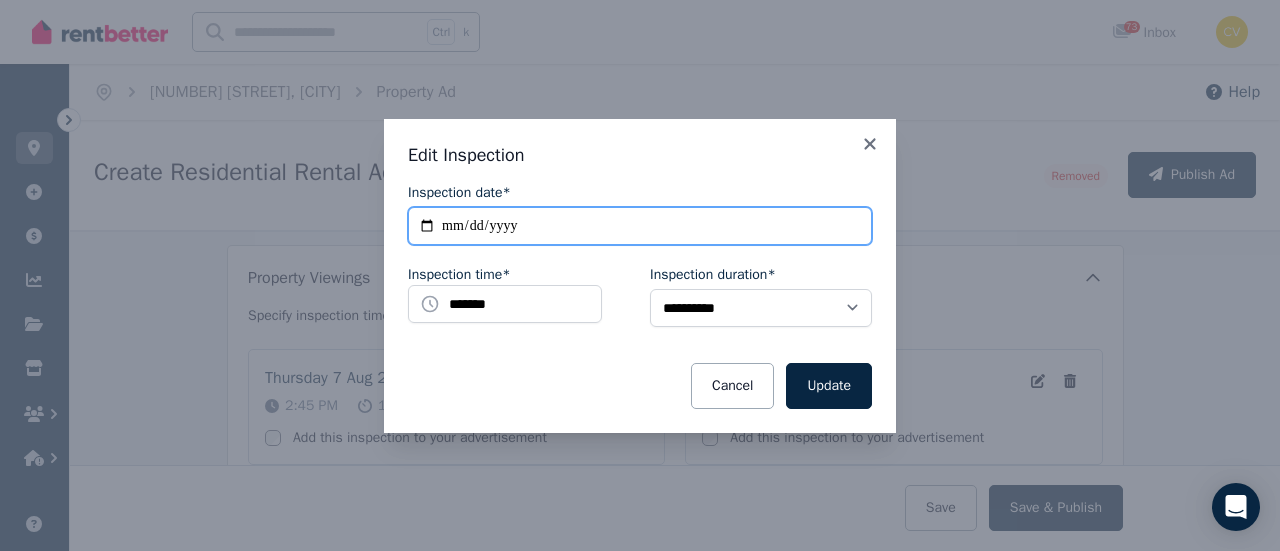 type on "**********" 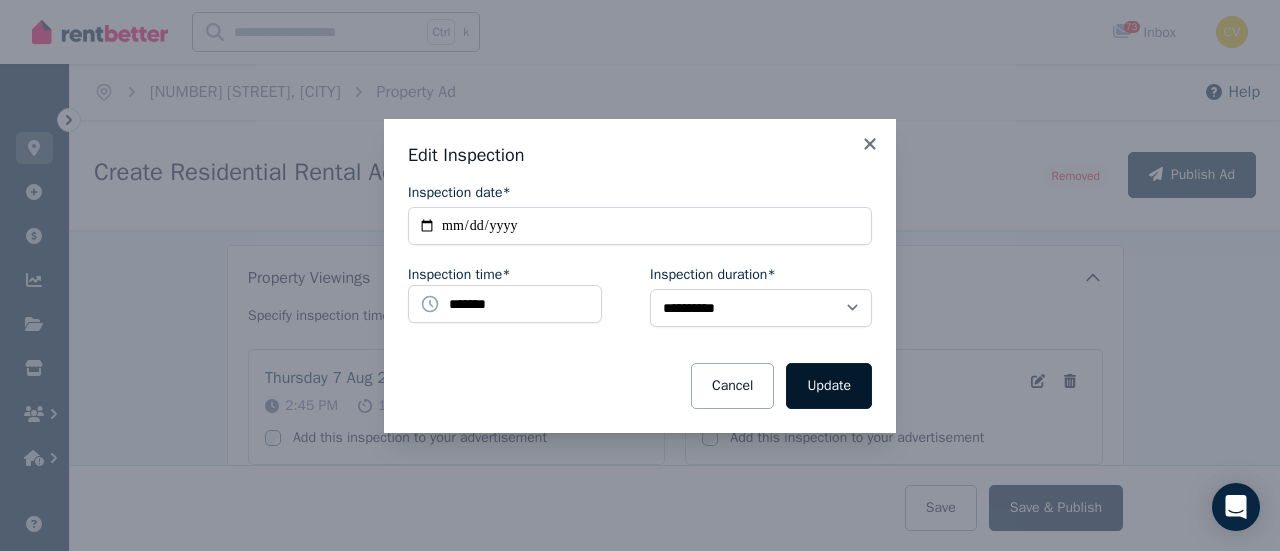 click on "Update" at bounding box center [829, 386] 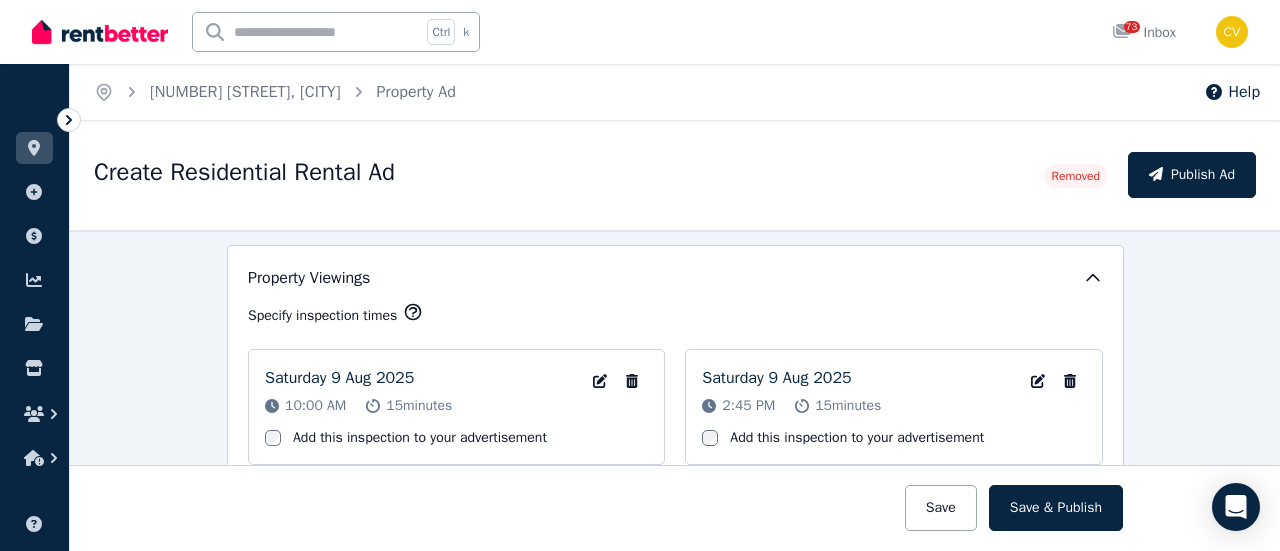 scroll, scrollTop: 2900, scrollLeft: 0, axis: vertical 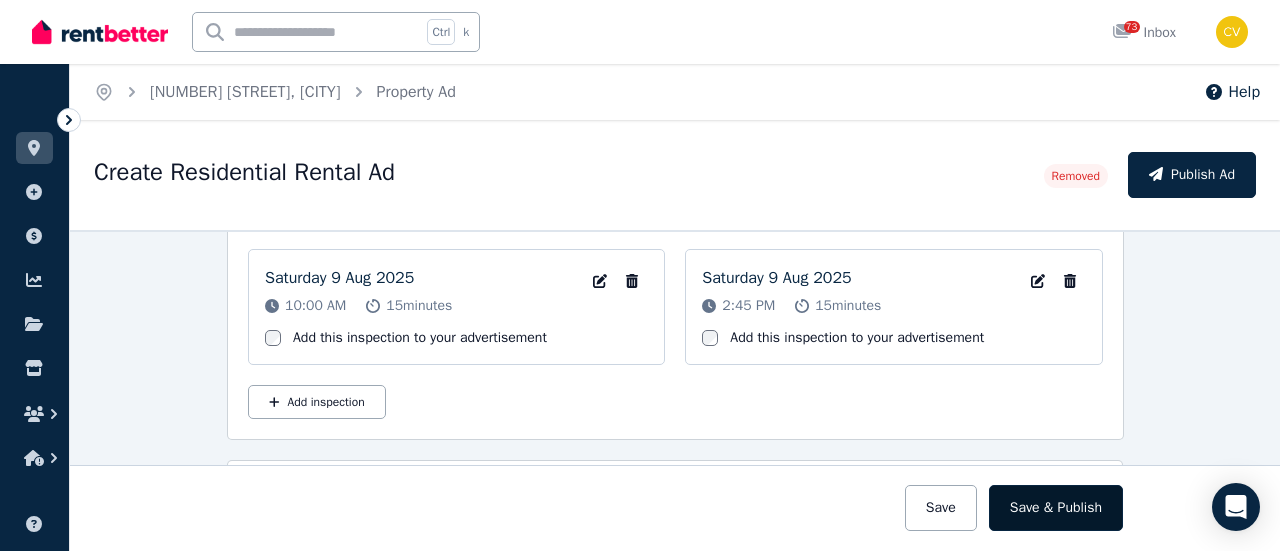 click on "Save & Publish" at bounding box center [1056, 508] 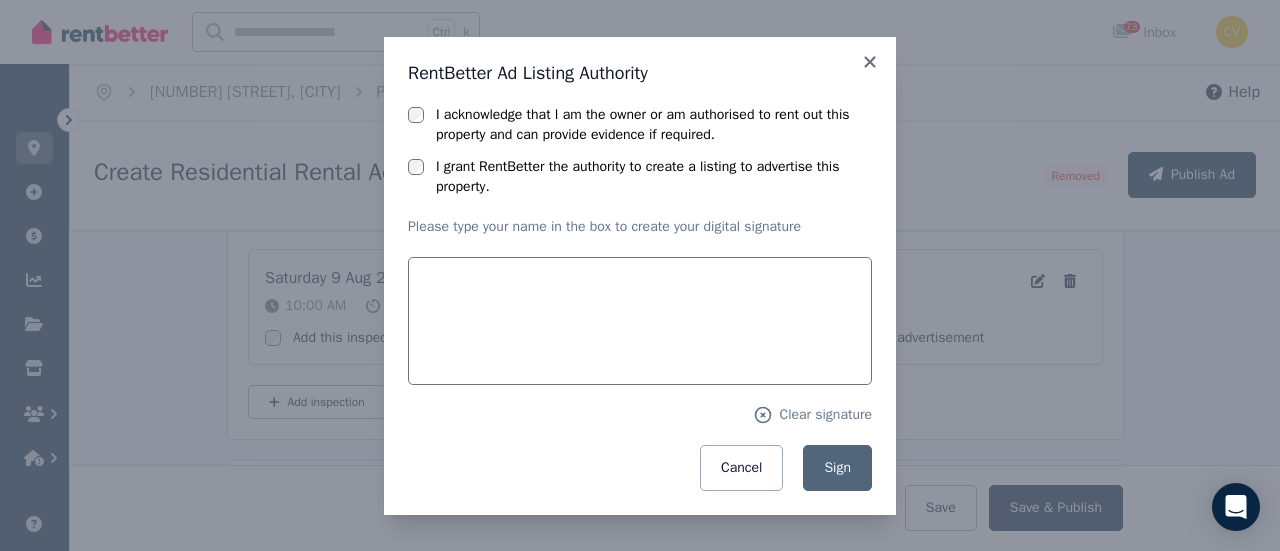click on "I acknowledge that I am the owner or am authorised to rent out this property and can provide evidence if required." at bounding box center (654, 125) 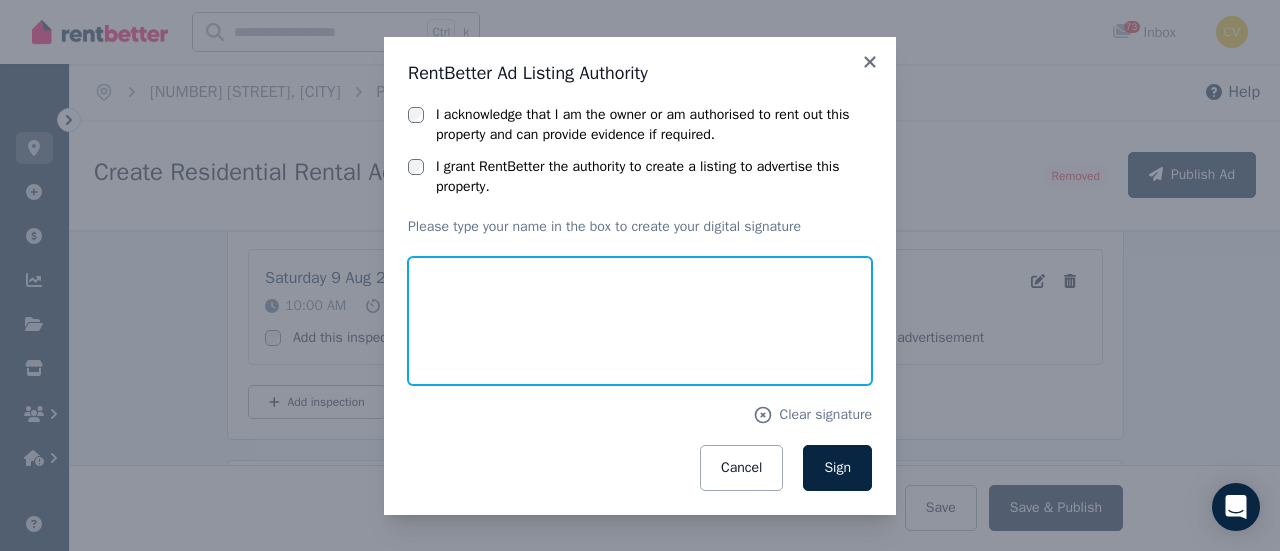 click at bounding box center [640, 321] 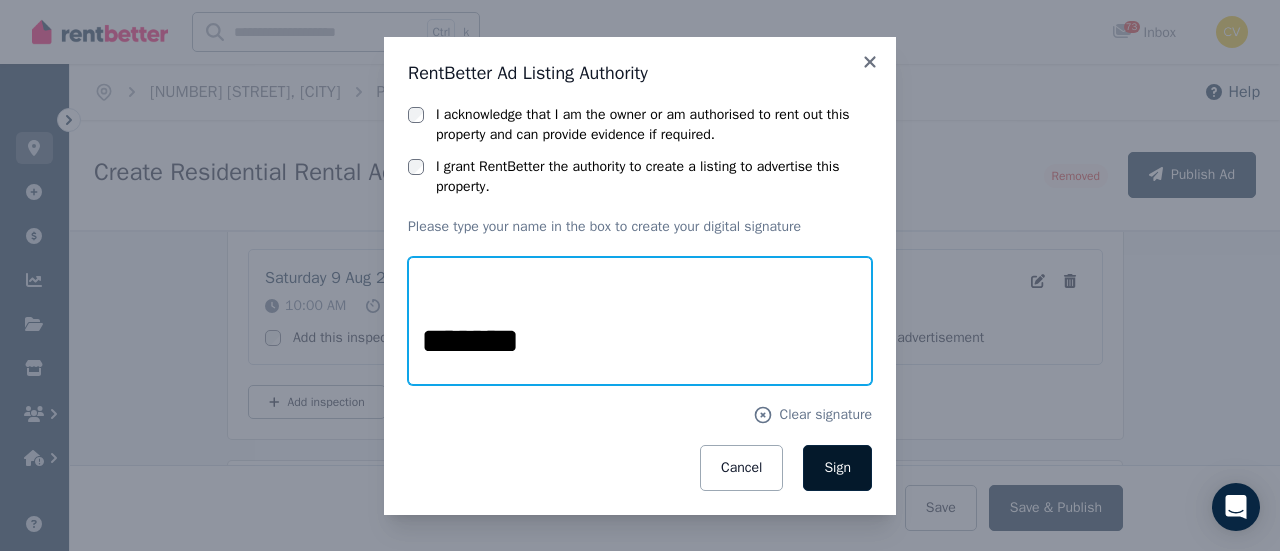 type on "*******" 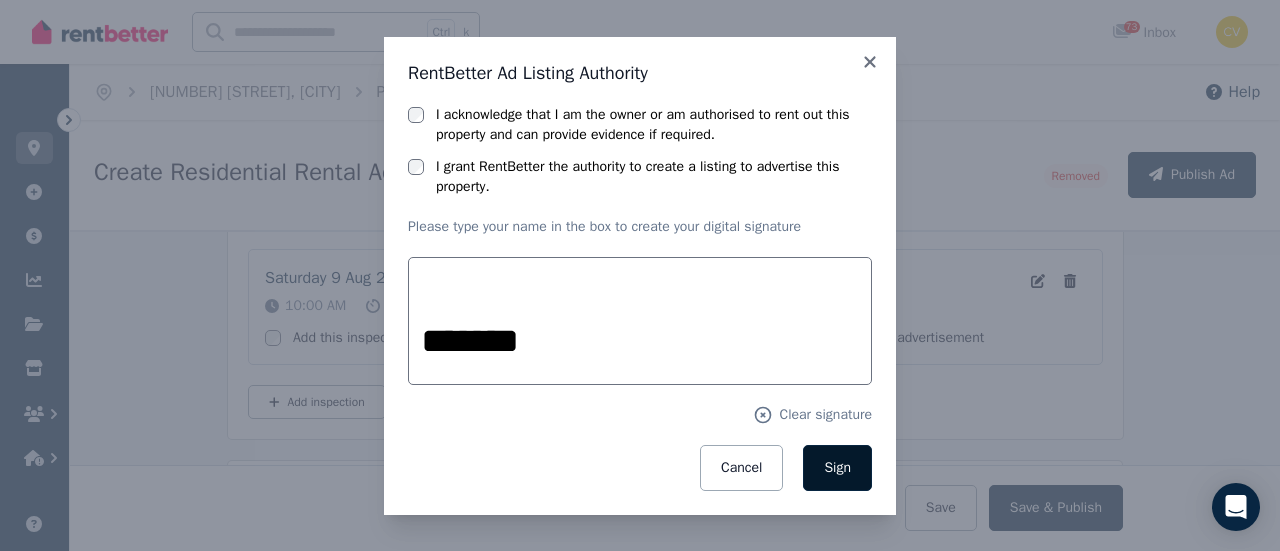 click on "Sign" at bounding box center [837, 468] 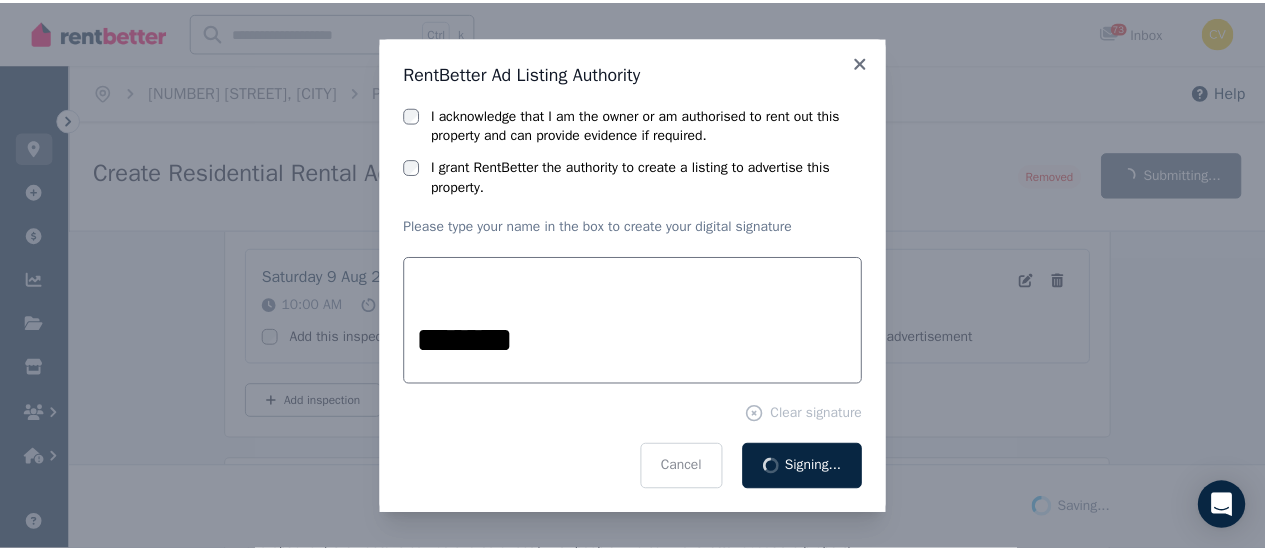 scroll, scrollTop: 3143, scrollLeft: 0, axis: vertical 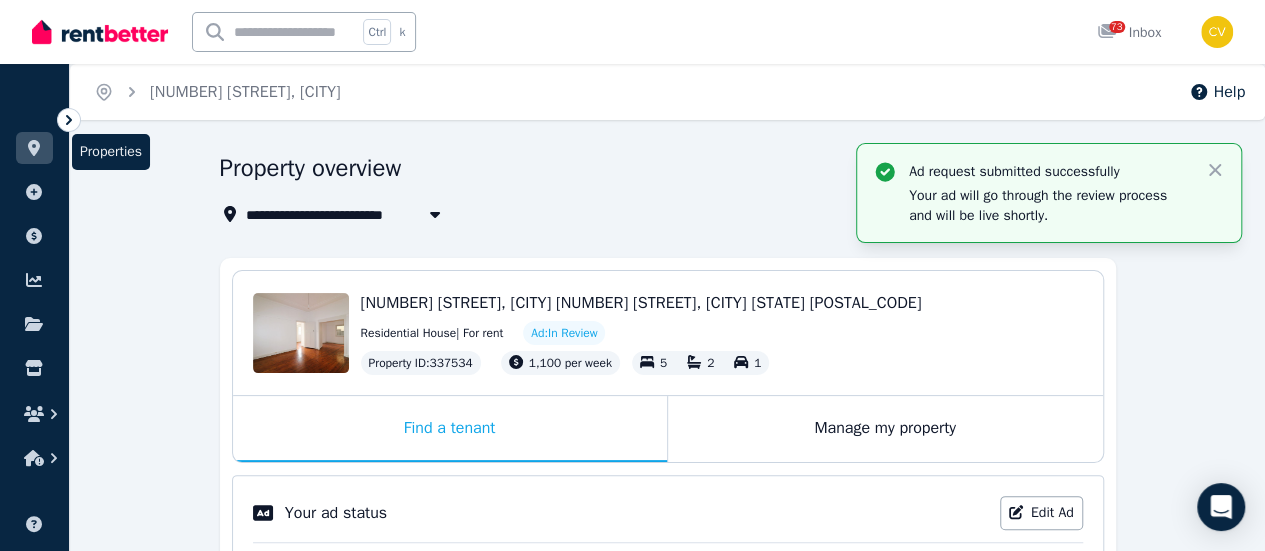 click at bounding box center (34, 148) 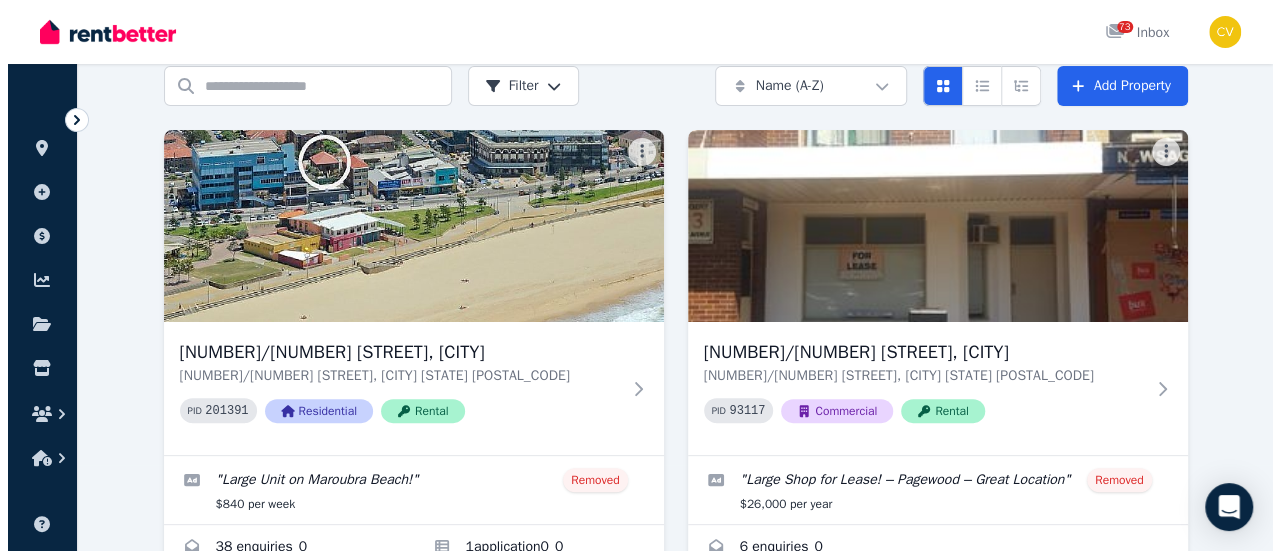 scroll, scrollTop: 0, scrollLeft: 0, axis: both 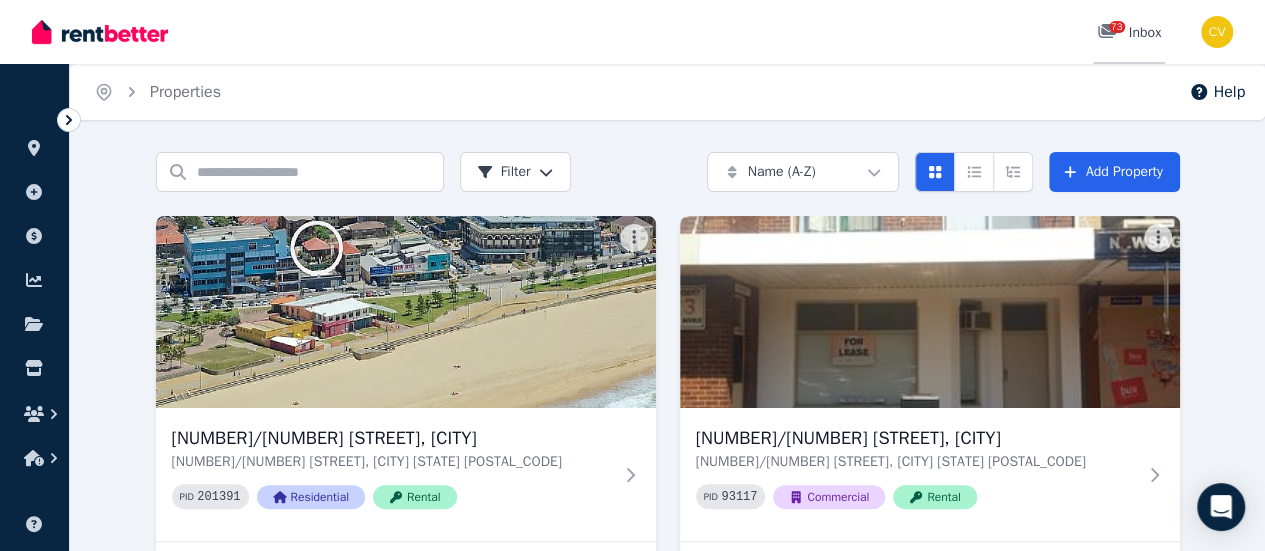 click on "73 Inbox" at bounding box center (1129, 33) 